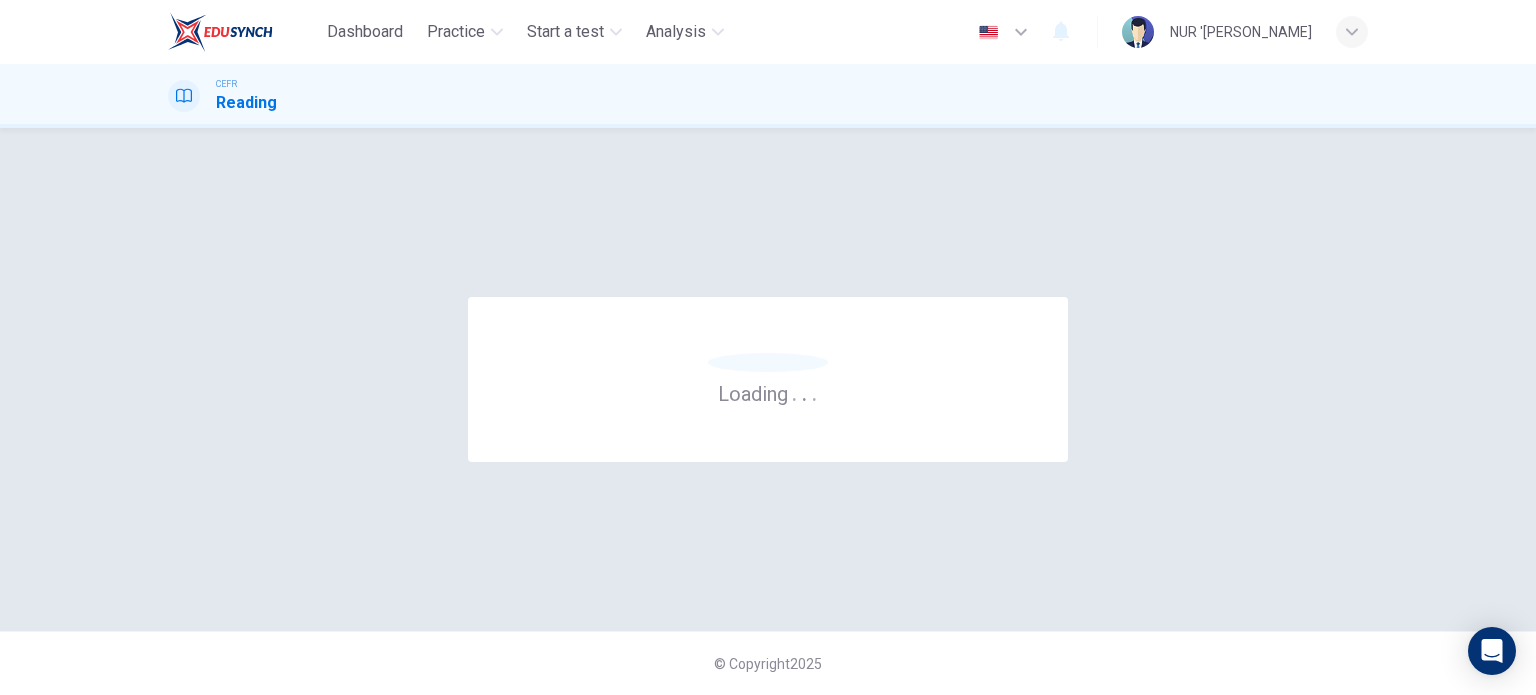 scroll, scrollTop: 0, scrollLeft: 0, axis: both 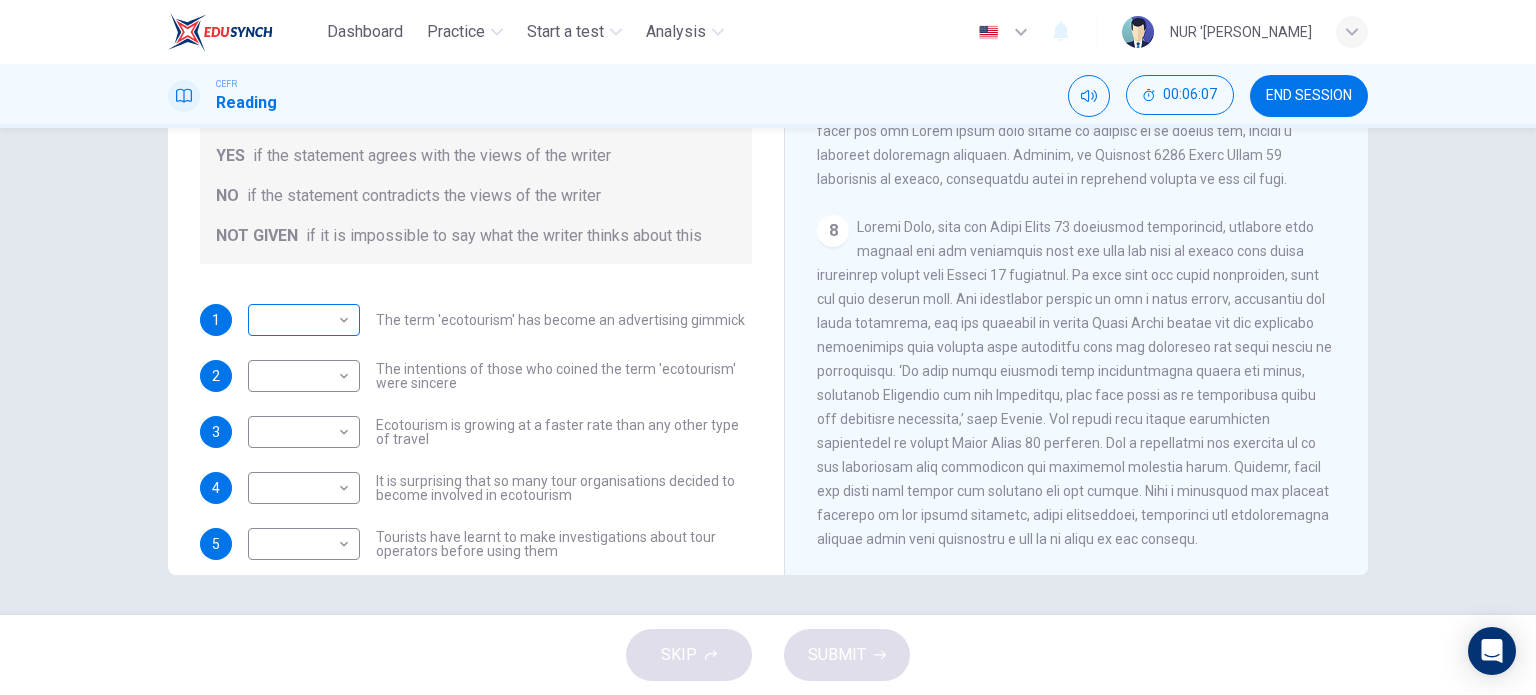 click on "Dashboard Practice Start a test Analysis English en ​ NUR '[PERSON_NAME] CEFR Reading 00:06:07 END SESSION Questions 1 - 6 Do the following statements agree with the information given in the Reading Passage ?
In the boxes below write YES if the statement agrees with the views of the writer NO if the statement contradicts the views of the writer NOT GIVEN if it is impossible to say what the writer thinks about this 1 ​ ​ The term 'ecotourism' has become an advertising gimmick 2 ​ ​ The intentions of those who coined the term 'ecotourism' were sincere 3 ​ ​ Ecotourism is growing at a faster rate than any other type of travel 4 ​ ​ It is surprising that so many tour organisations decided to become involved in ecotourism 5 ​ ​ Tourists have learnt to make investigations about tour operators before using them 6 ​ ​ Tourists have had bad experiences on ecotour holidays It's Eco-logical CLICK TO ZOOM Click to Zoom 1 2 3 4 5 6 7 8 SKIP SUBMIT Dashboard Practice Start a test Analysis" at bounding box center (768, 347) 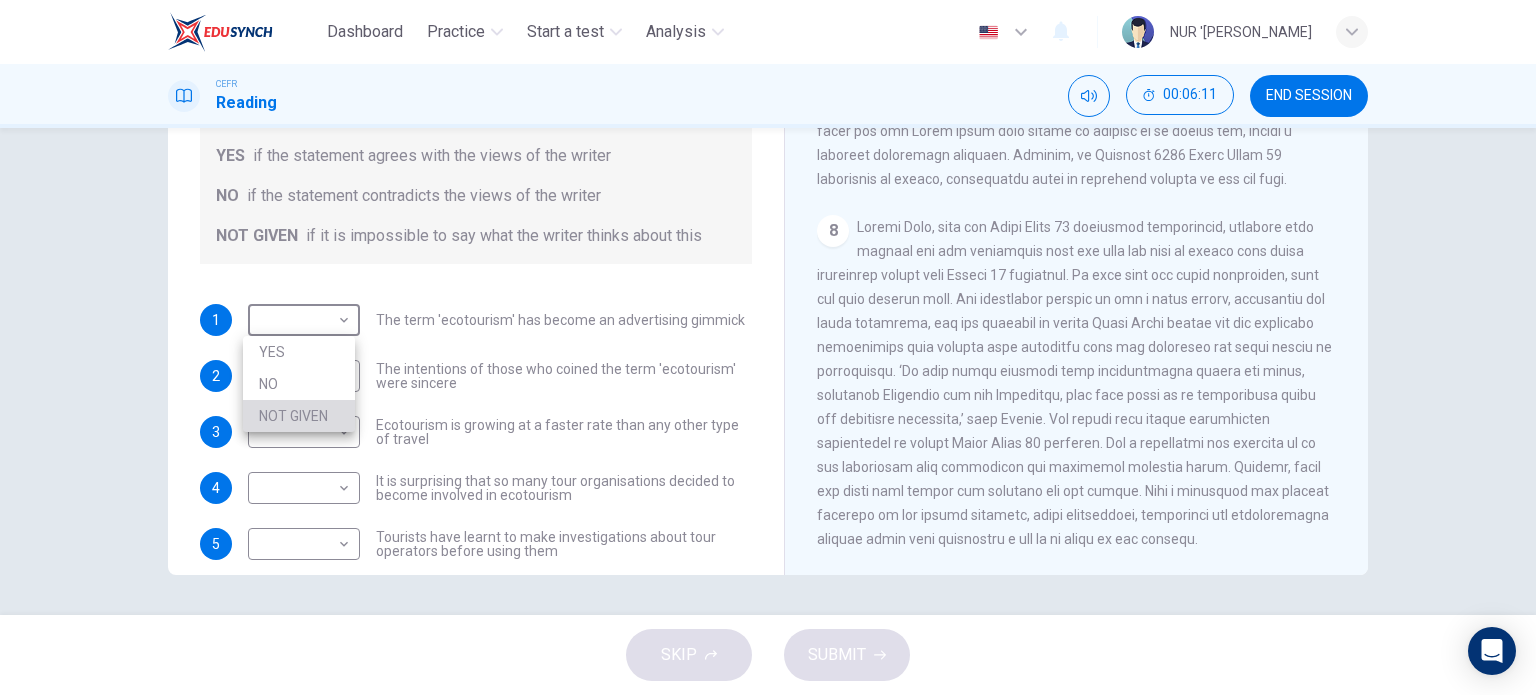click on "NOT GIVEN" at bounding box center [299, 416] 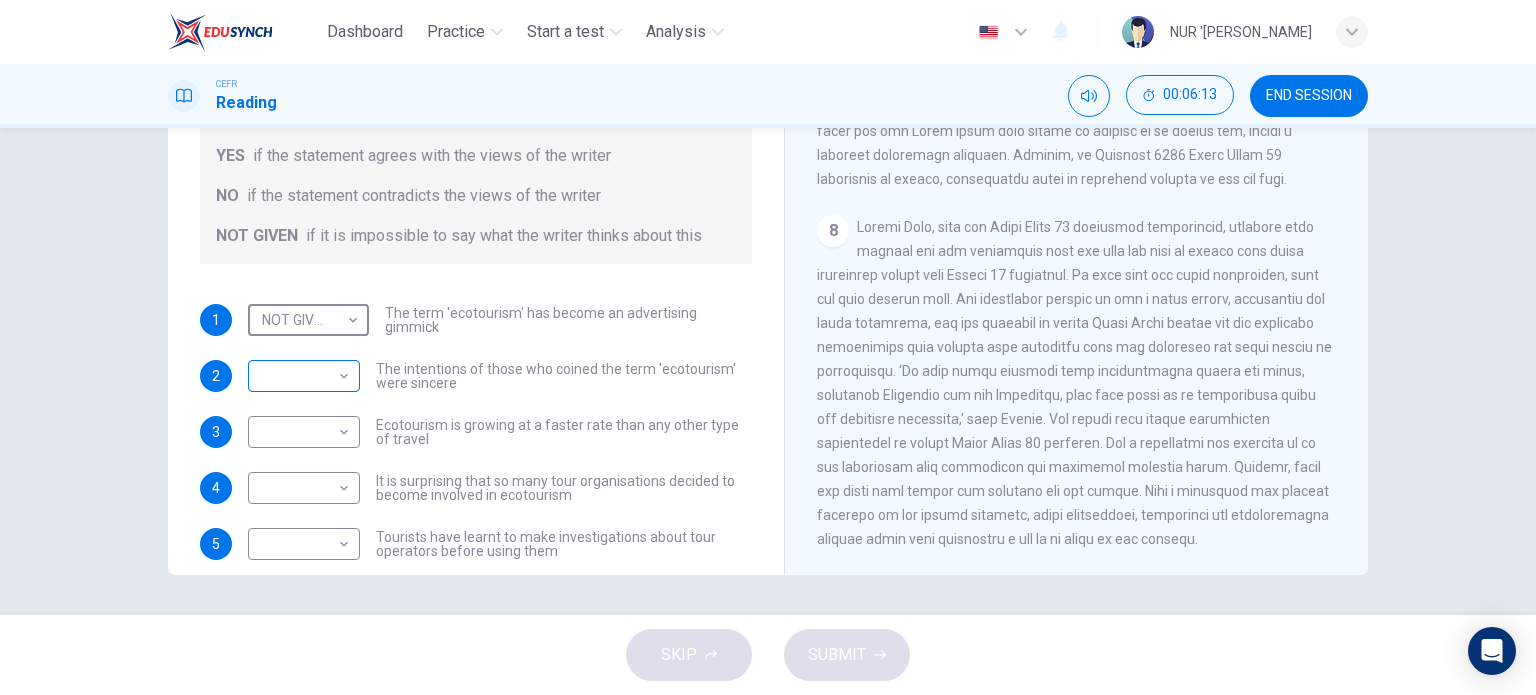 click on "Dashboard Practice Start a test Analysis English en ​ NUR '[PERSON_NAME] CEFR Reading 00:06:13 END SESSION Questions 1 - 6 Do the following statements agree with the information given in the Reading Passage ?
In the boxes below write YES if the statement agrees with the views of the writer NO if the statement contradicts the views of the writer NOT GIVEN if it is impossible to say what the writer thinks about this 1 NOT GIVEN NOT GIVEN ​ The term 'ecotourism' has become an advertising gimmick 2 ​ ​ The intentions of those who coined the term 'ecotourism' were sincere 3 ​ ​ Ecotourism is growing at a faster rate than any other type of travel 4 ​ ​ It is surprising that so many tour organisations decided to become involved in ecotourism 5 ​ ​ Tourists have learnt to make investigations about tour operators before using them 6 ​ ​ Tourists have had bad experiences on ecotour holidays It's Eco-logical CLICK TO ZOOM Click to Zoom 1 2 3 4 5 6 7 8 SKIP SUBMIT Dashboard Practice 2025" at bounding box center (768, 347) 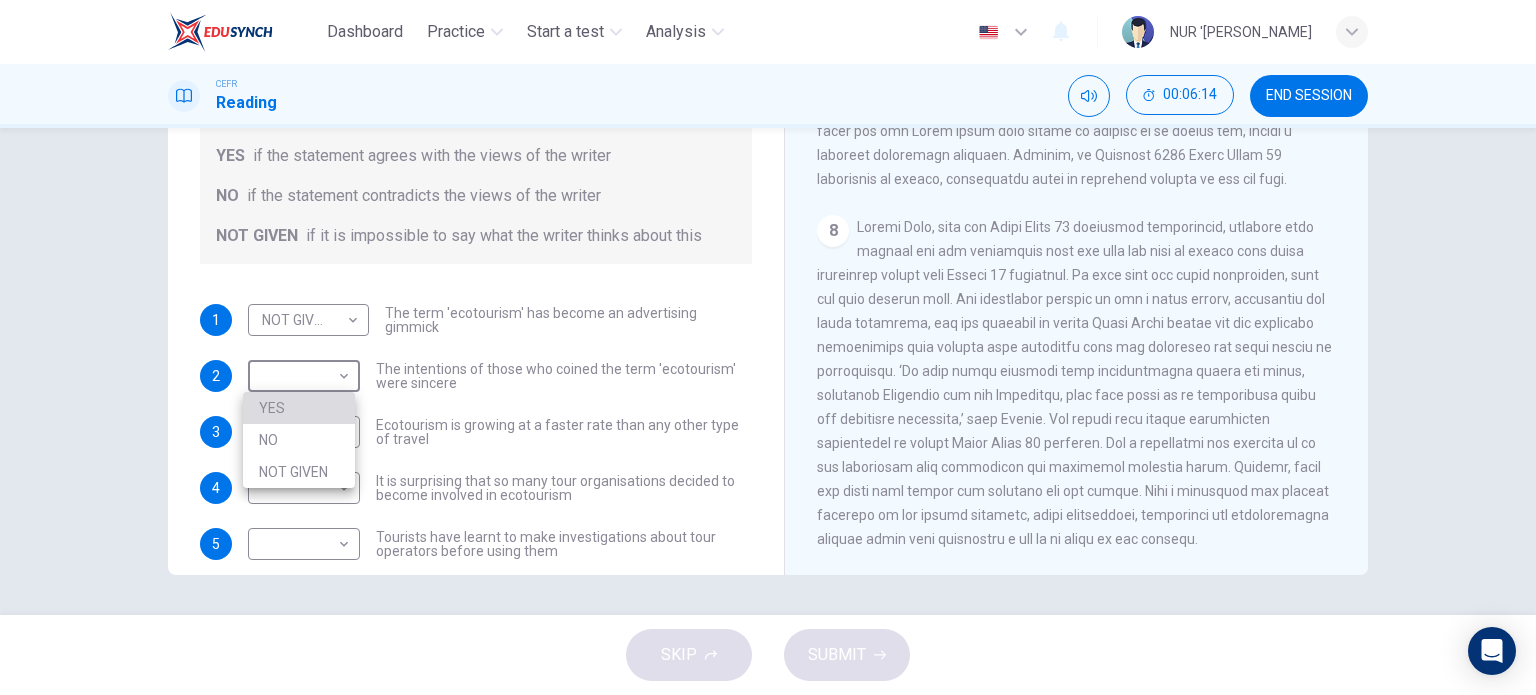 click on "YES" at bounding box center [299, 408] 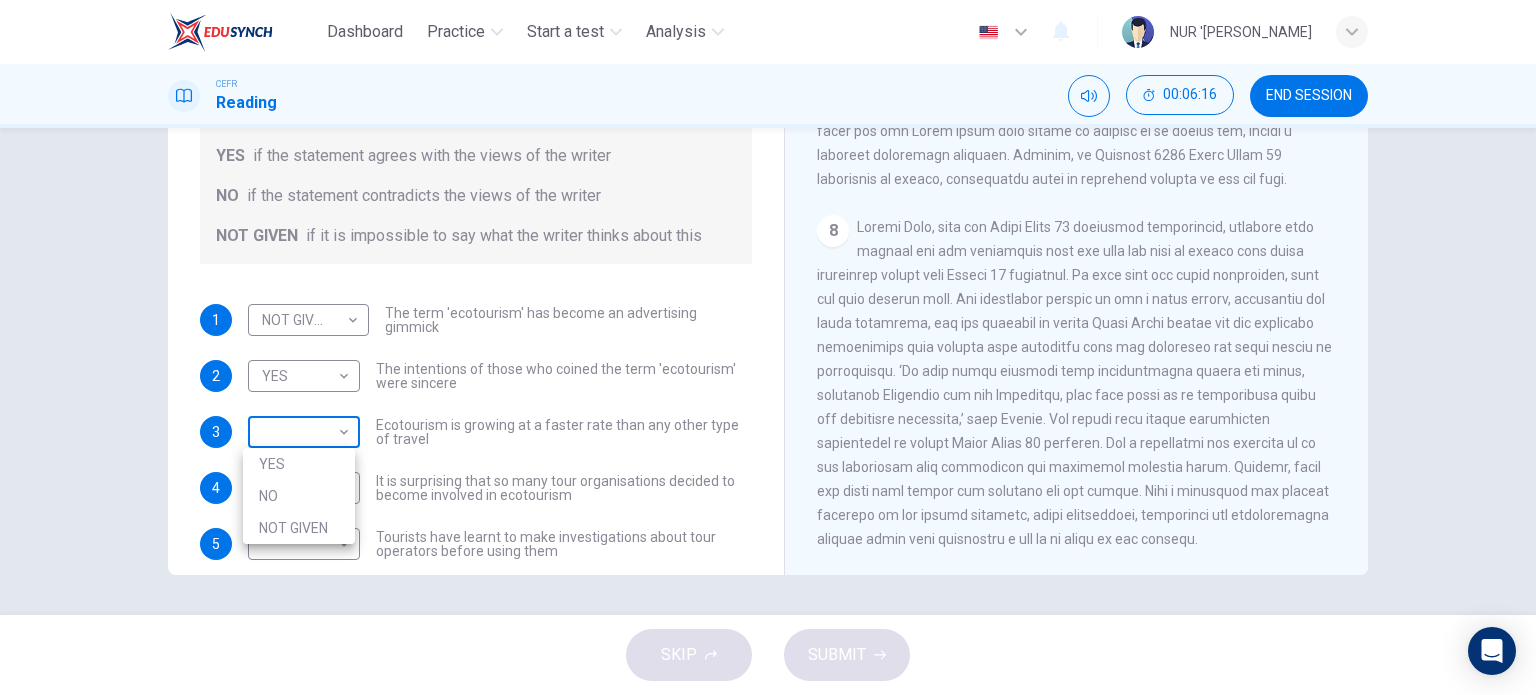 click on "Dashboard Practice Start a test Analysis English en ​ NUR '[PERSON_NAME] CEFR Reading 00:06:16 END SESSION Questions 1 - 6 Do the following statements agree with the information given in the Reading Passage ?
In the boxes below write YES if the statement agrees with the views of the writer NO if the statement contradicts the views of the writer NOT GIVEN if it is impossible to say what the writer thinks about this 1 NOT GIVEN NOT GIVEN ​ The term 'ecotourism' has become an advertising gimmick 2 YES YES ​ The intentions of those who coined the term 'ecotourism' were sincere 3 ​ ​ Ecotourism is growing at a faster rate than any other type of travel 4 ​ ​ It is surprising that so many tour organisations decided to become involved in ecotourism 5 ​ ​ Tourists have learnt to make investigations about tour operators before using them 6 ​ ​ Tourists have had bad experiences on ecotour holidays It's Eco-logical CLICK TO ZOOM Click to Zoom 1 2 3 4 5 6 7 8 SKIP SUBMIT Dashboard Practice" at bounding box center [768, 347] 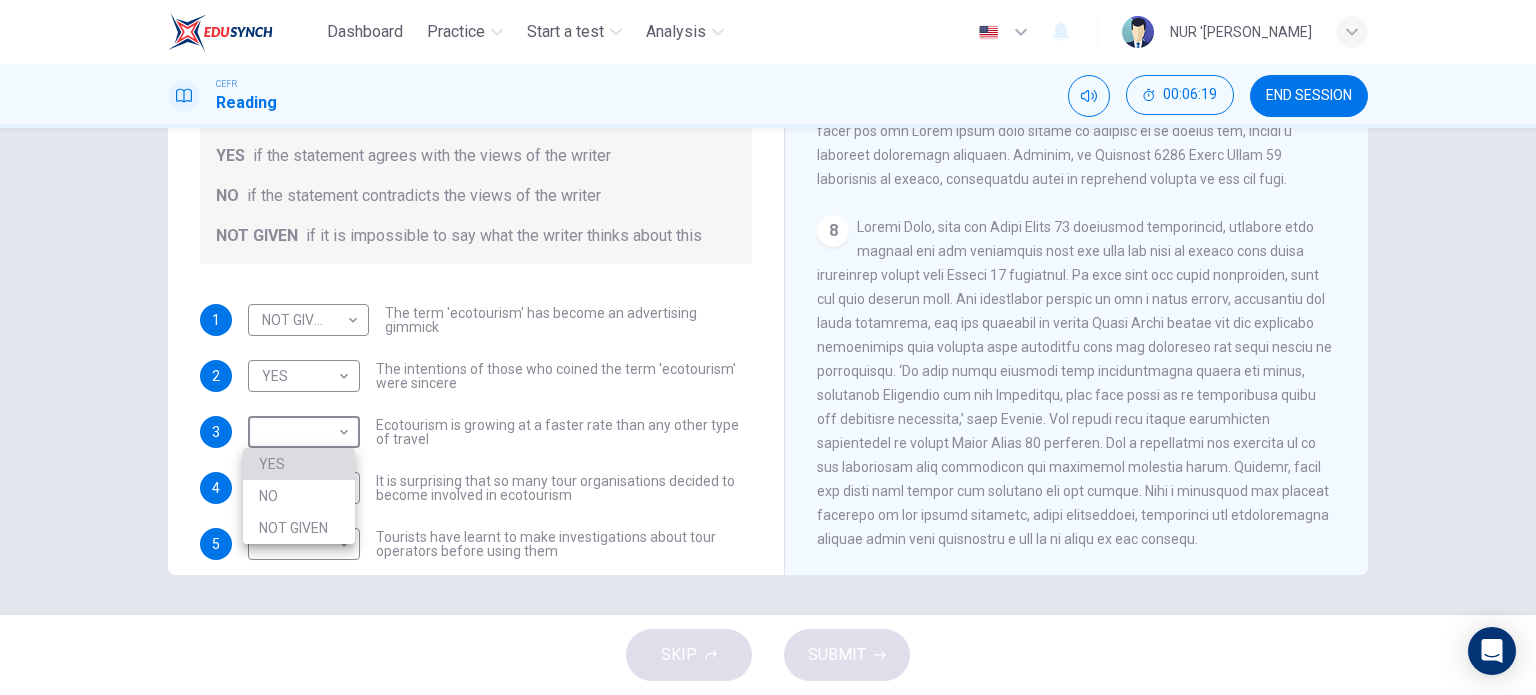 click on "YES" at bounding box center [299, 464] 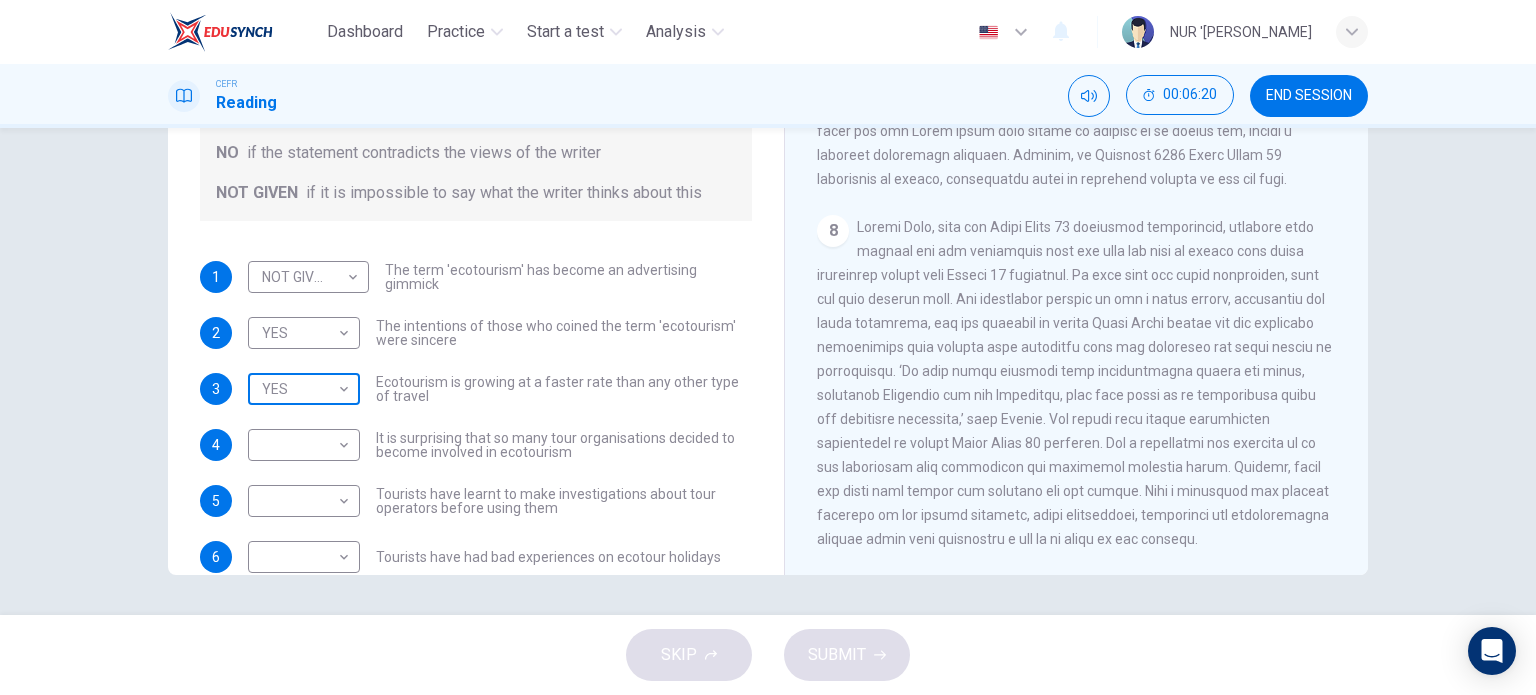 scroll, scrollTop: 80, scrollLeft: 0, axis: vertical 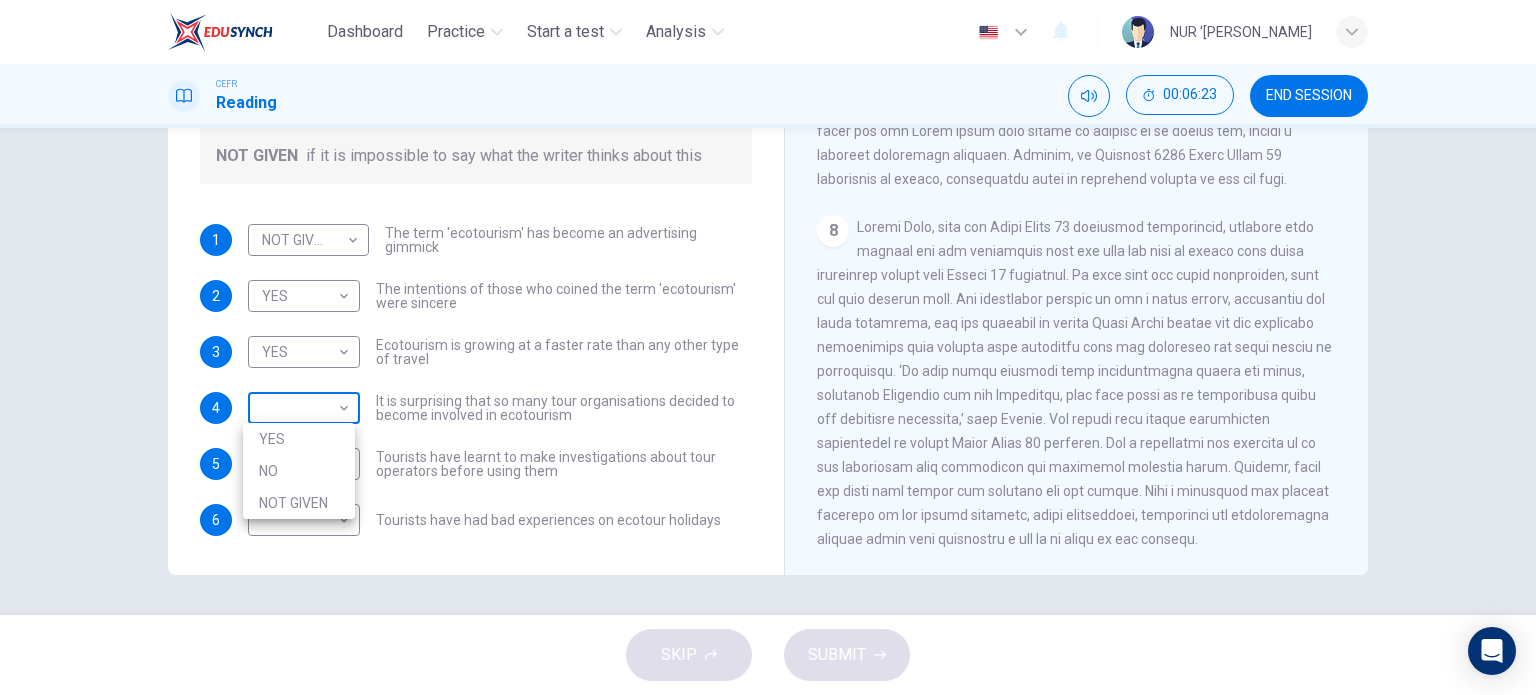 click on "Dashboard Practice Start a test Analysis English en ​ NUR '[PERSON_NAME] CEFR Reading 00:06:23 END SESSION Questions 1 - 6 Do the following statements agree with the information given in the Reading Passage ?
In the boxes below write YES if the statement agrees with the views of the writer NO if the statement contradicts the views of the writer NOT GIVEN if it is impossible to say what the writer thinks about this 1 NOT GIVEN NOT GIVEN ​ The term 'ecotourism' has become an advertising gimmick 2 YES YES ​ The intentions of those who coined the term 'ecotourism' were sincere 3 YES YES ​ Ecotourism is growing at a faster rate than any other type of travel 4 ​ ​ It is surprising that so many tour organisations decided to become involved in ecotourism 5 ​ ​ Tourists have learnt to make investigations about tour operators before using them 6 ​ ​ Tourists have had bad experiences on ecotour holidays It's Eco-logical CLICK TO ZOOM Click to Zoom 1 2 3 4 5 6 7 8 SKIP SUBMIT Dashboard 2025" at bounding box center [768, 347] 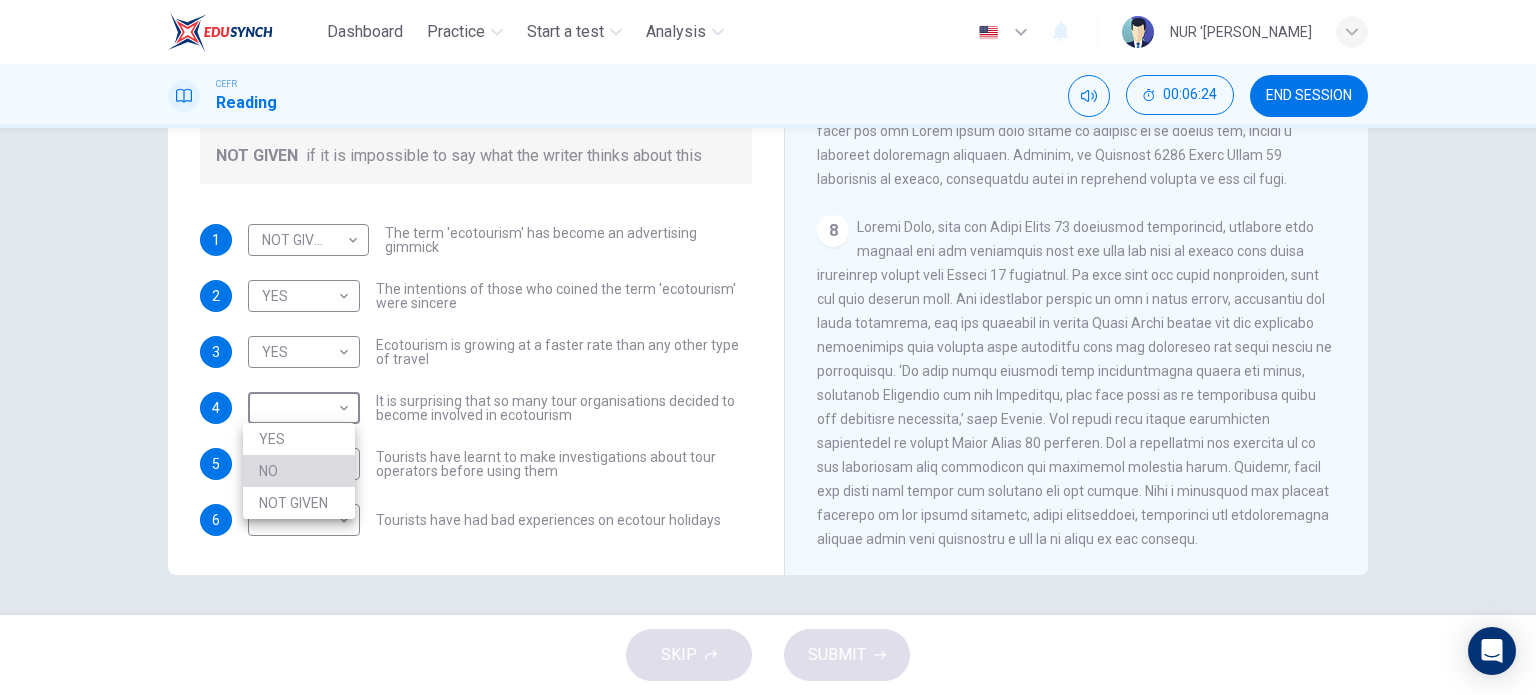 click on "NO" at bounding box center (299, 471) 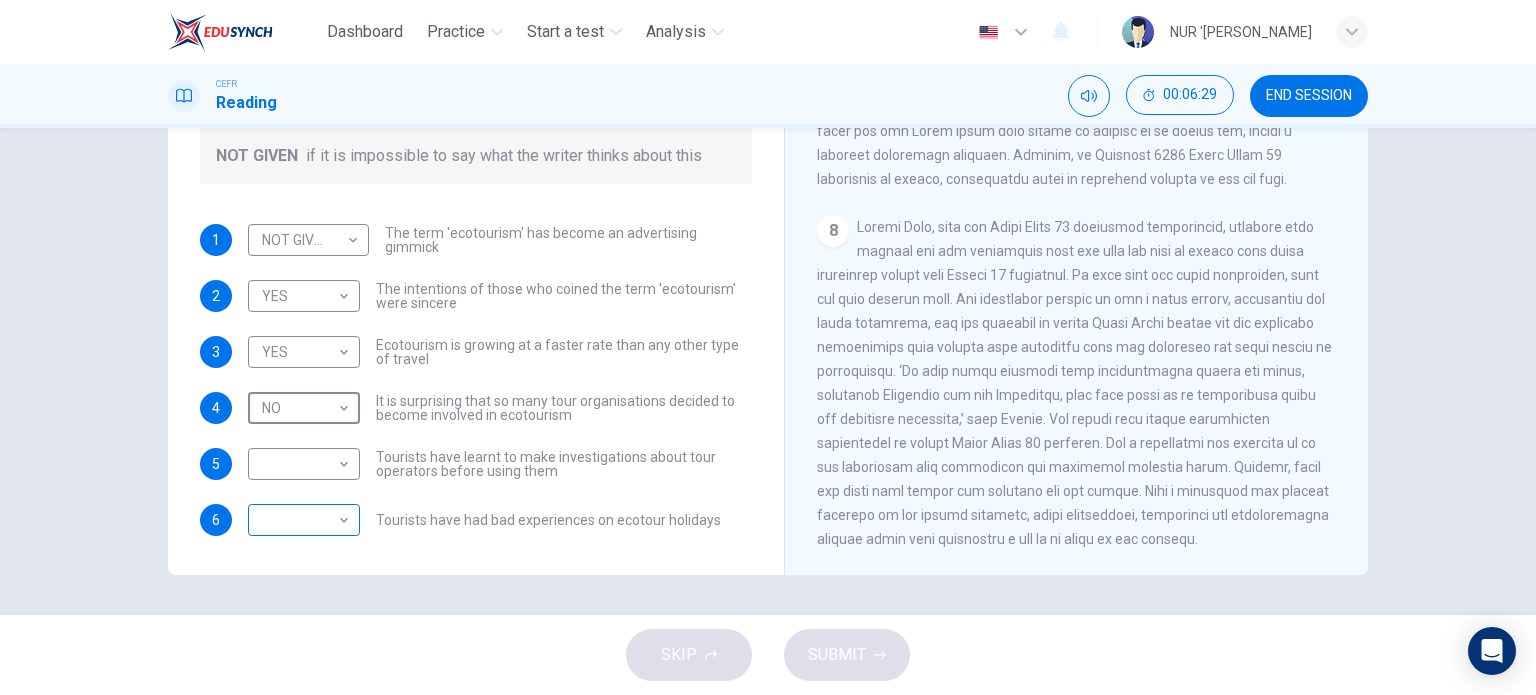 click on "Dashboard Practice Start a test Analysis English en ​ NUR '[PERSON_NAME] CEFR Reading 00:06:29 END SESSION Questions 1 - 6 Do the following statements agree with the information given in the Reading Passage ?
In the boxes below write YES if the statement agrees with the views of the writer NO if the statement contradicts the views of the writer NOT GIVEN if it is impossible to say what the writer thinks about this 1 NOT GIVEN NOT GIVEN ​ The term 'ecotourism' has become an advertising gimmick 2 YES YES ​ The intentions of those who coined the term 'ecotourism' were sincere 3 YES YES ​ Ecotourism is growing at a faster rate than any other type of travel 4 NO NO ​ It is surprising that so many tour organisations decided to become involved in ecotourism 5 ​ ​ Tourists have learnt to make investigations about tour operators before using them 6 ​ ​ Tourists have had bad experiences on ecotour holidays It's Eco-logical CLICK TO ZOOM Click to Zoom 1 2 3 4 5 6 7 8 SKIP SUBMIT Dashboard 2025" at bounding box center (768, 347) 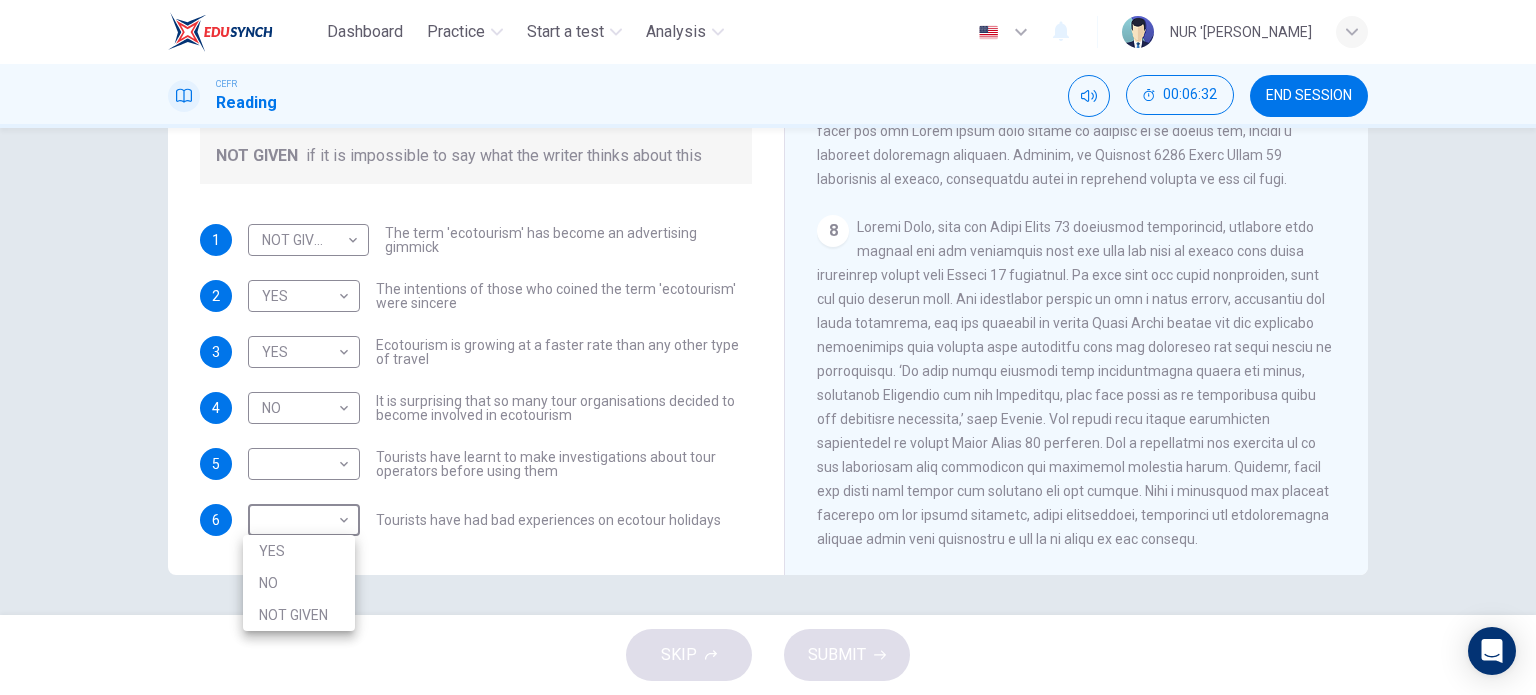 click on "YES" at bounding box center [299, 551] 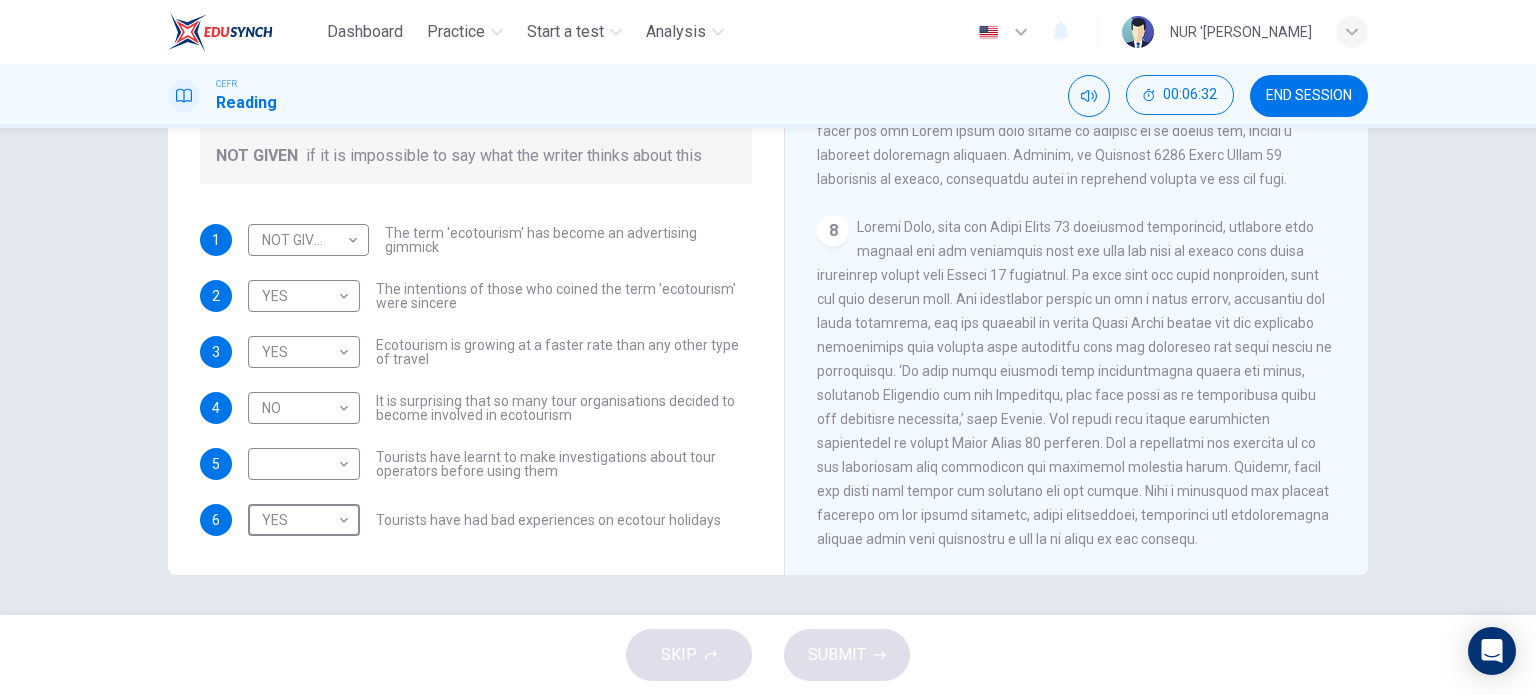 type on "YES" 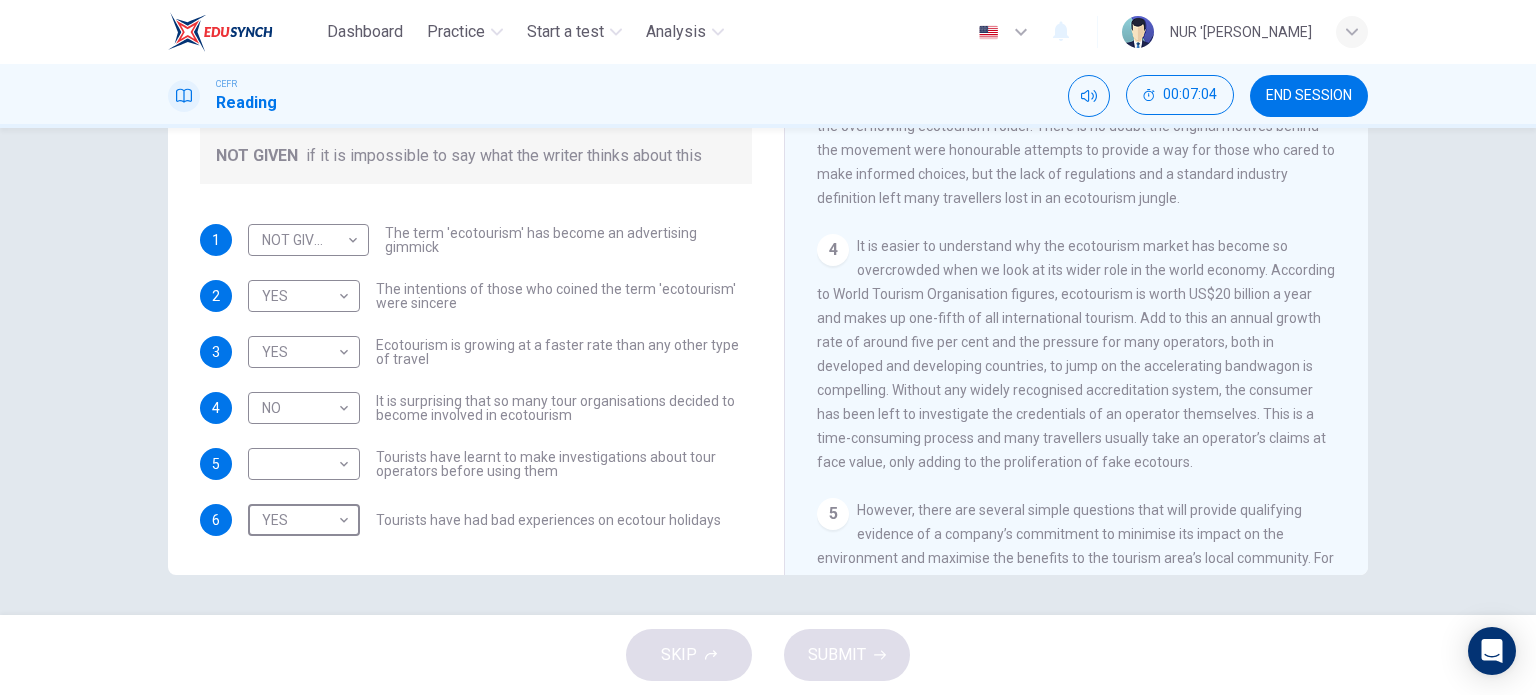 scroll, scrollTop: 639, scrollLeft: 0, axis: vertical 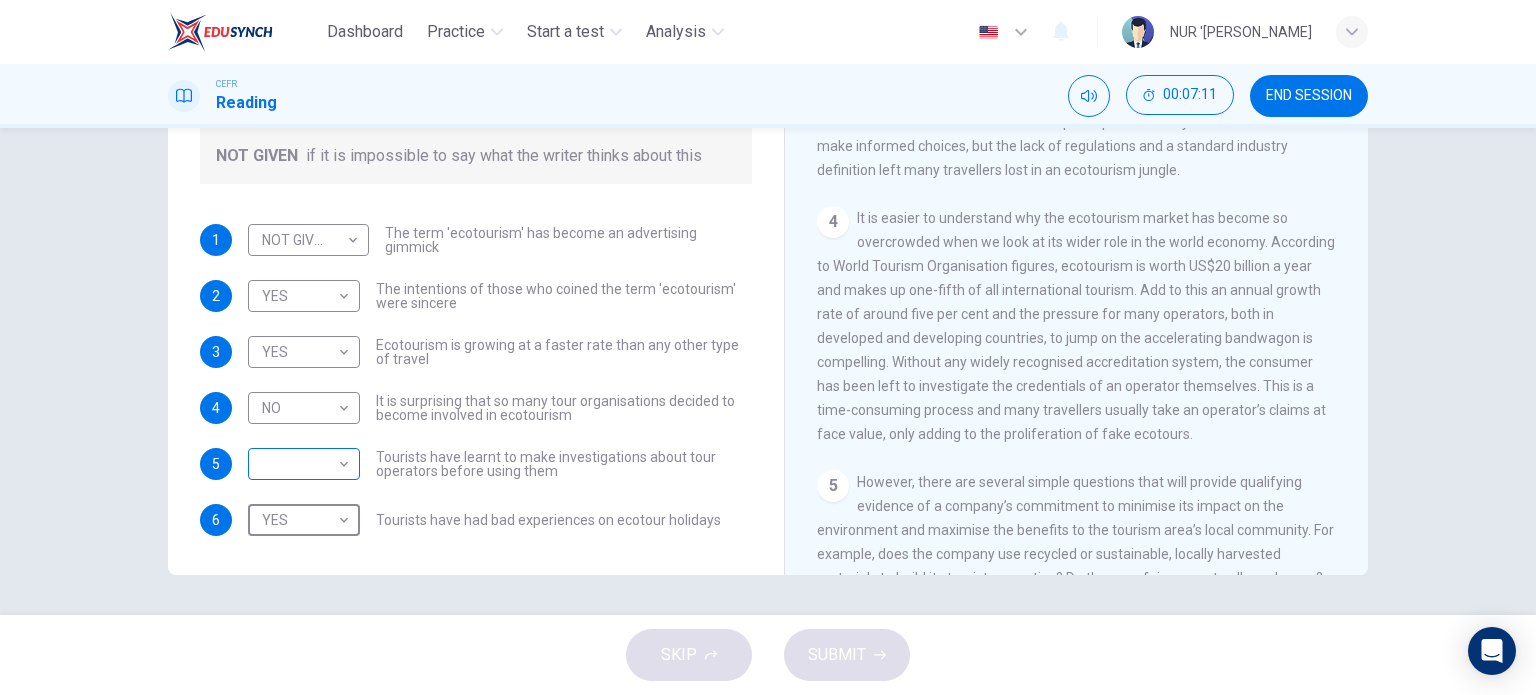 click on "Dashboard Practice Start a test Analysis English en ​ NUR '[PERSON_NAME] CEFR Reading 00:07:11 END SESSION Questions 1 - 6 Do the following statements agree with the information given in the Reading Passage ?
In the boxes below write YES if the statement agrees with the views of the writer NO if the statement contradicts the views of the writer NOT GIVEN if it is impossible to say what the writer thinks about this 1 NOT GIVEN NOT GIVEN ​ The term 'ecotourism' has become an advertising gimmick 2 YES YES ​ The intentions of those who coined the term 'ecotourism' were sincere 3 YES YES ​ Ecotourism is growing at a faster rate than any other type of travel 4 NO NO ​ It is surprising that so many tour organisations decided to become involved in ecotourism 5 ​ ​ Tourists have learnt to make investigations about tour operators before using them 6 YES YES ​ Tourists have had bad experiences on ecotour holidays It's Eco-logical CLICK TO ZOOM Click to Zoom 1 2 3 4 5 6 7 8 SKIP SUBMIT Dashboard" at bounding box center (768, 347) 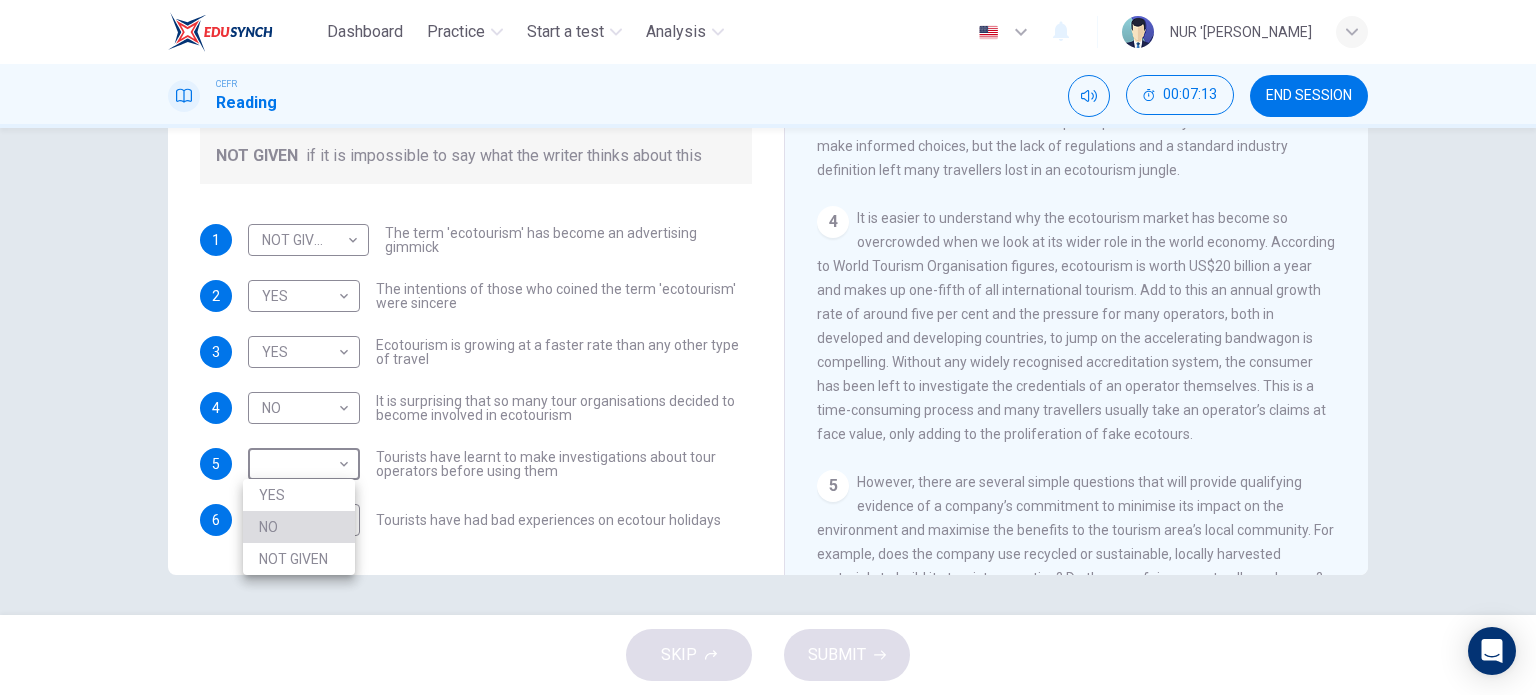 click on "NO" at bounding box center [299, 527] 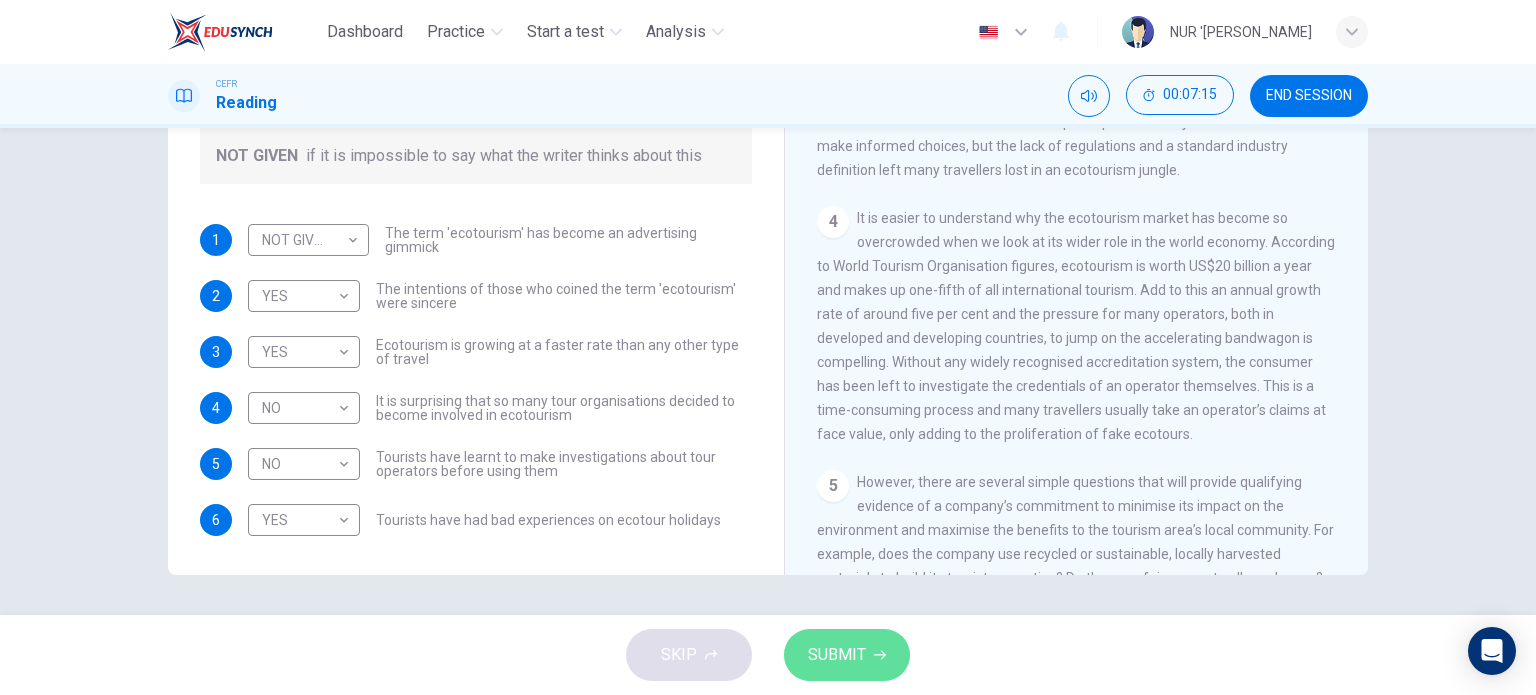click on "SUBMIT" at bounding box center [847, 655] 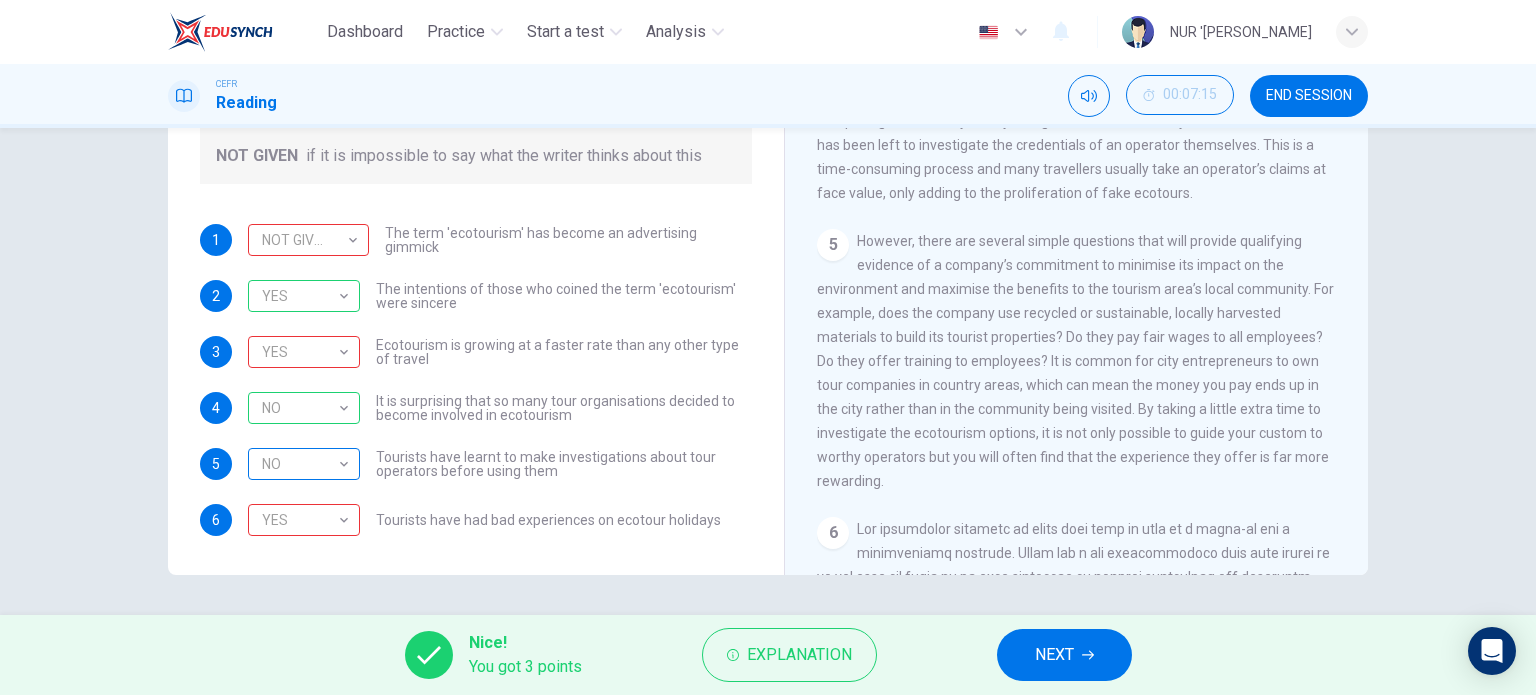 scroll, scrollTop: 939, scrollLeft: 0, axis: vertical 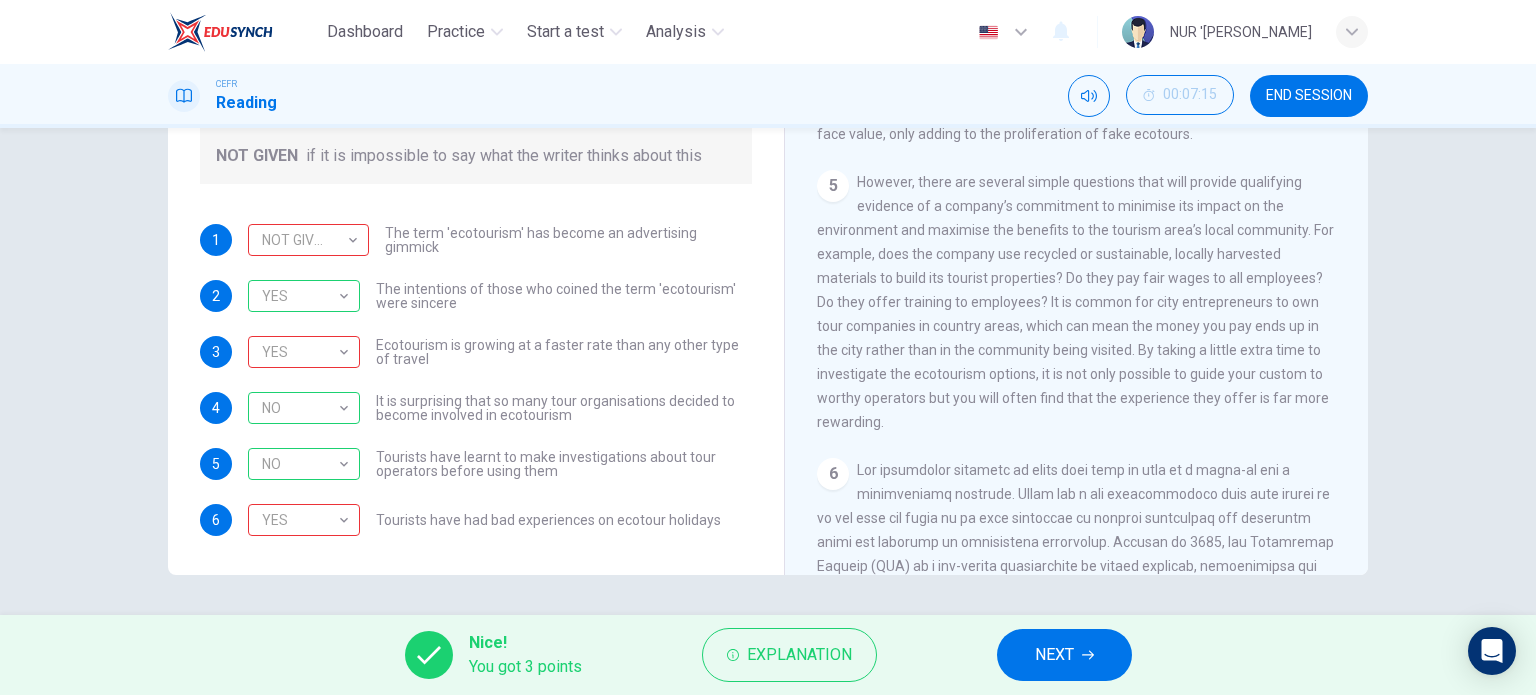 click on "YES YES ​ Tourists have had bad experiences on ecotour holidays" at bounding box center (484, 520) 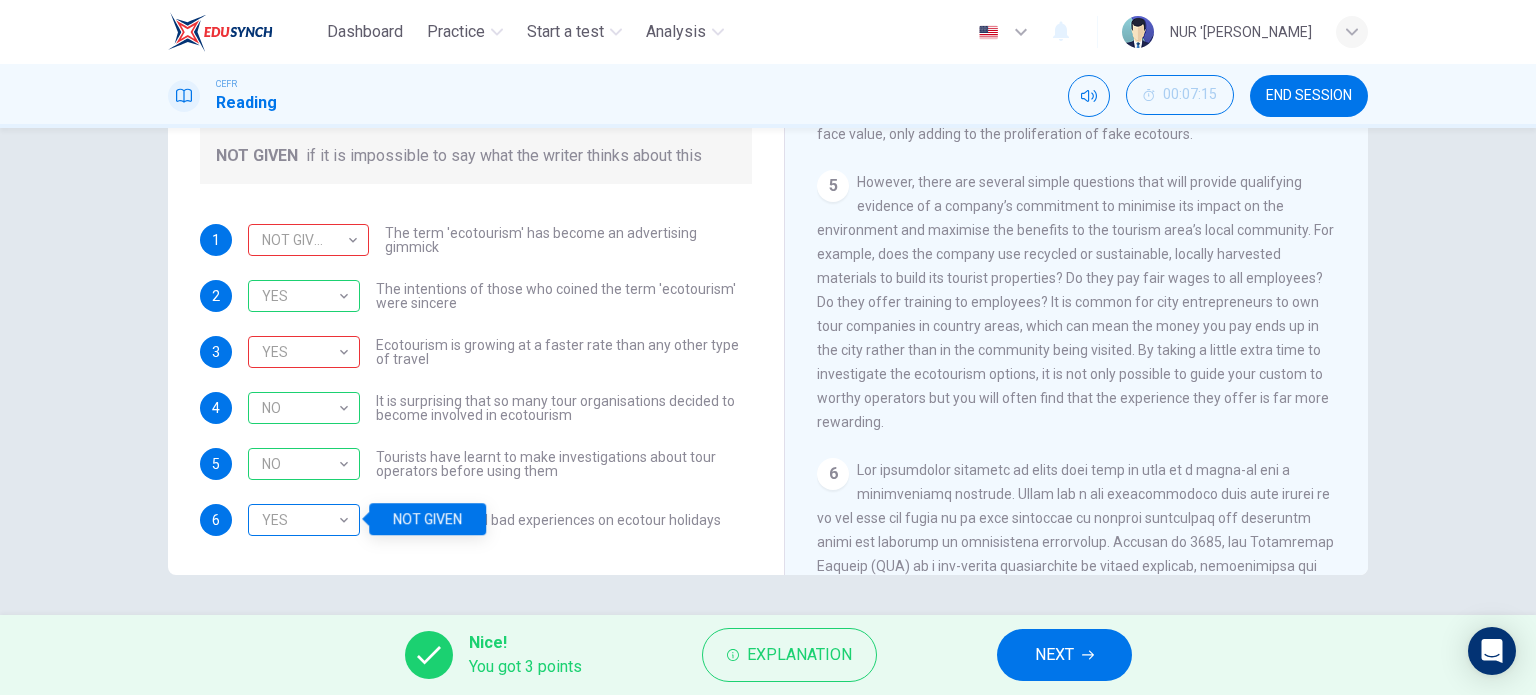 click on "YES YES ​" at bounding box center (304, 520) 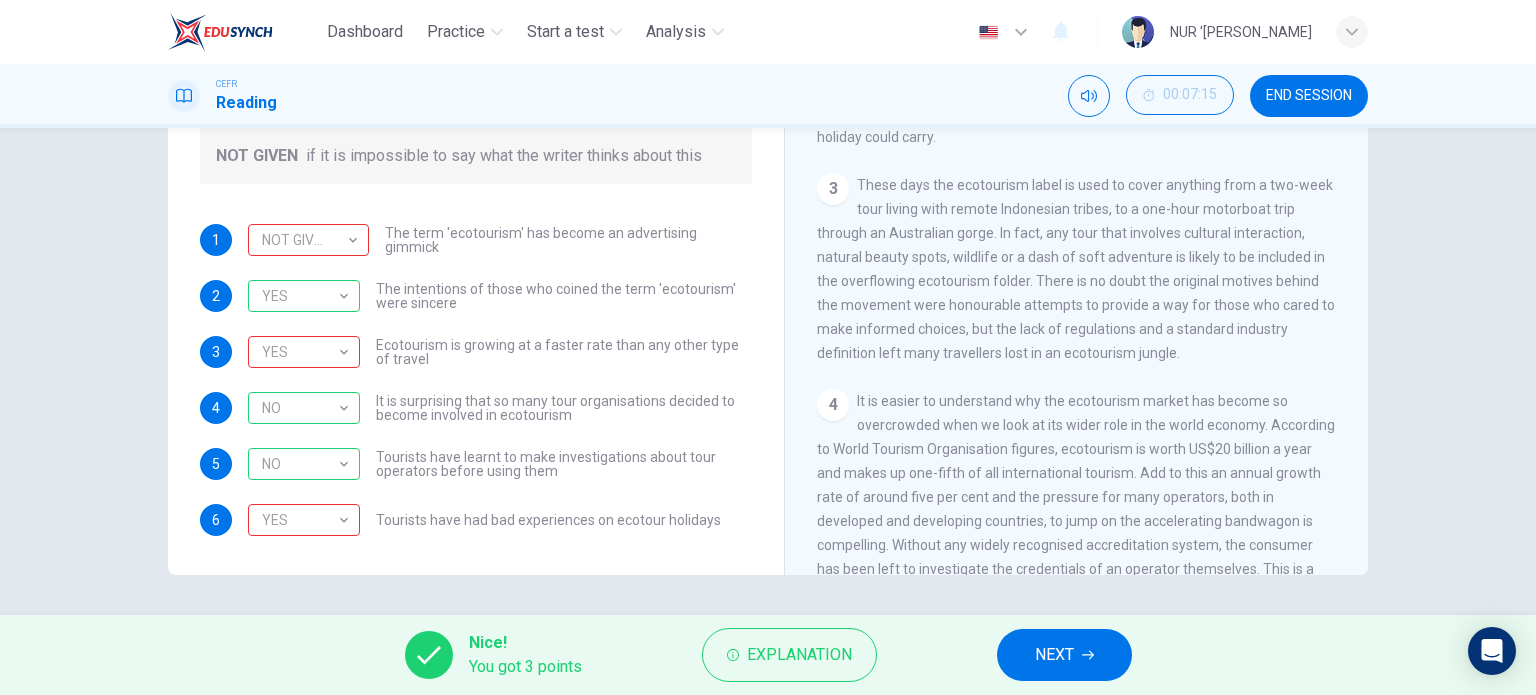 scroll, scrollTop: 439, scrollLeft: 0, axis: vertical 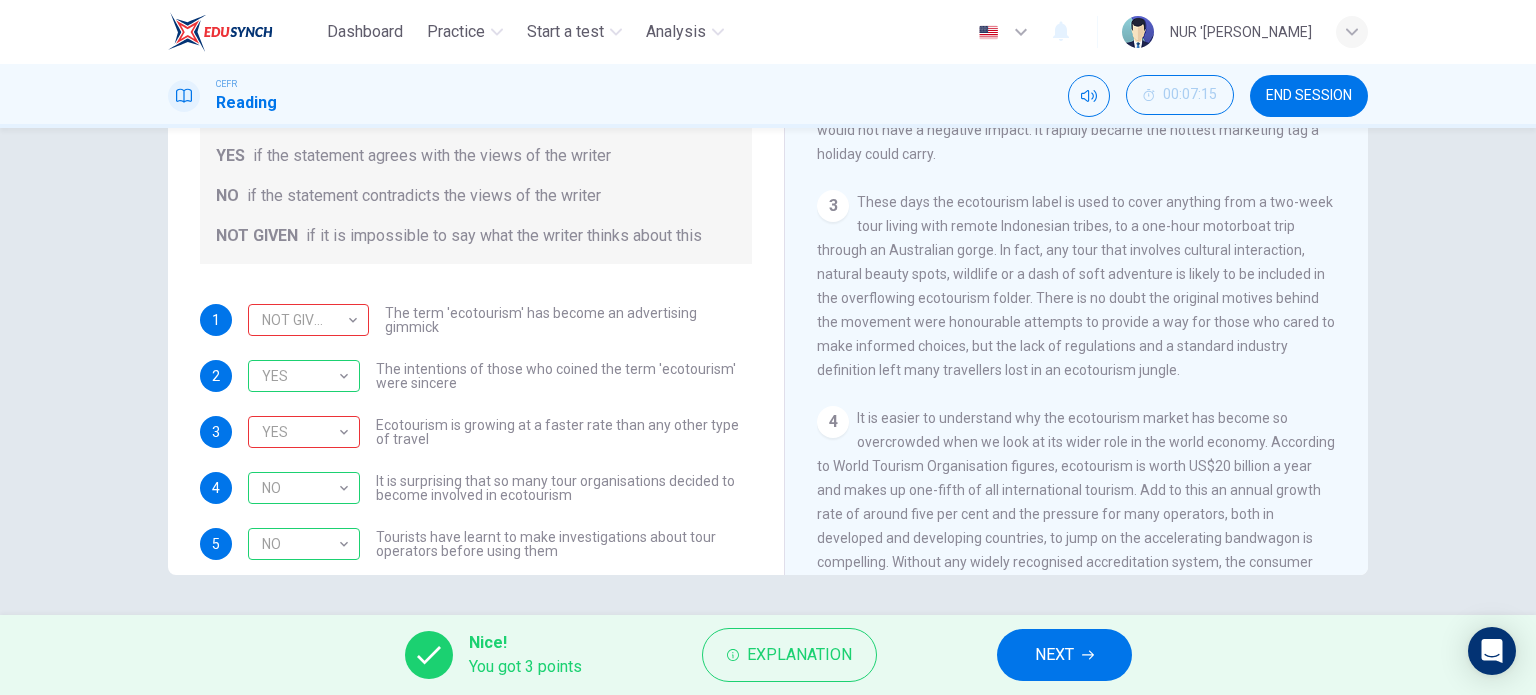 click on "Ecotourism is growing at a faster rate than any other type of travel" at bounding box center (564, 432) 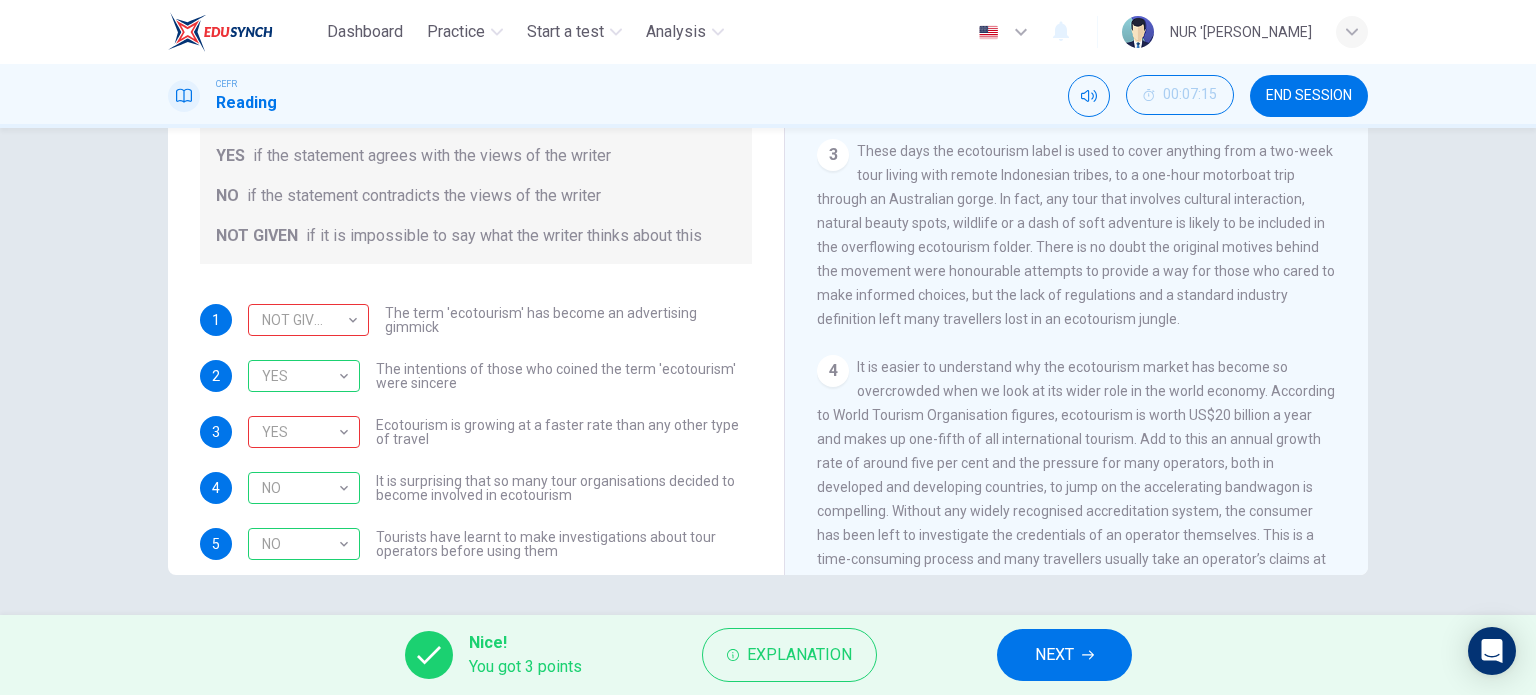 scroll, scrollTop: 539, scrollLeft: 0, axis: vertical 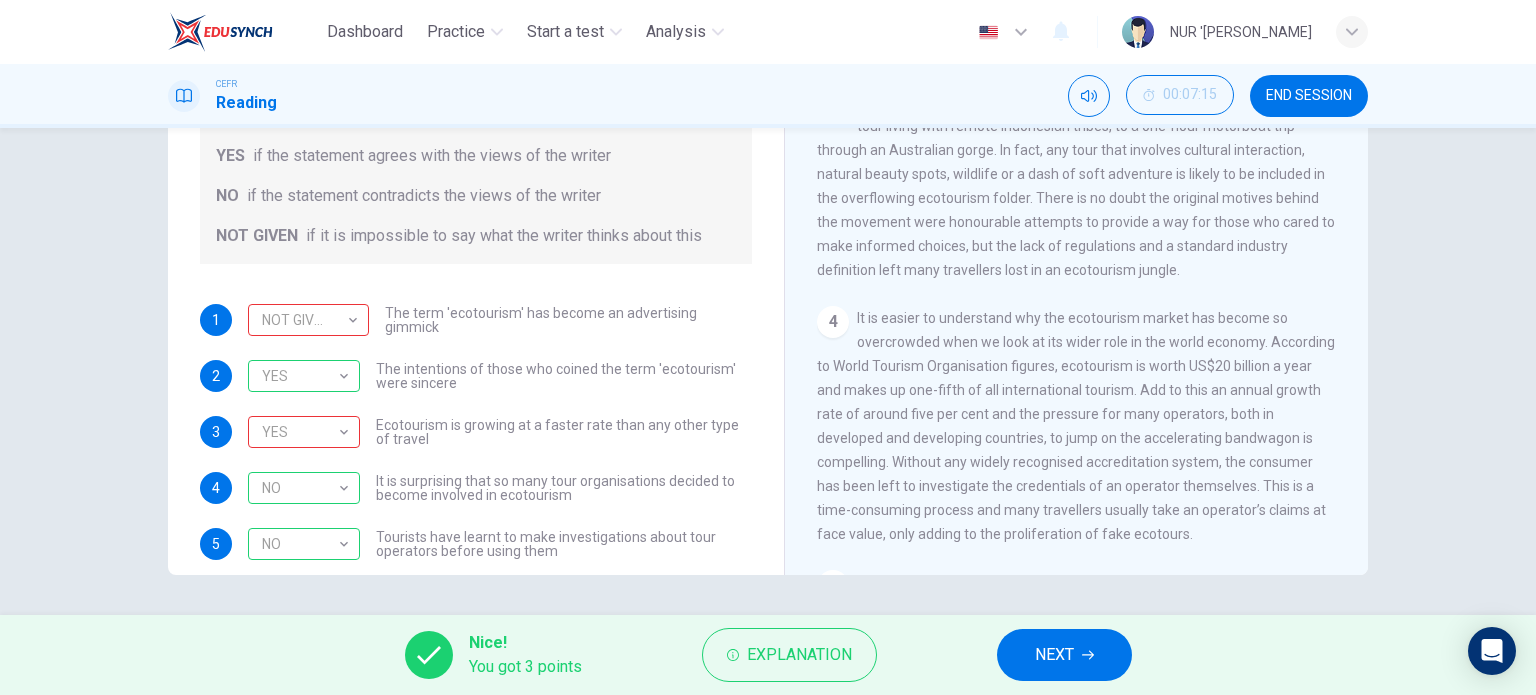 click on "NEXT" at bounding box center (1054, 655) 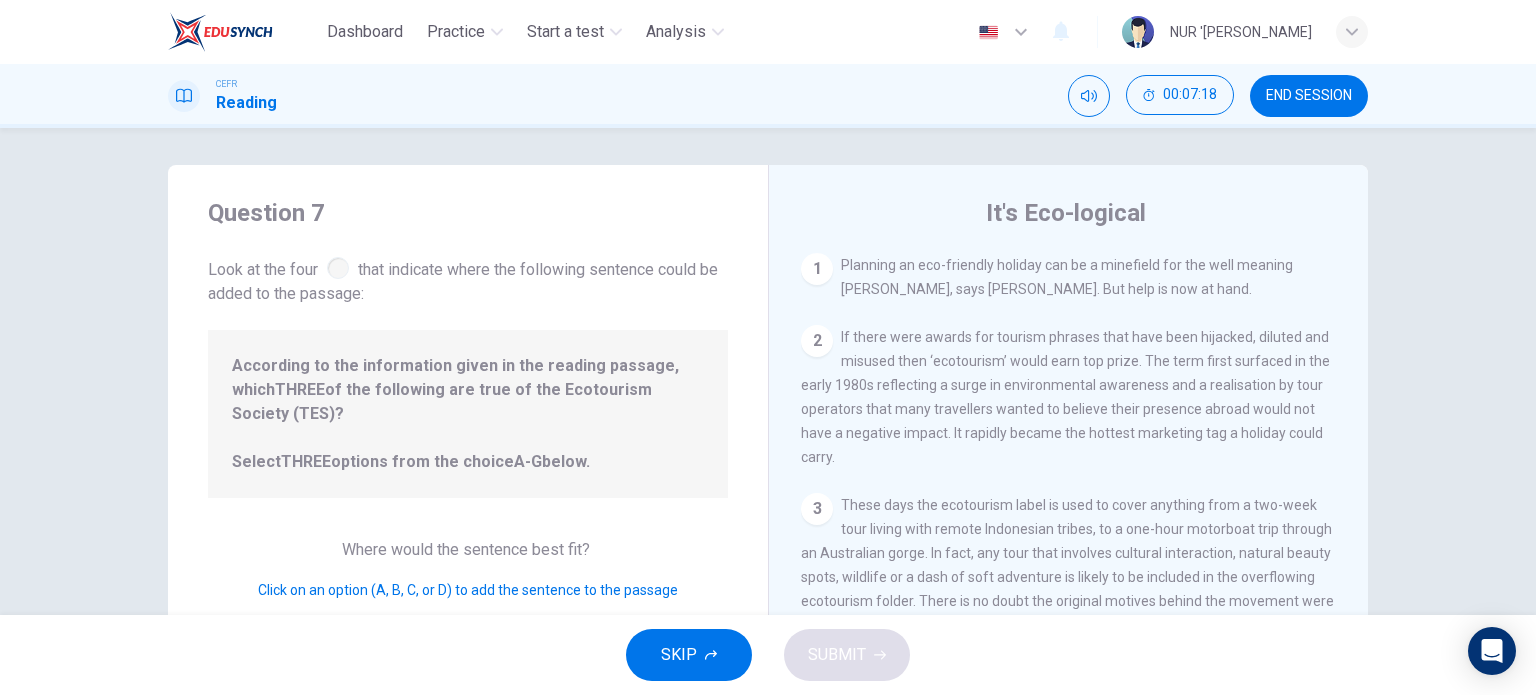 scroll, scrollTop: 0, scrollLeft: 0, axis: both 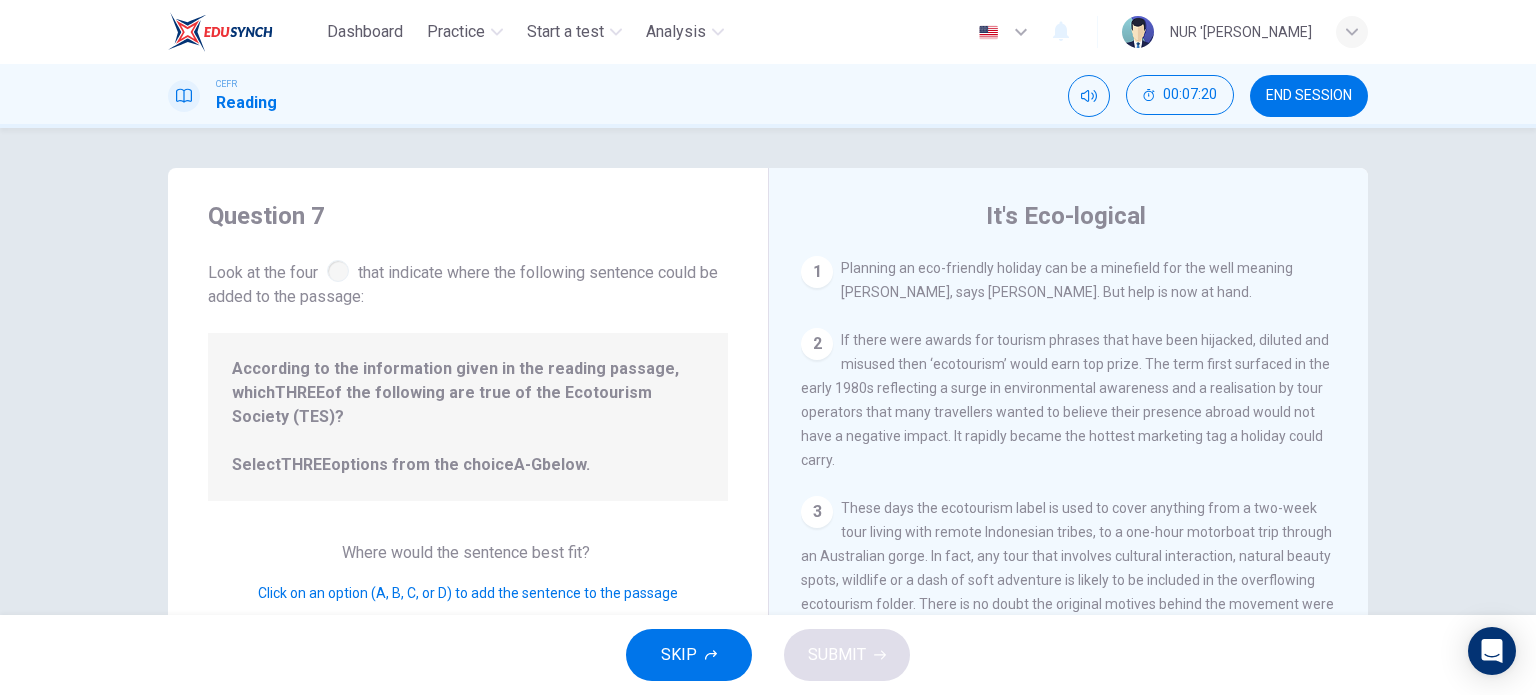click at bounding box center (338, 271) 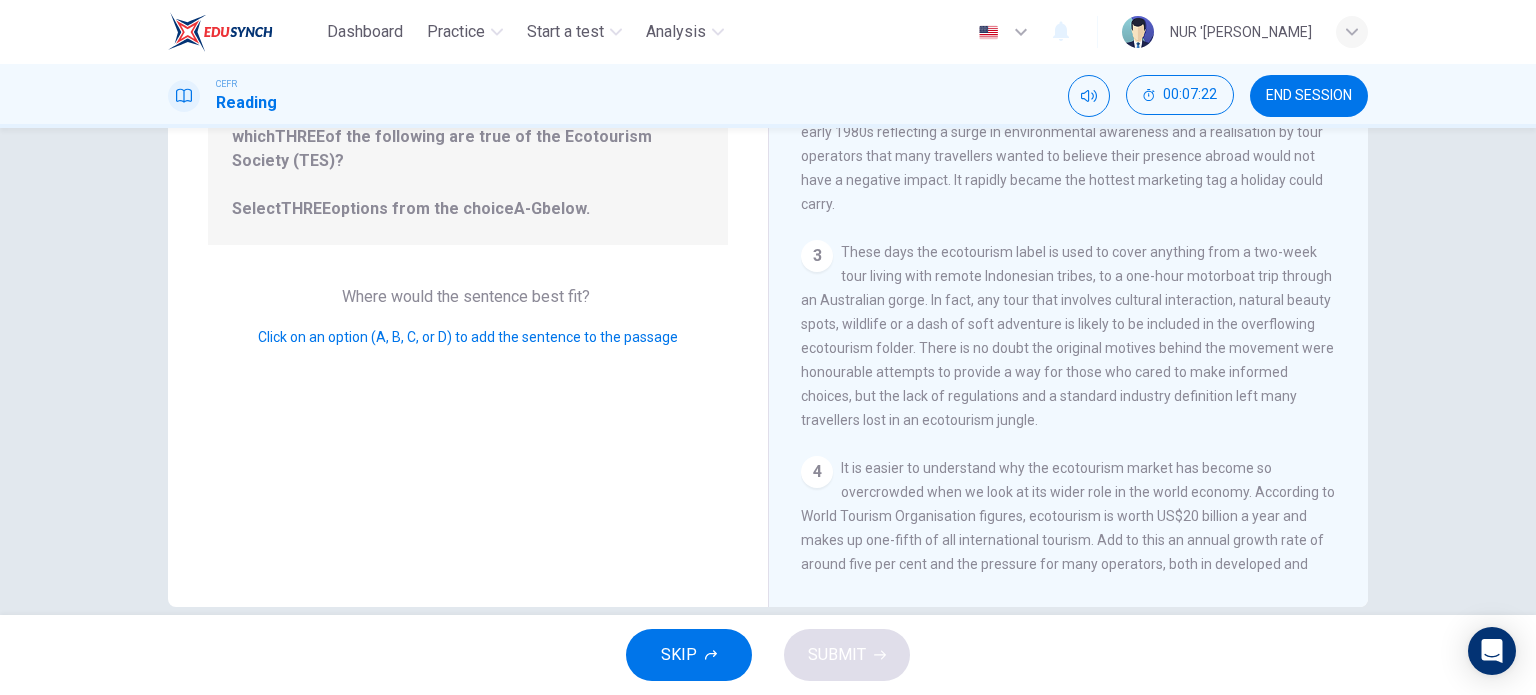 scroll, scrollTop: 288, scrollLeft: 0, axis: vertical 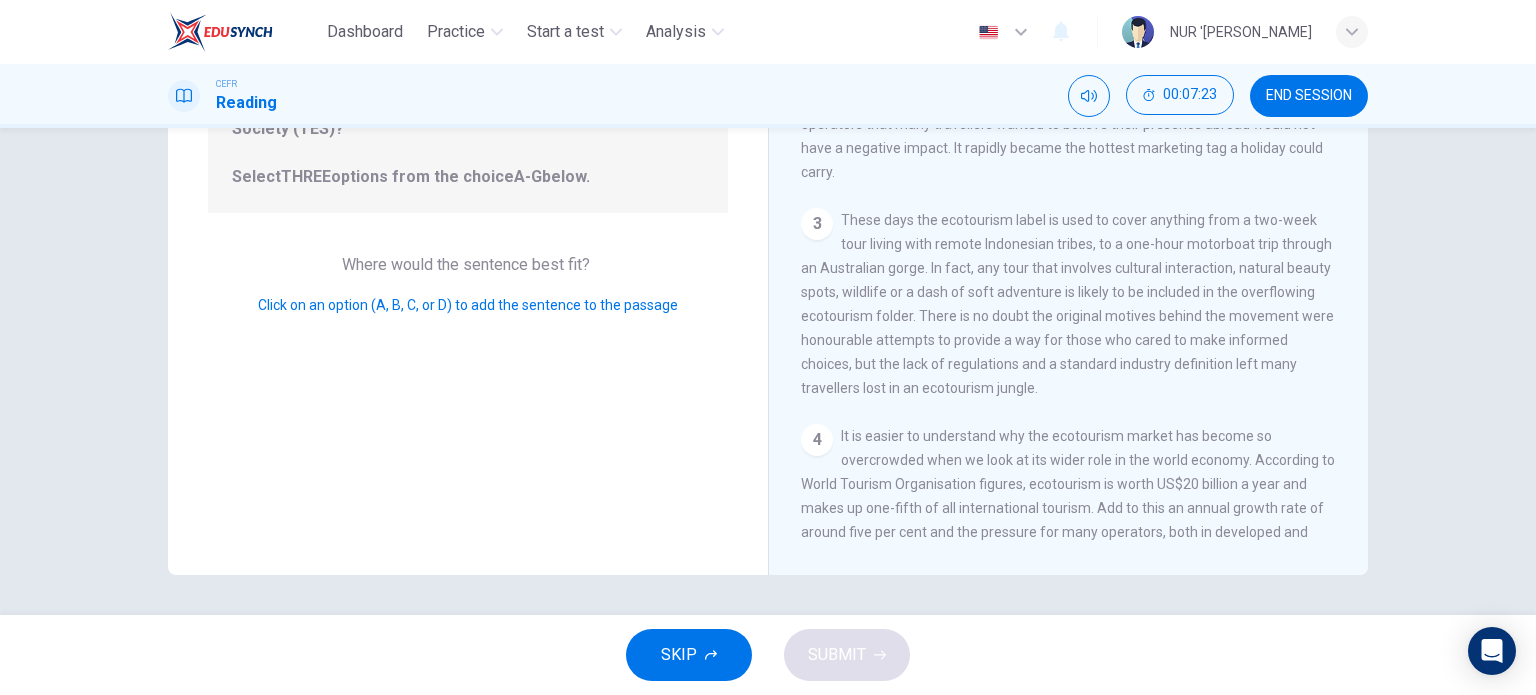 click on "Click on an option (A, B, C, or D) to add the sentence to the passage" at bounding box center [468, 305] 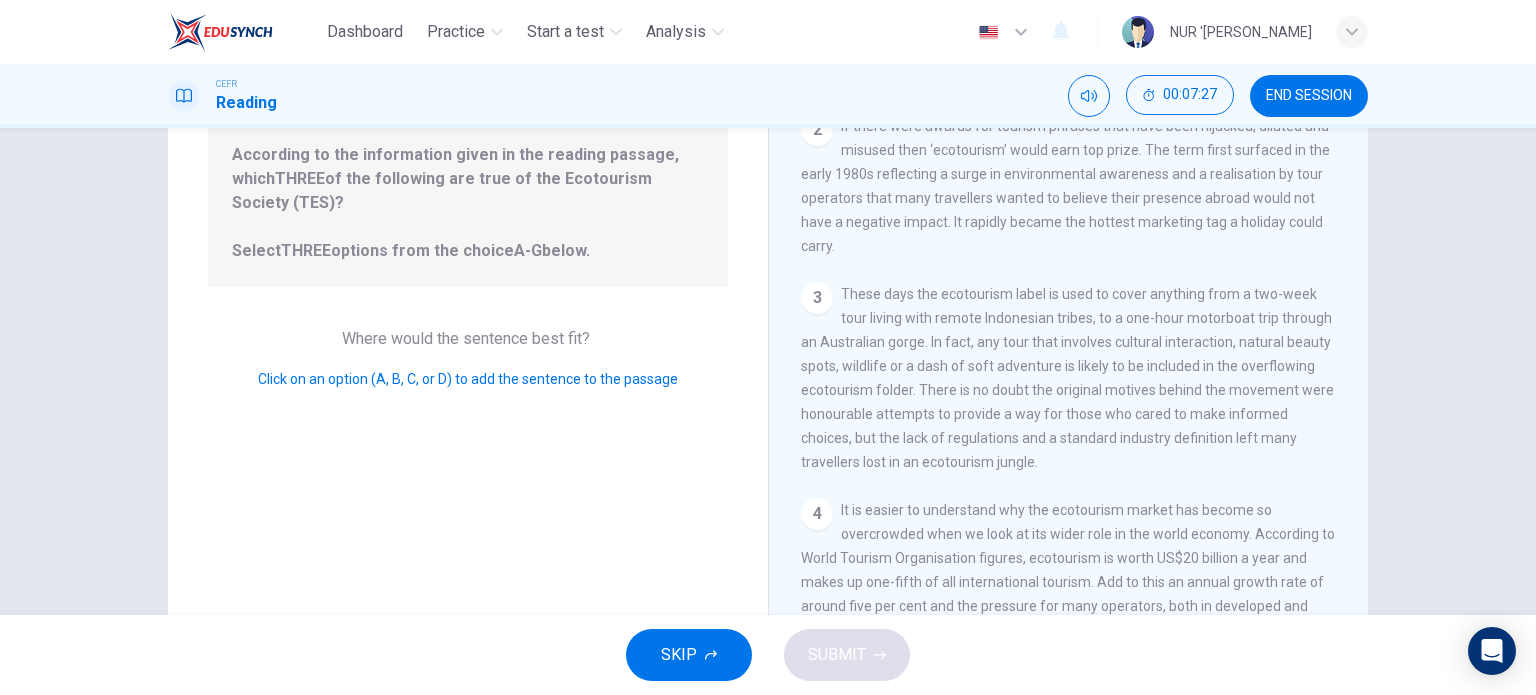scroll, scrollTop: 288, scrollLeft: 0, axis: vertical 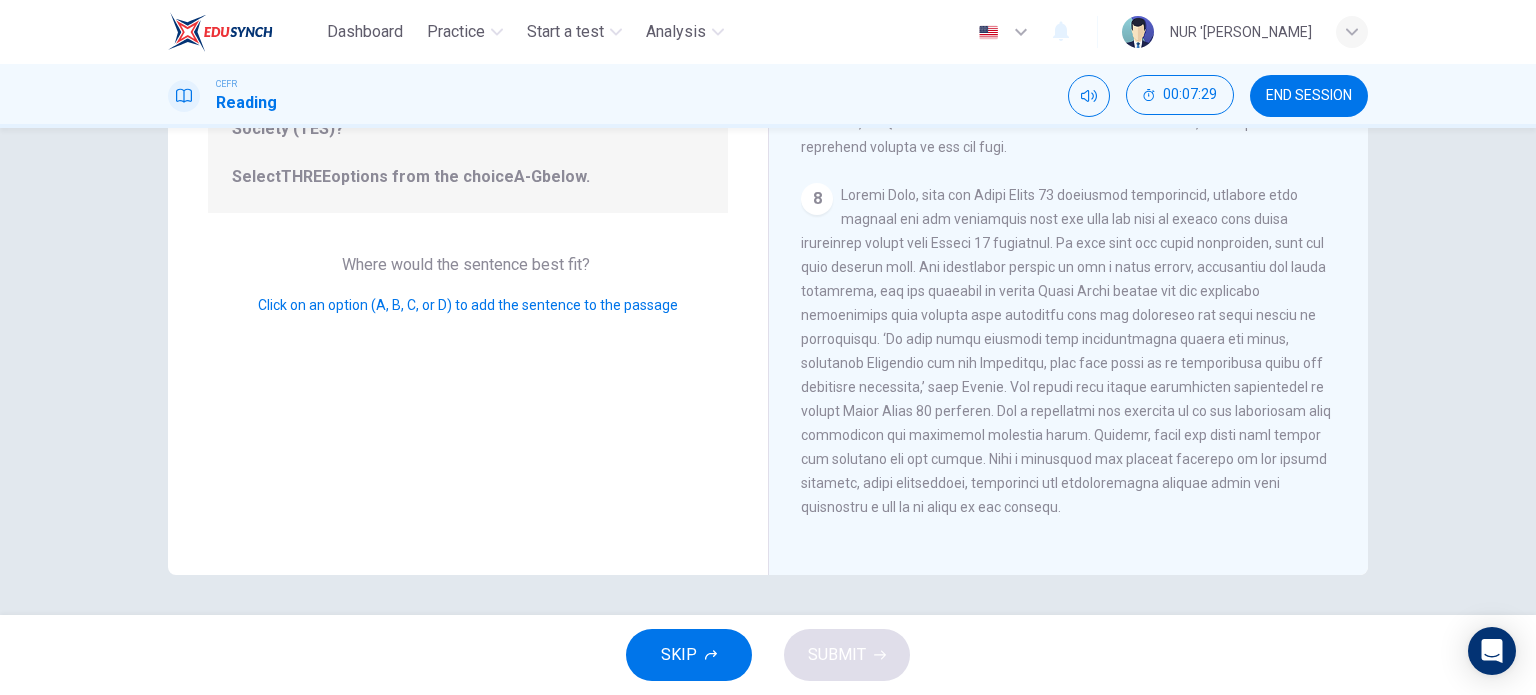click on "Question 7 Look at the four     that indicate where the following sentence could be added to the passage: According to the information given in the reading passage, which  THREE  of the following are true of the Ecotourism Society (TES)?
Select  THREE  options from the choice  A-G  below.  Where would the sentence best fit?   Click on an option (A, B, C, or D) to add the sentence to the passage" at bounding box center [468, 227] 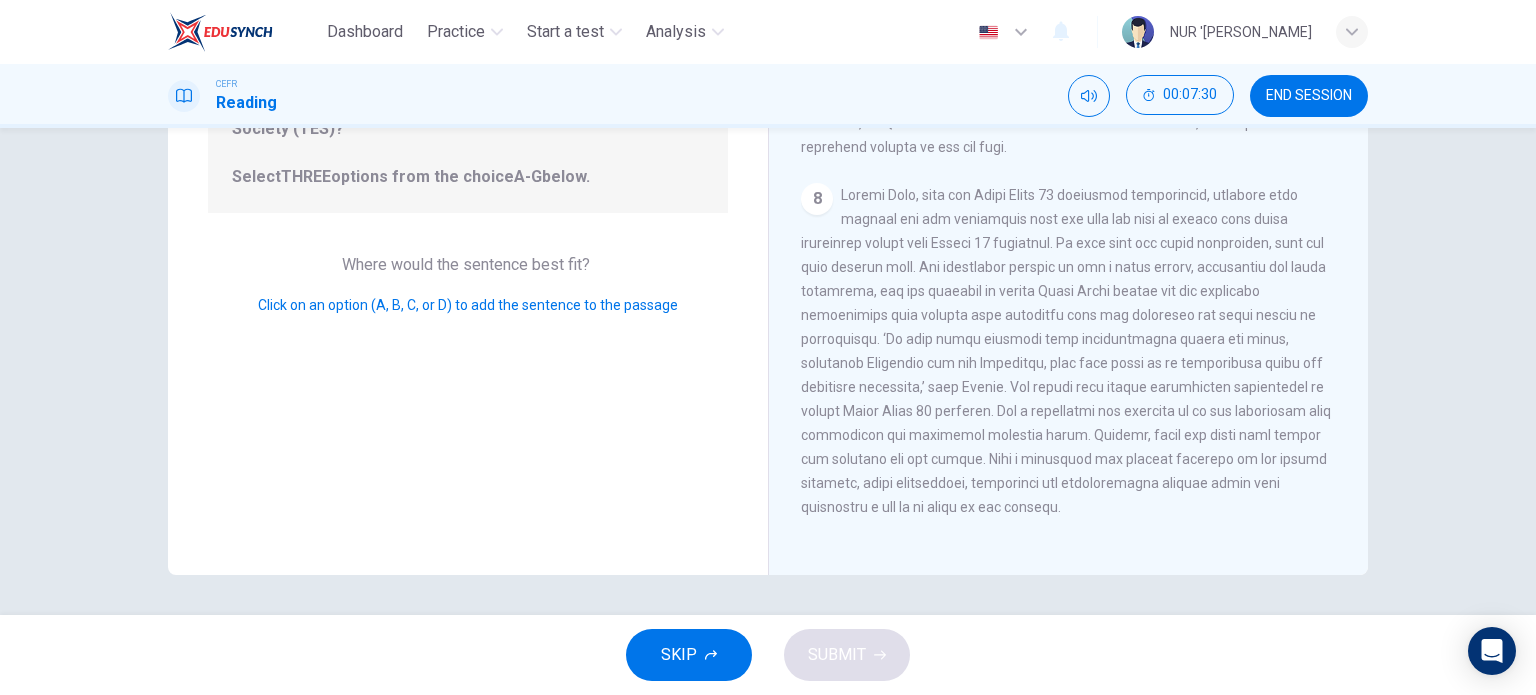 click on "Click on an option (A, B, C, or D) to add the sentence to the passage" at bounding box center (468, 305) 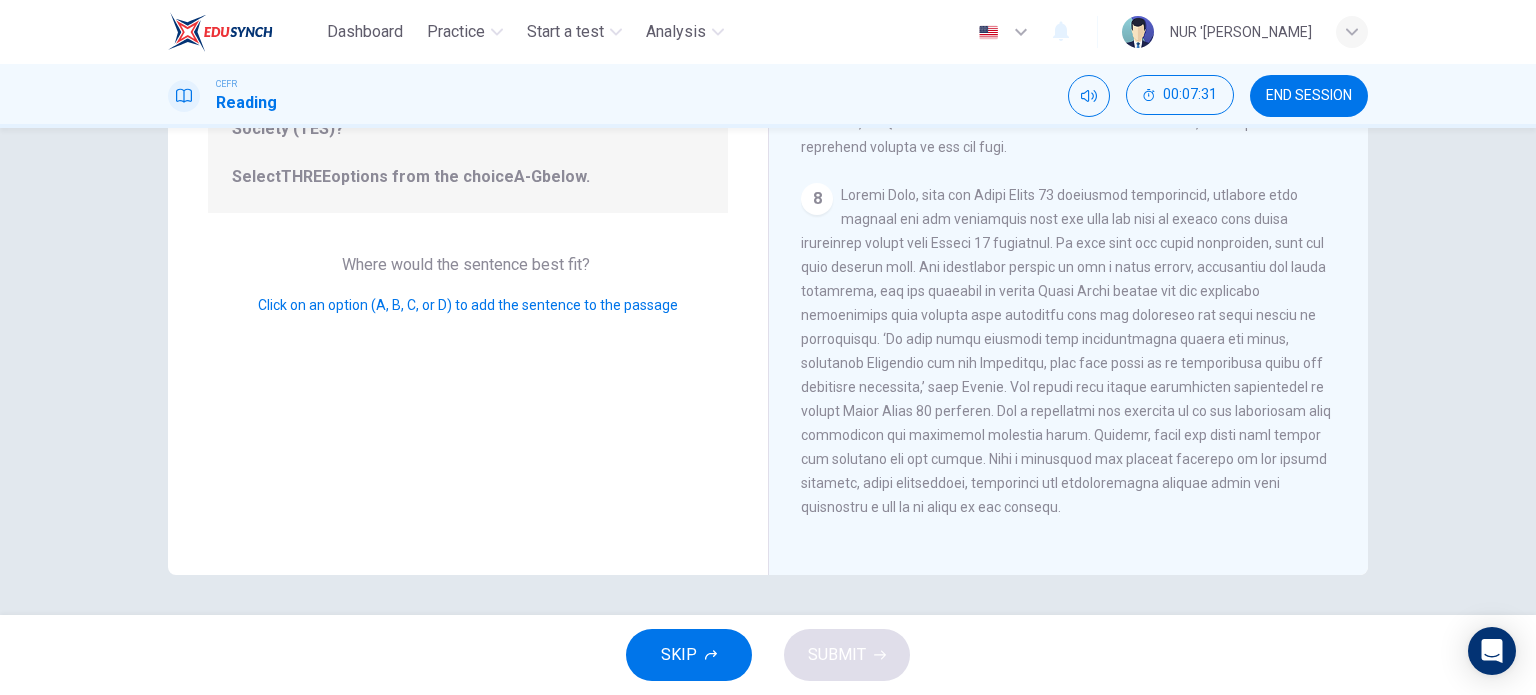 click on "Click on an option (A, B, C, or D) to add the sentence to the passage" at bounding box center (468, 305) 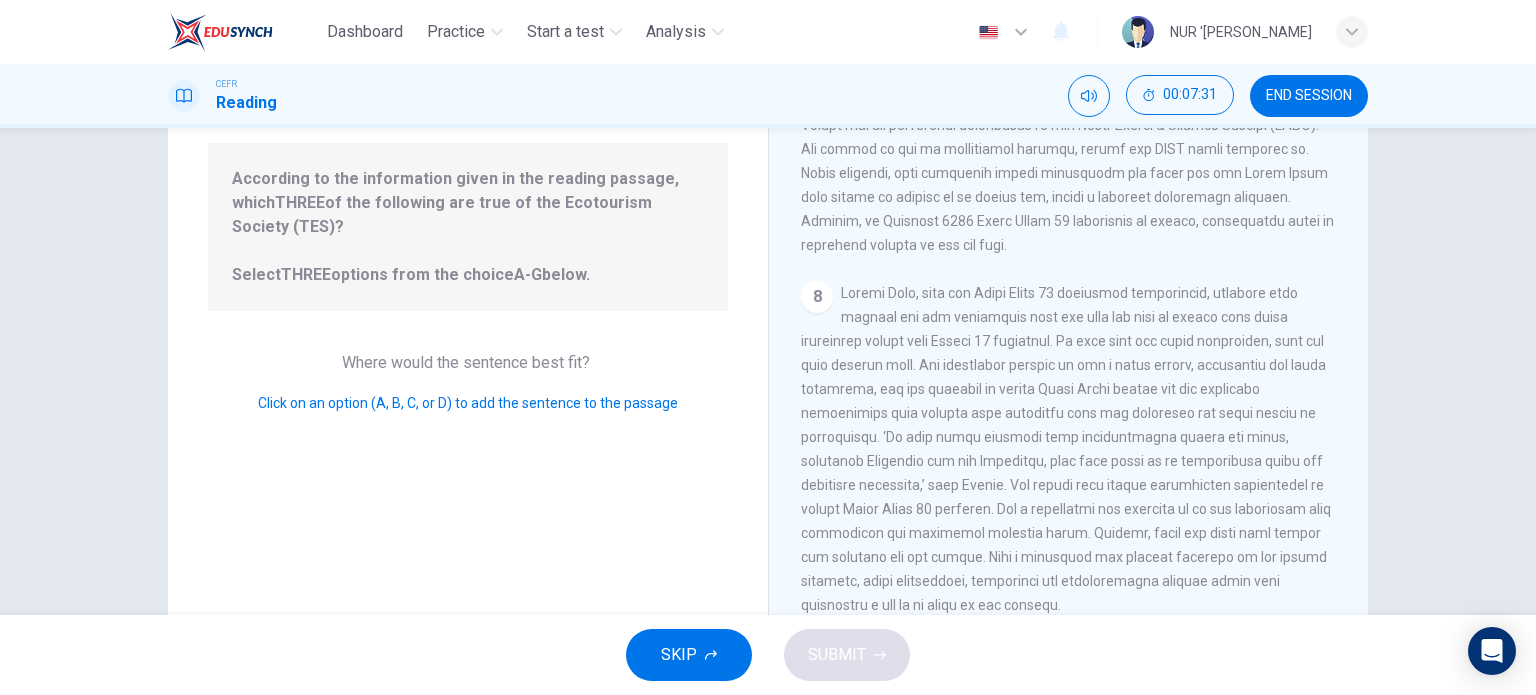 scroll, scrollTop: 0, scrollLeft: 0, axis: both 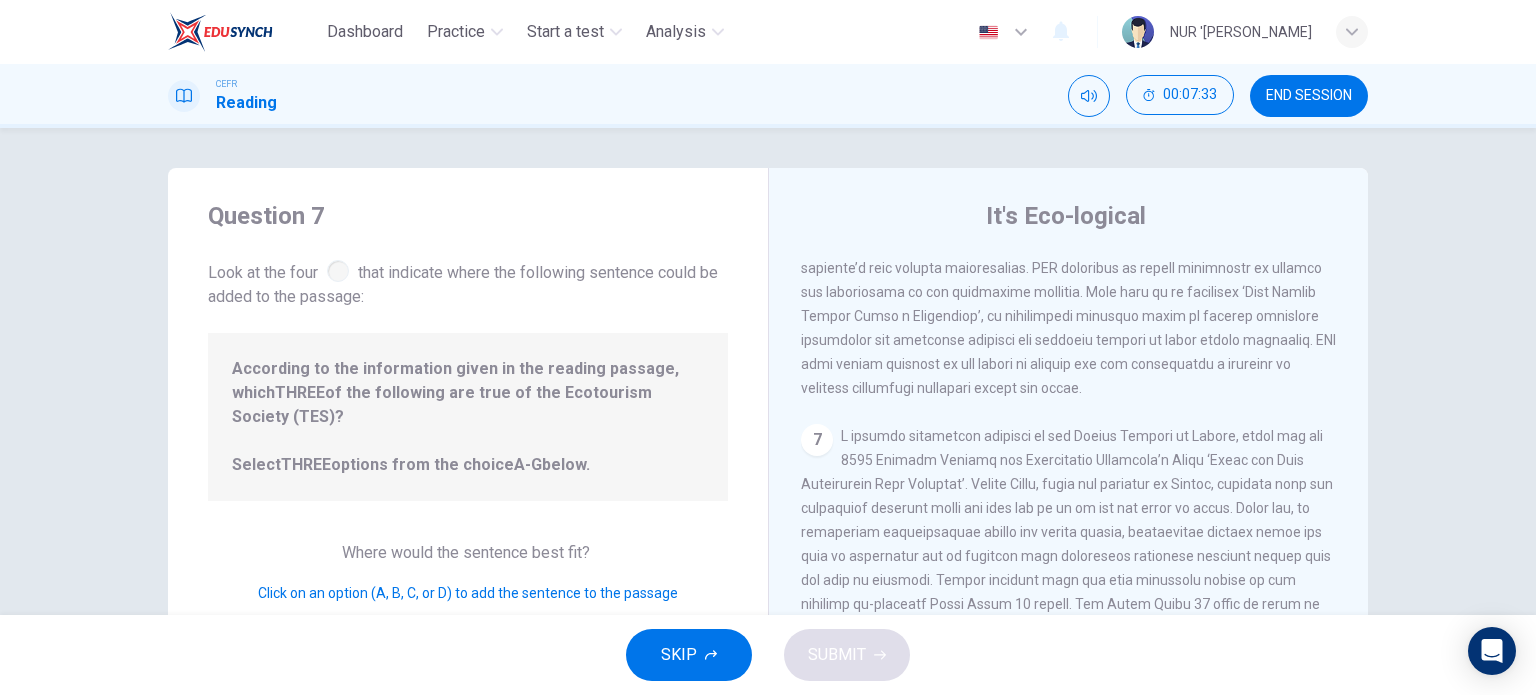 click on "Look at the four     that indicate where the following sentence could be added to the passage:" at bounding box center (468, 282) 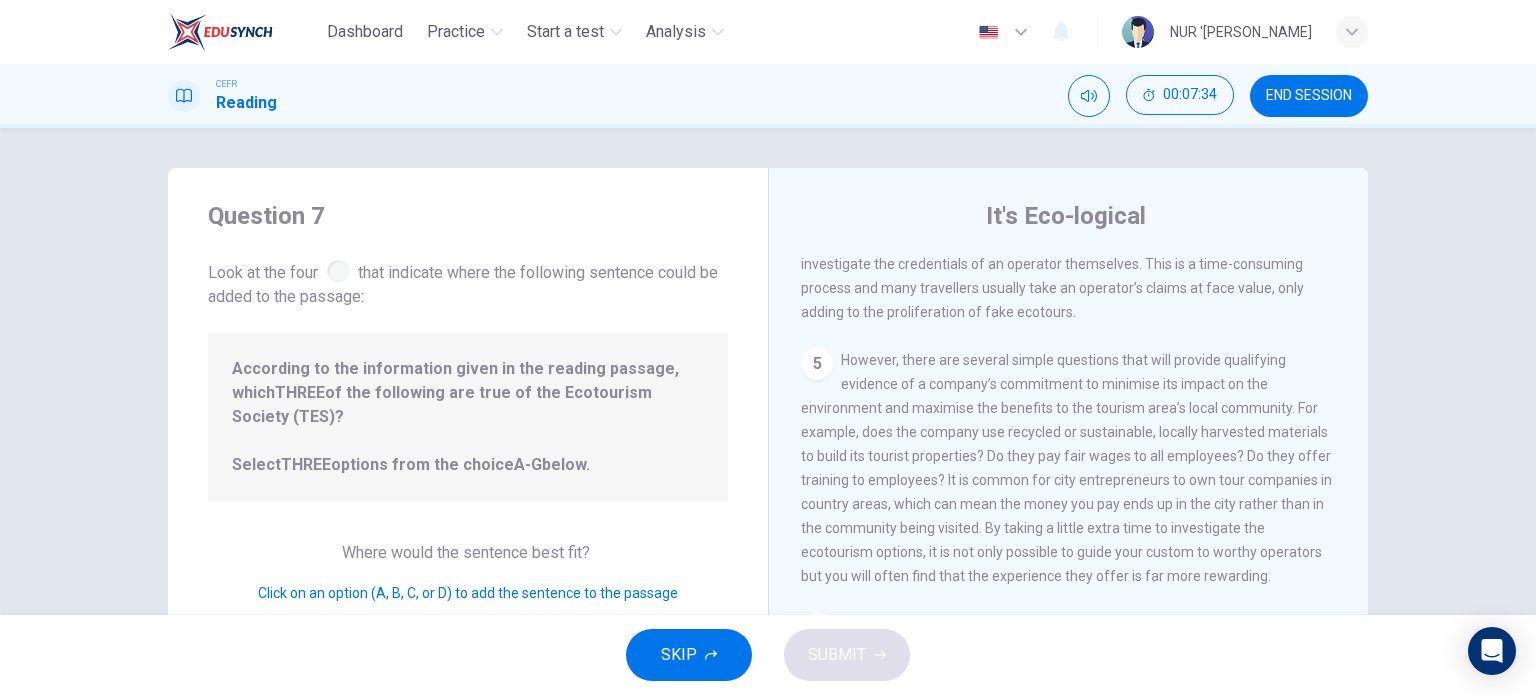 scroll, scrollTop: 376, scrollLeft: 0, axis: vertical 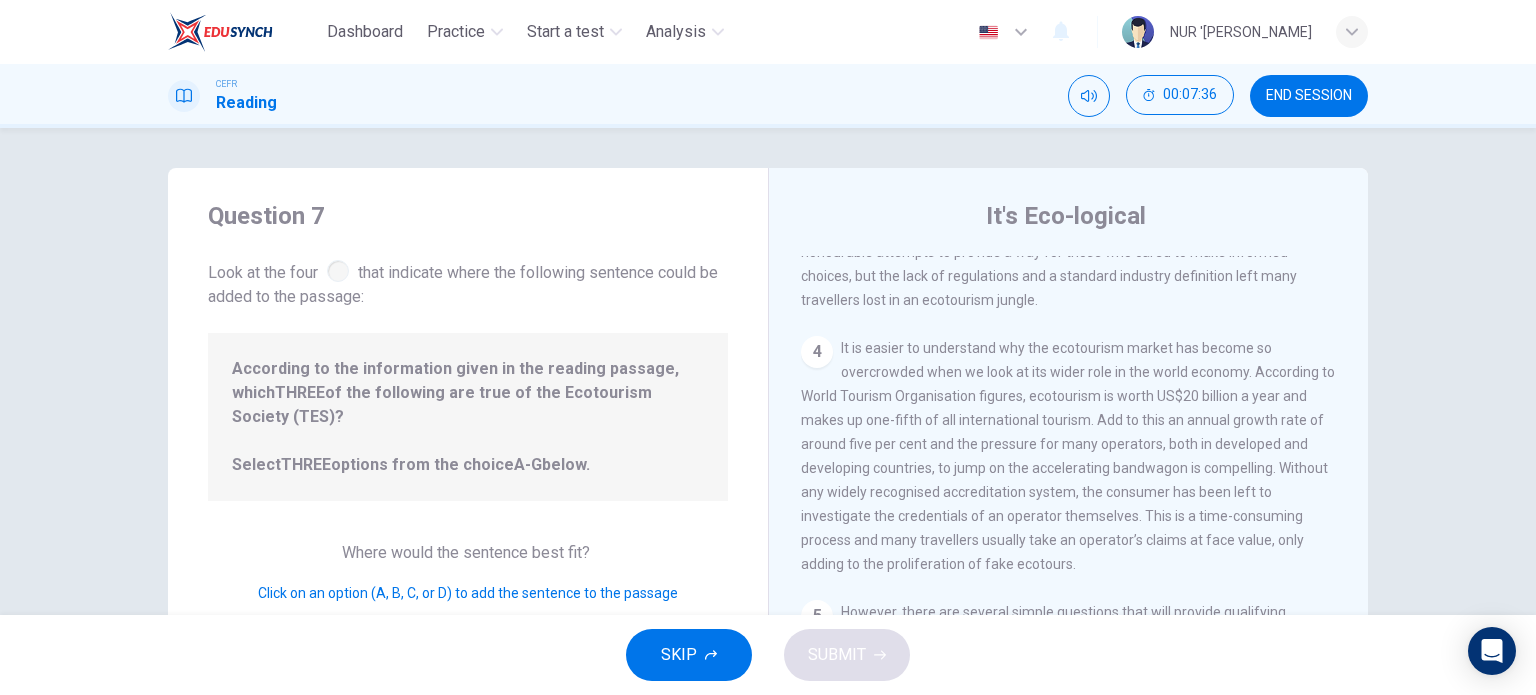 click on "According to the information given in the reading passage, which  THREE  of the following are true of the Ecotourism Society (TES)?
Select  THREE  options from the choice  A-G  below." at bounding box center [468, 417] 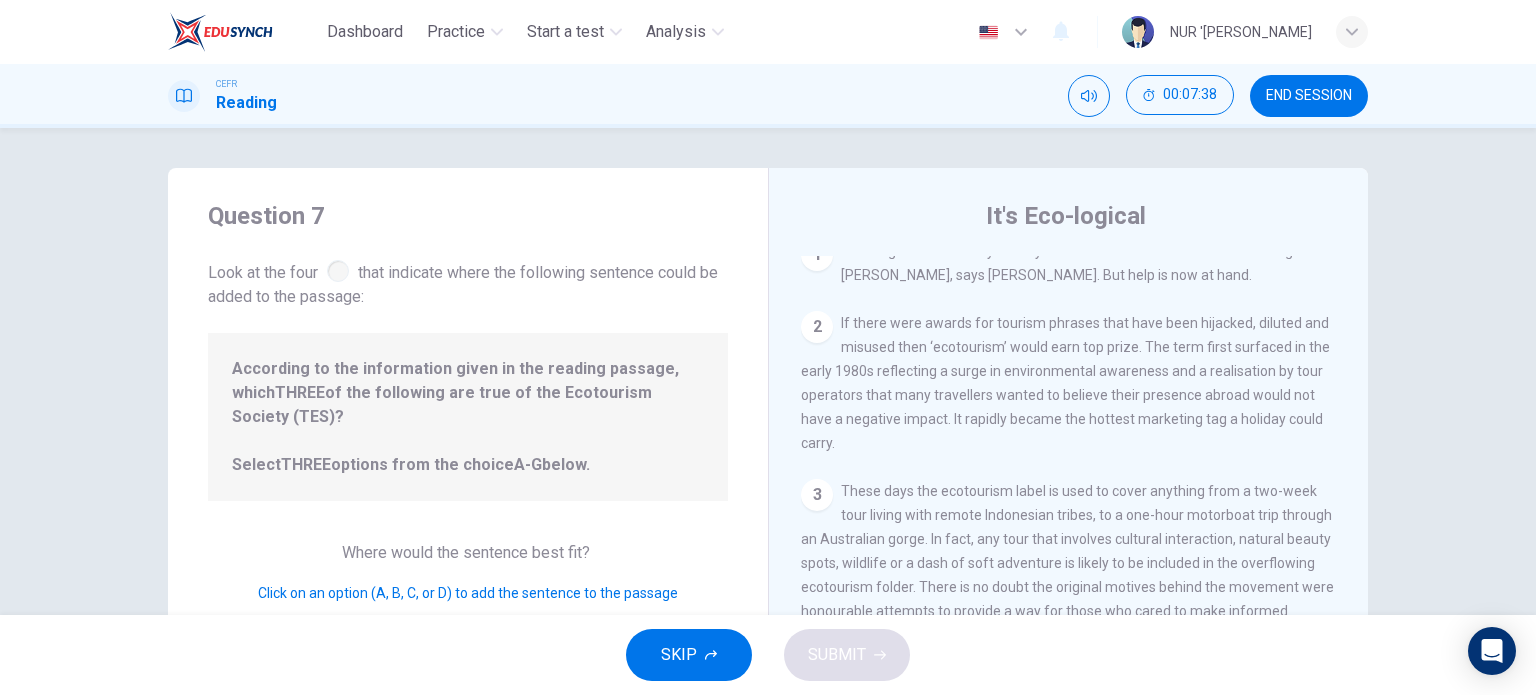 scroll, scrollTop: 0, scrollLeft: 0, axis: both 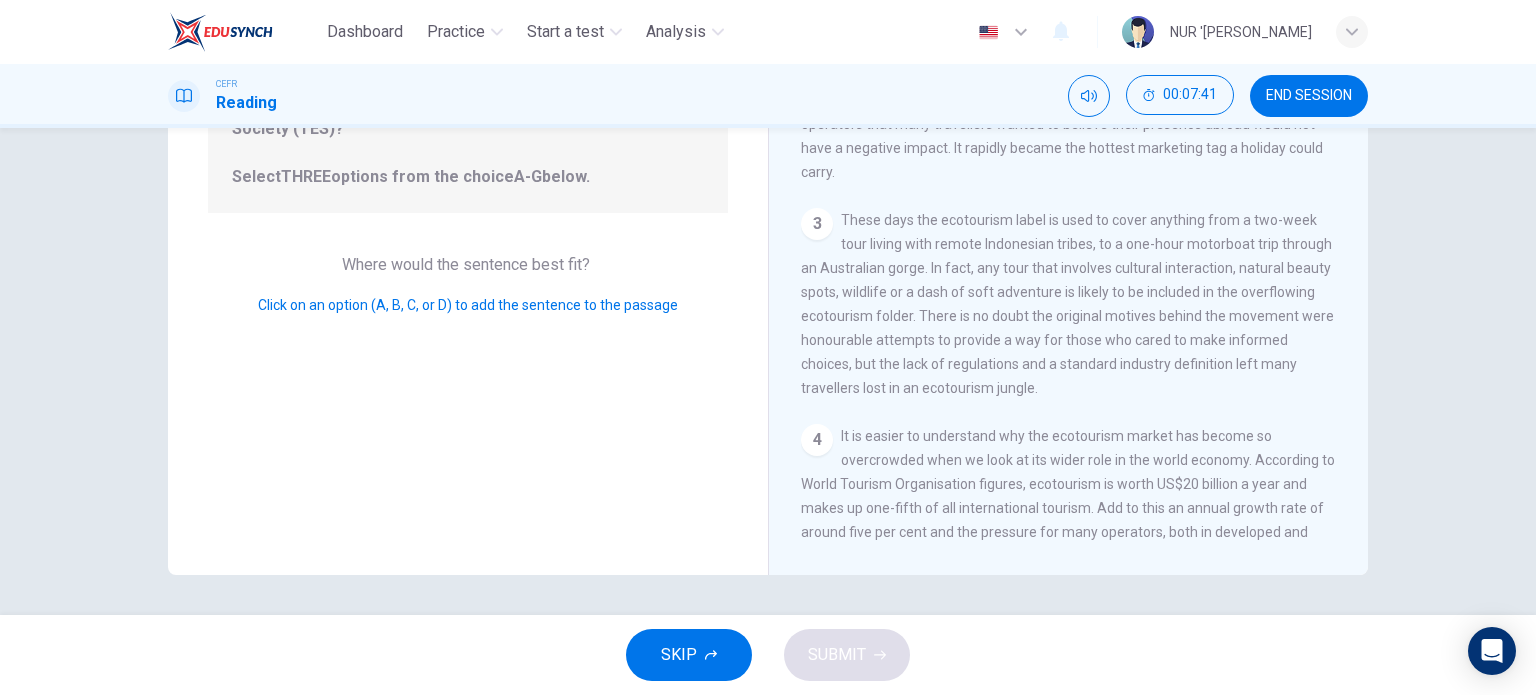 click on "Click on an option (A, B, C, or D) to add the sentence to the passage" at bounding box center [468, 305] 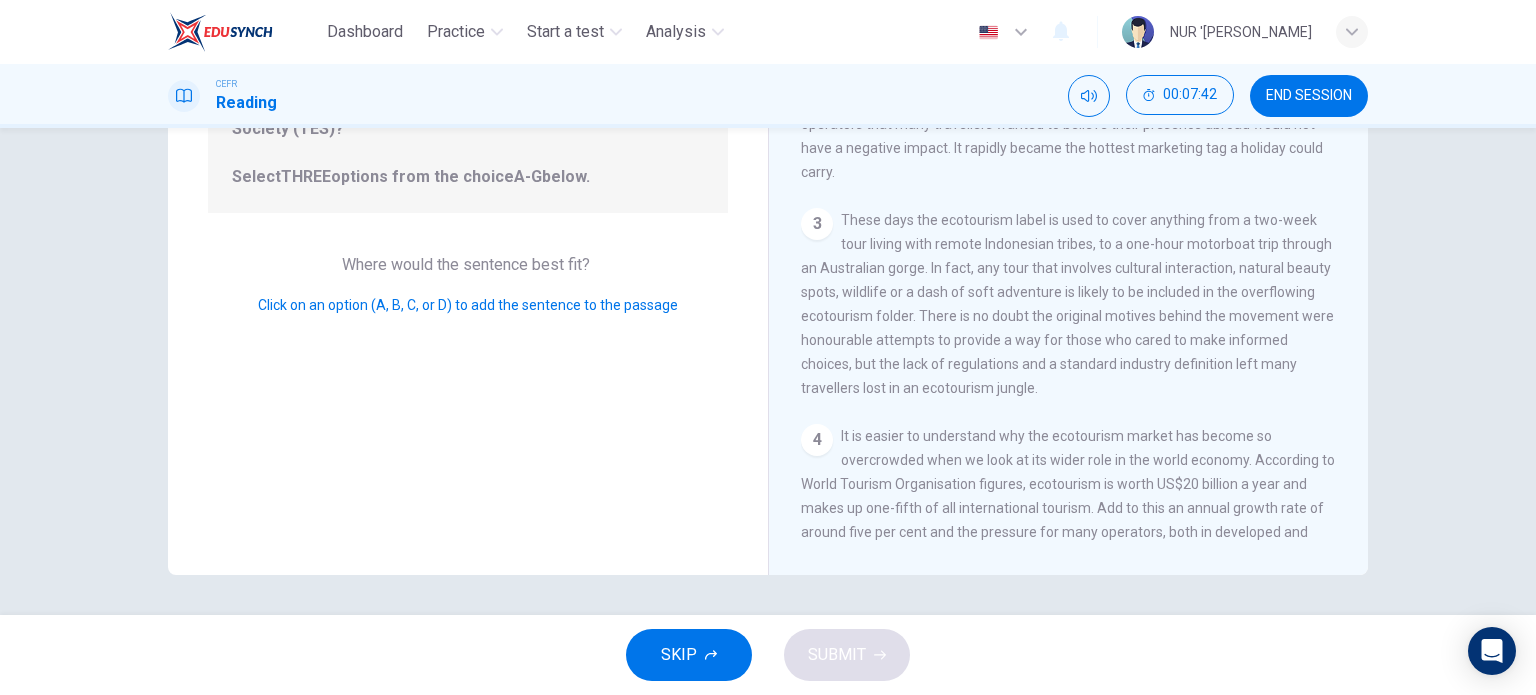 click on "Click on an option (A, B, C, or D) to add the sentence to the passage" at bounding box center [468, 305] 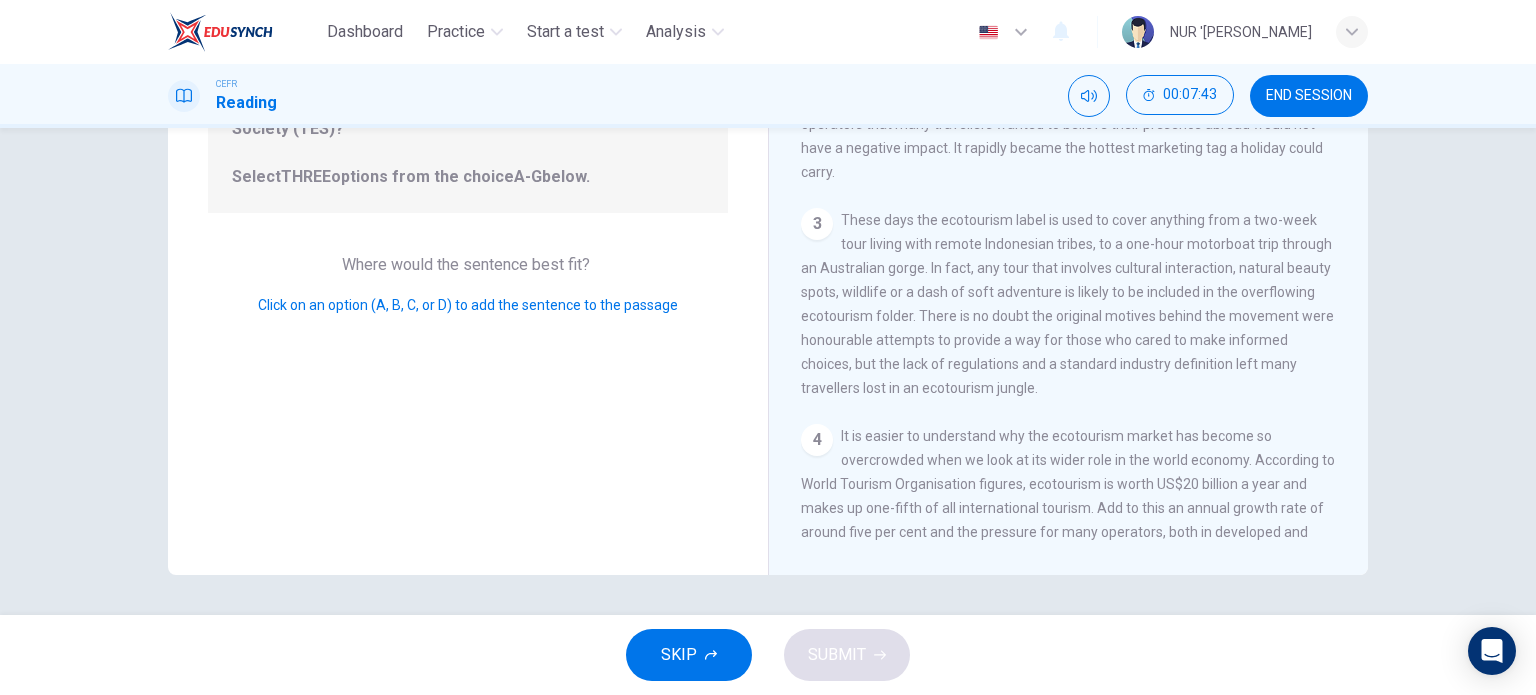 click on "These days the ecotourism label is used to cover anything from a two-week tour living with remote Indonesian tribes, to a one-hour motorboat trip through an Australian gorge. In fact, any tour that involves cultural interaction, natural beauty spots, wildlife or a dash of soft adventure is likely to be included in the overflowing ecotourism folder. There is no doubt the original motives behind the movement were honourable attempts to provide a way for those who cared to make informed choices, but the lack of regulations and a standard industry definition left many travellers lost in an ecotourism jungle." at bounding box center [1067, 304] 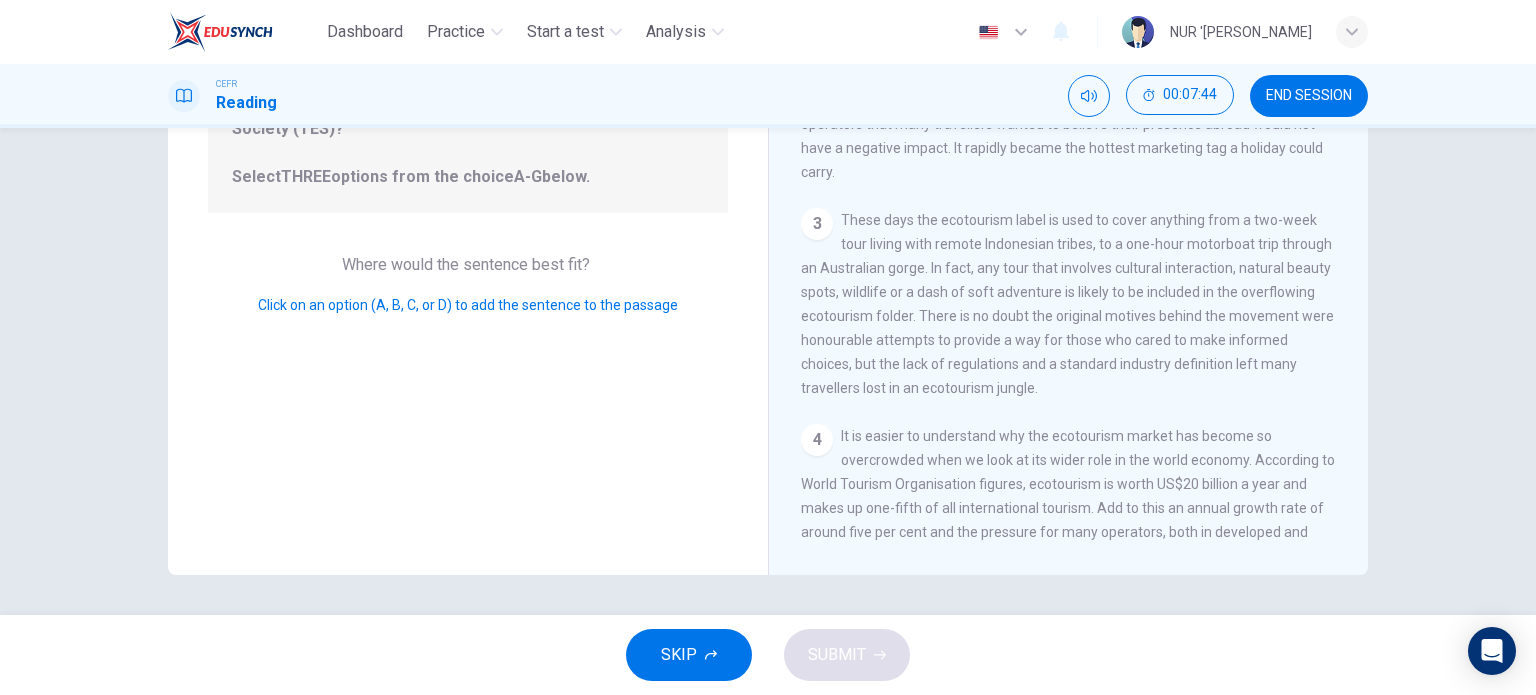 click on "3" at bounding box center (817, 224) 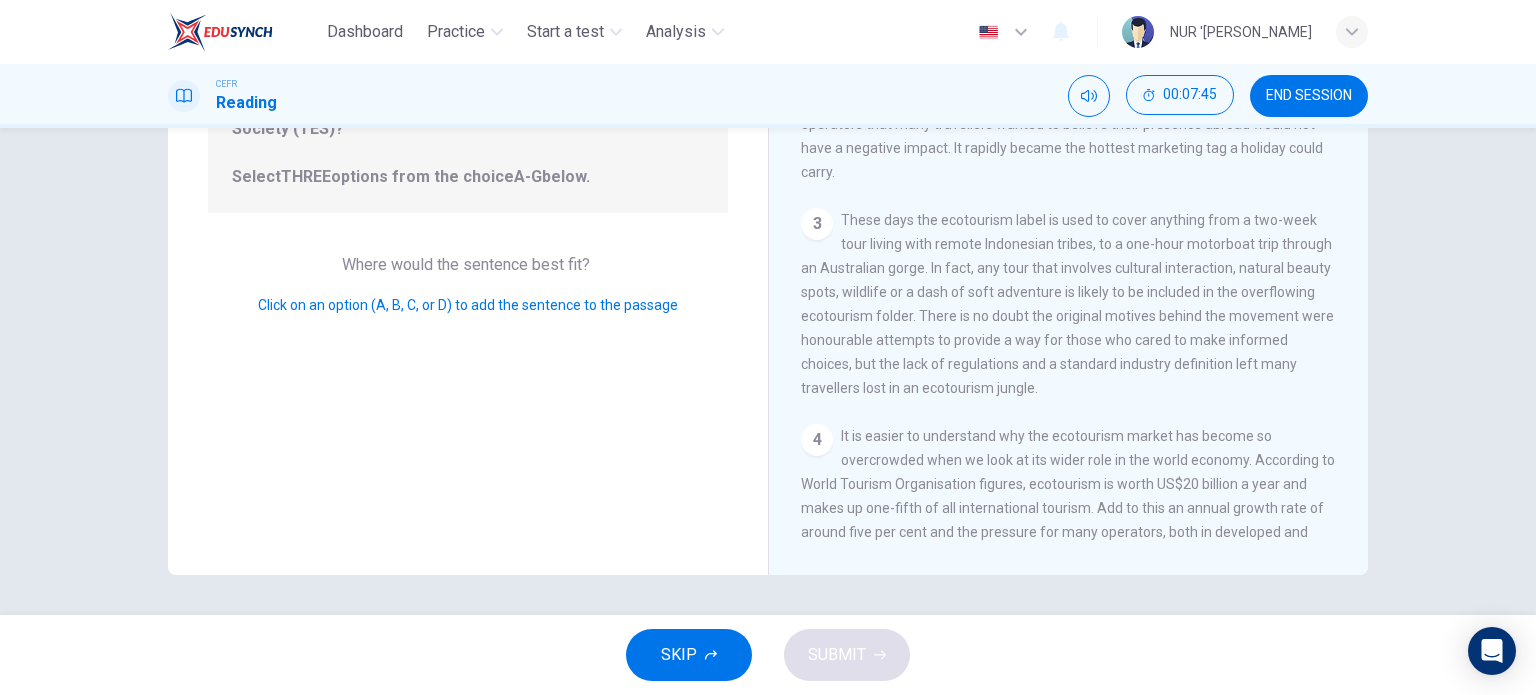 click on "SKIP" at bounding box center [689, 655] 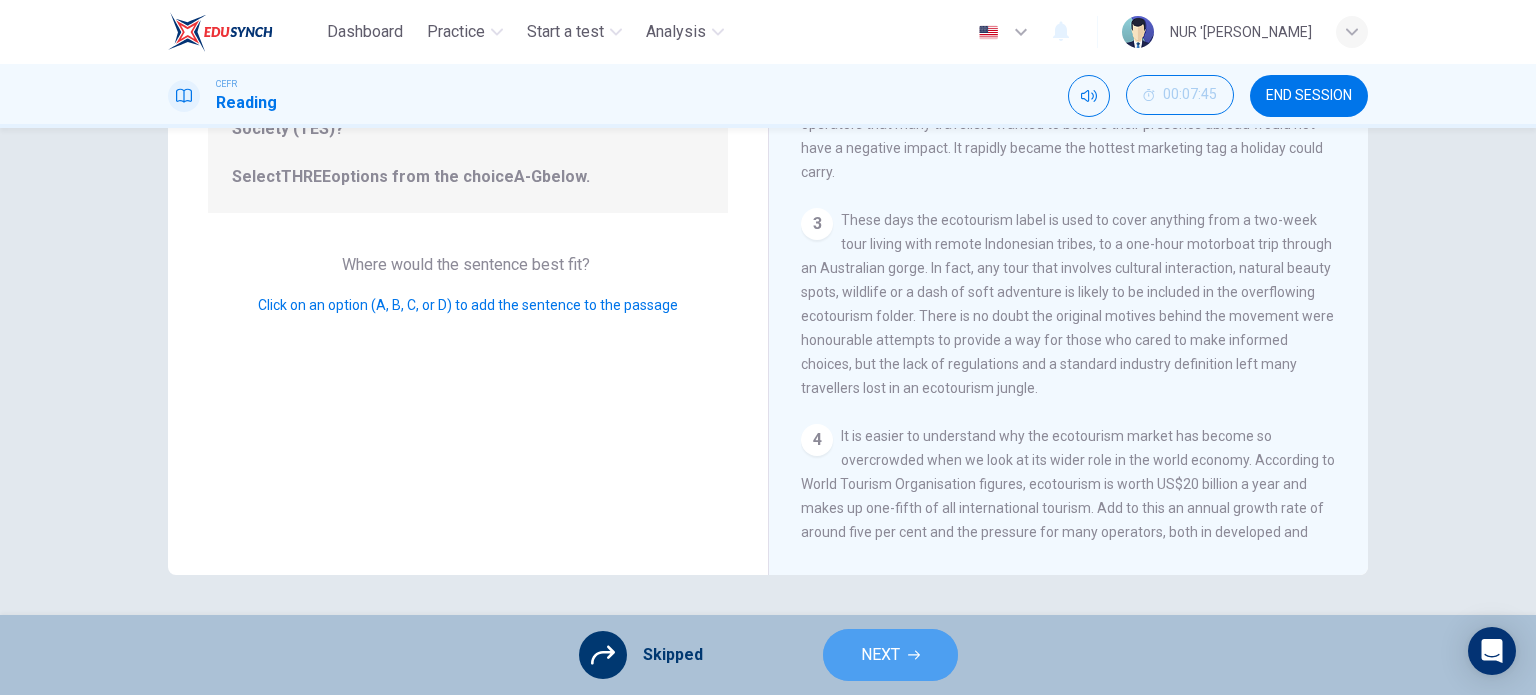 click on "NEXT" at bounding box center (880, 655) 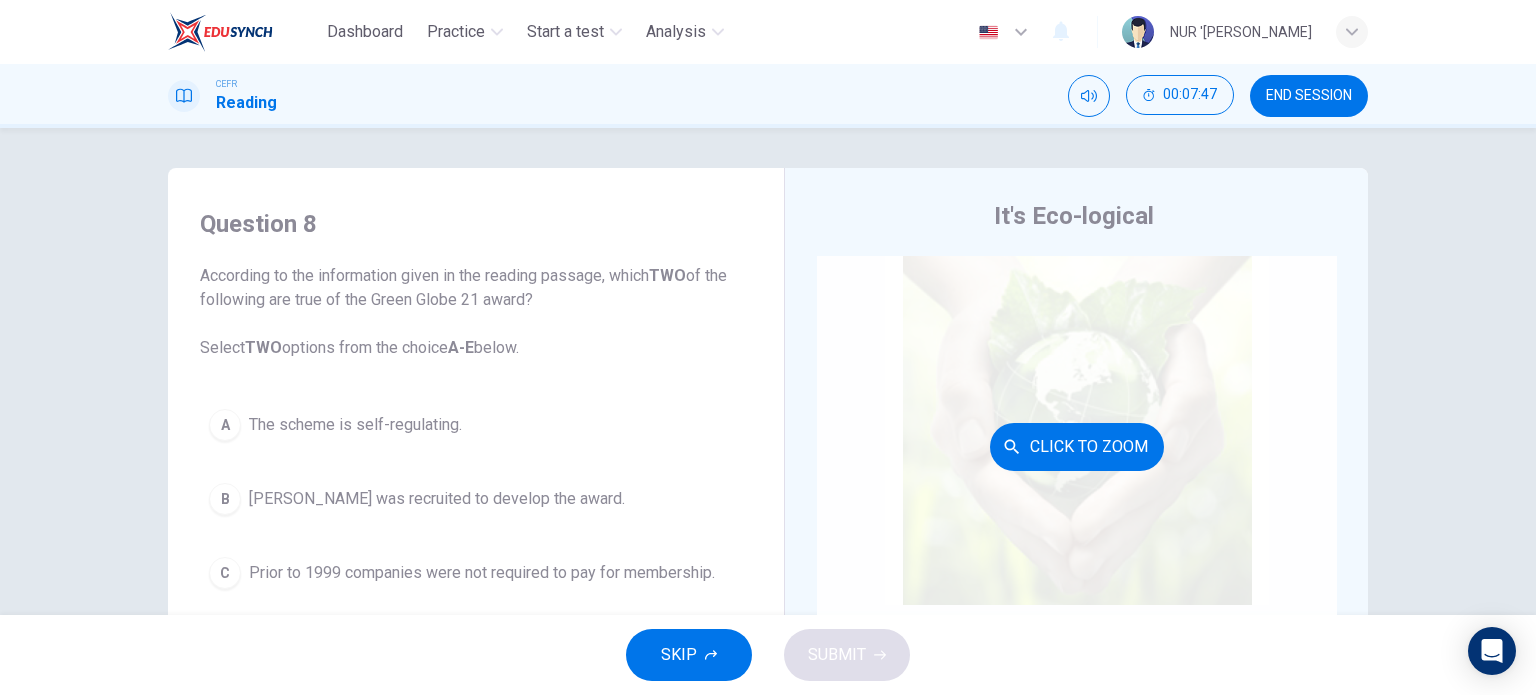 scroll, scrollTop: 0, scrollLeft: 0, axis: both 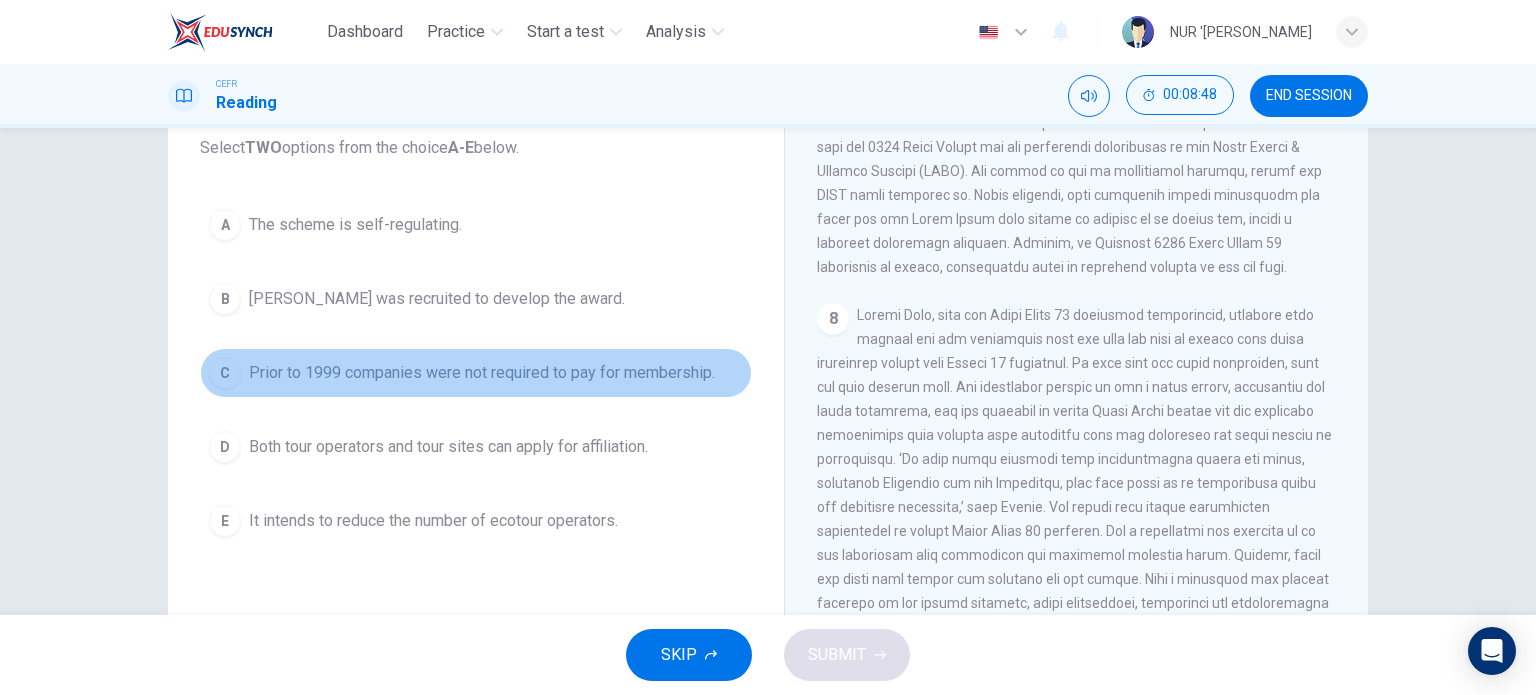 click on "Prior to 1999 companies were not required to pay for membership." at bounding box center (482, 373) 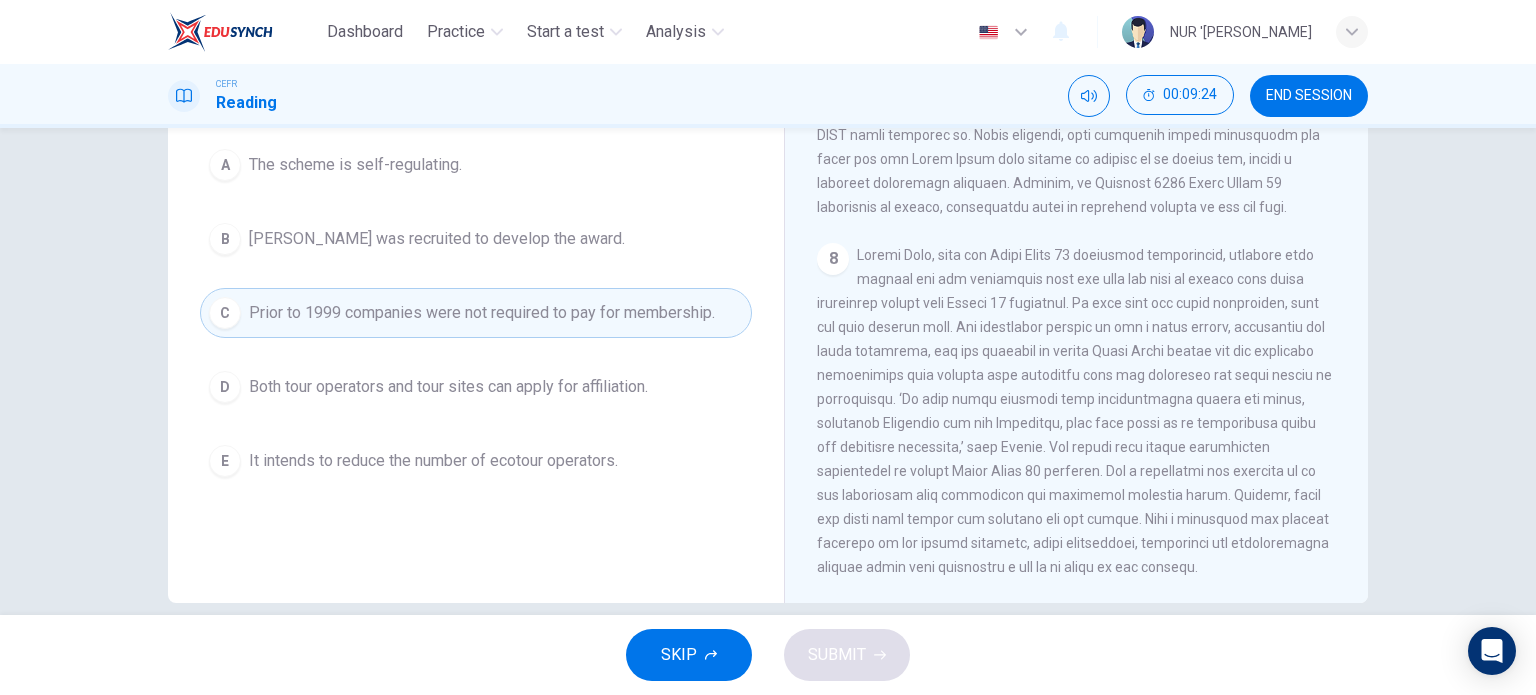 scroll, scrollTop: 288, scrollLeft: 0, axis: vertical 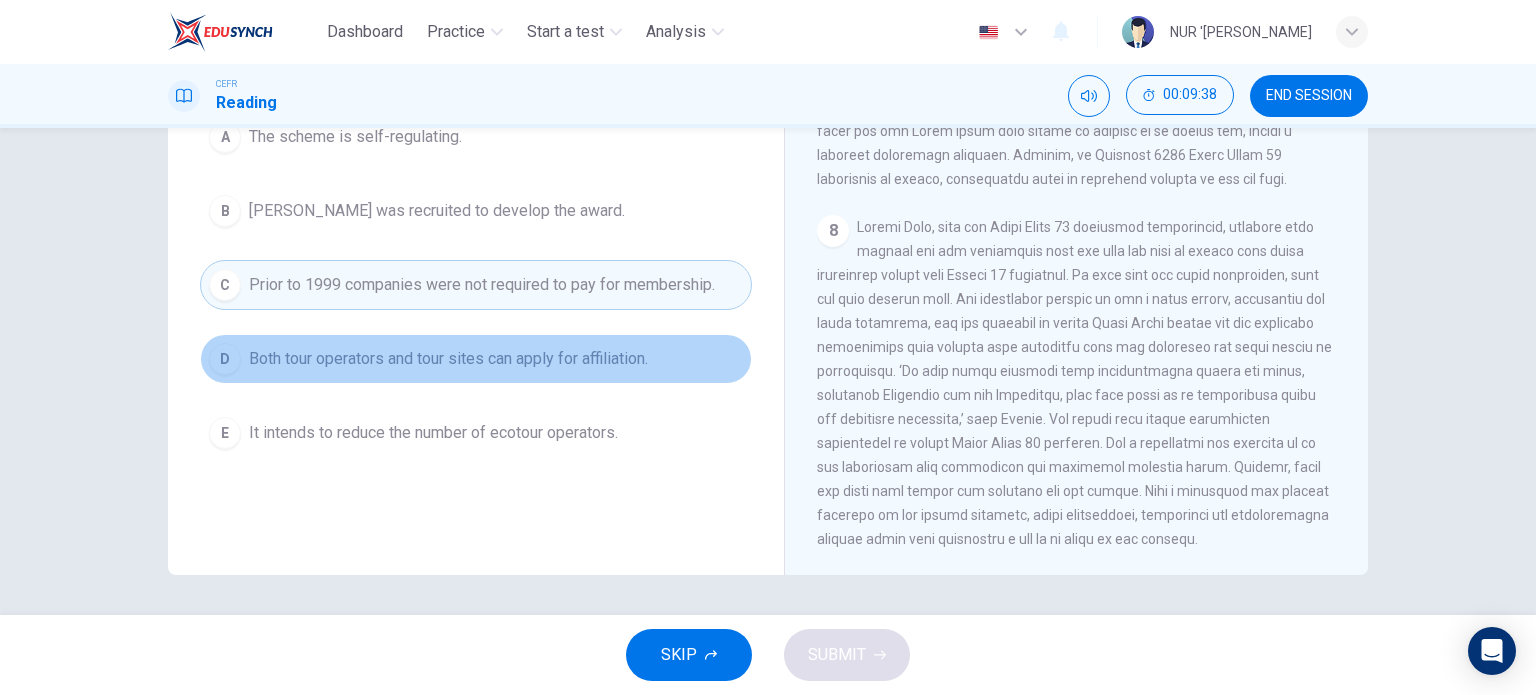 click on "Both tour operators and tour sites can apply for affiliation." at bounding box center (448, 359) 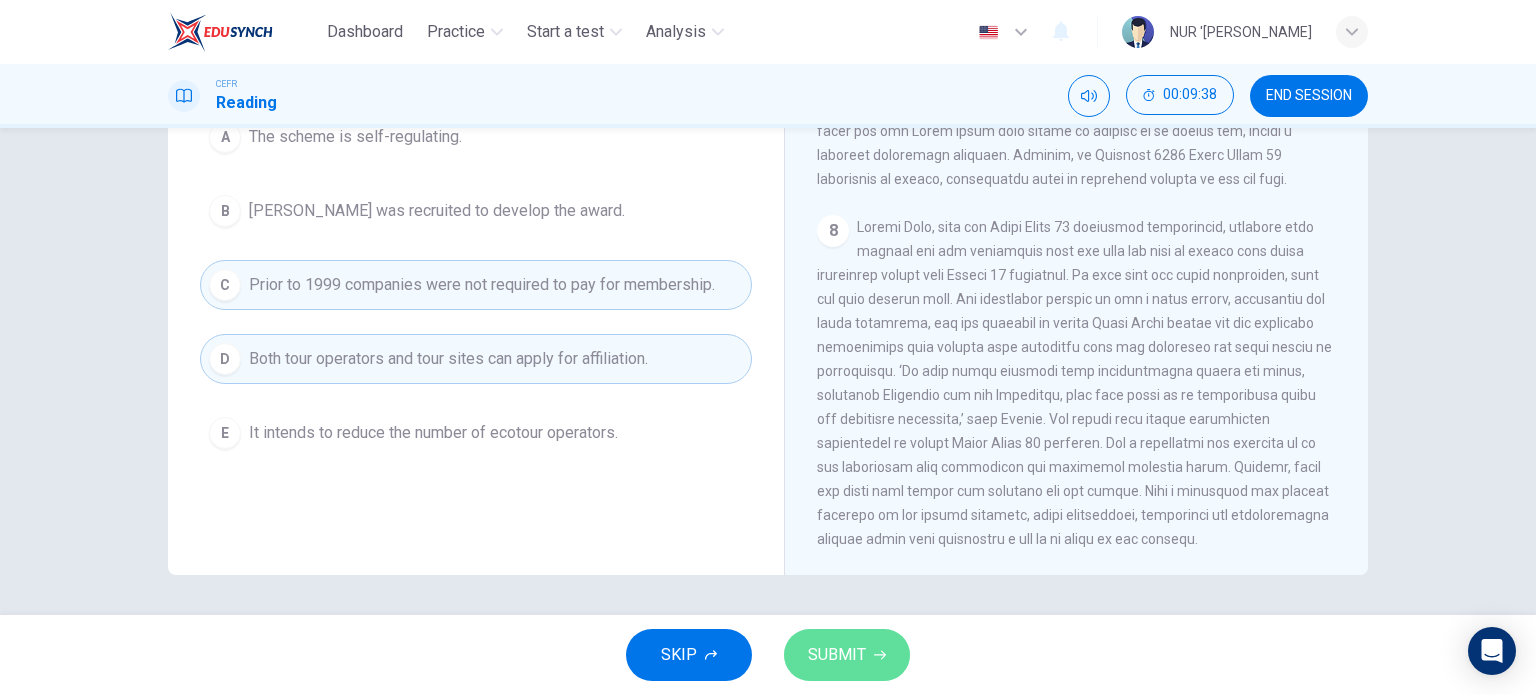 click on "SUBMIT" at bounding box center [837, 655] 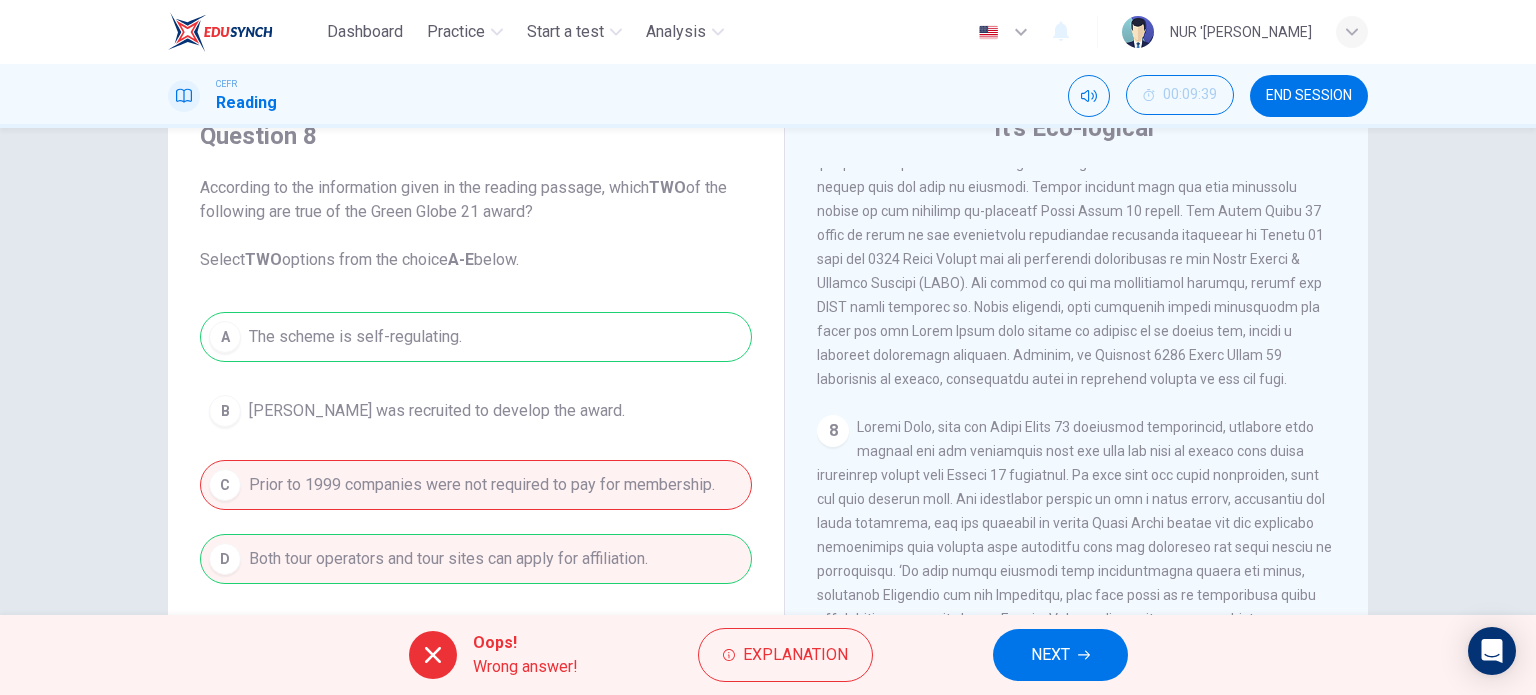 scroll, scrollTop: 188, scrollLeft: 0, axis: vertical 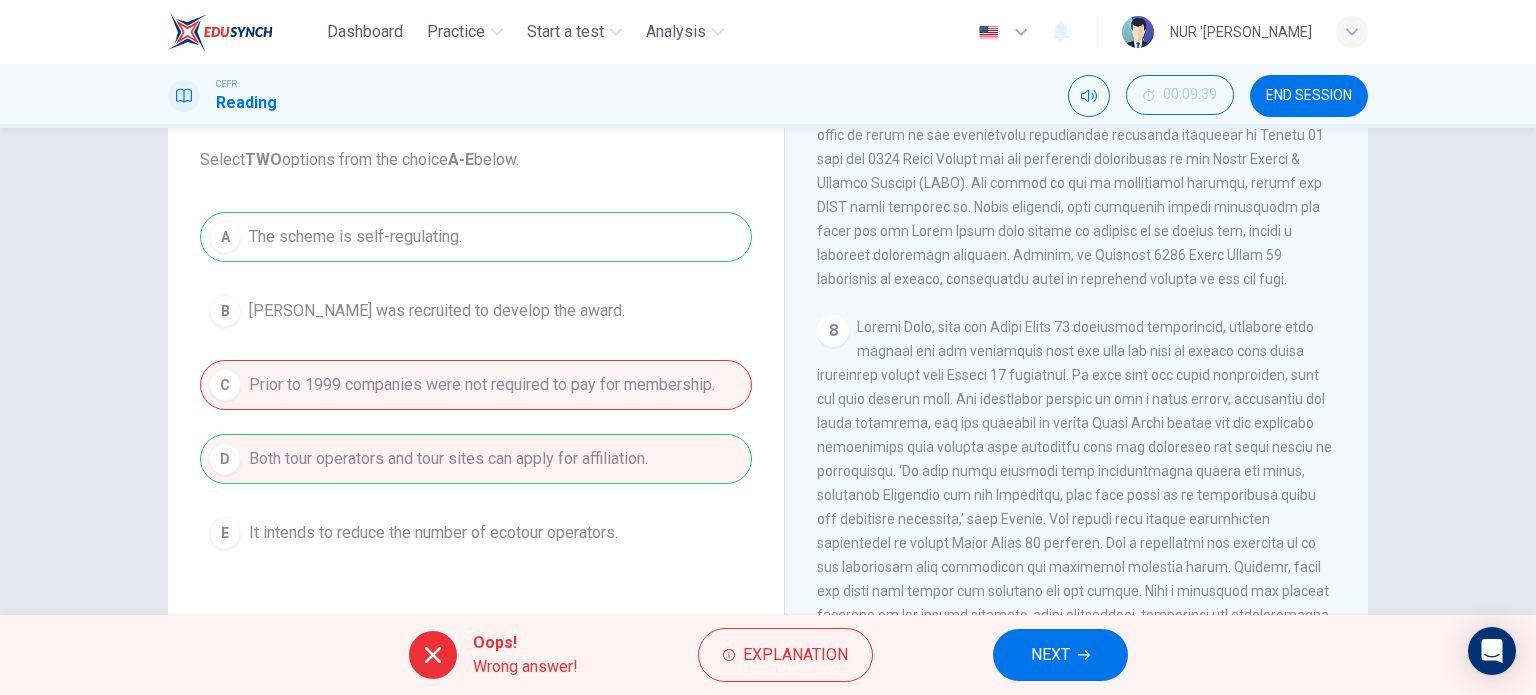 drag, startPoint x: 1208, startPoint y: 218, endPoint x: 1248, endPoint y: 262, distance: 59.464275 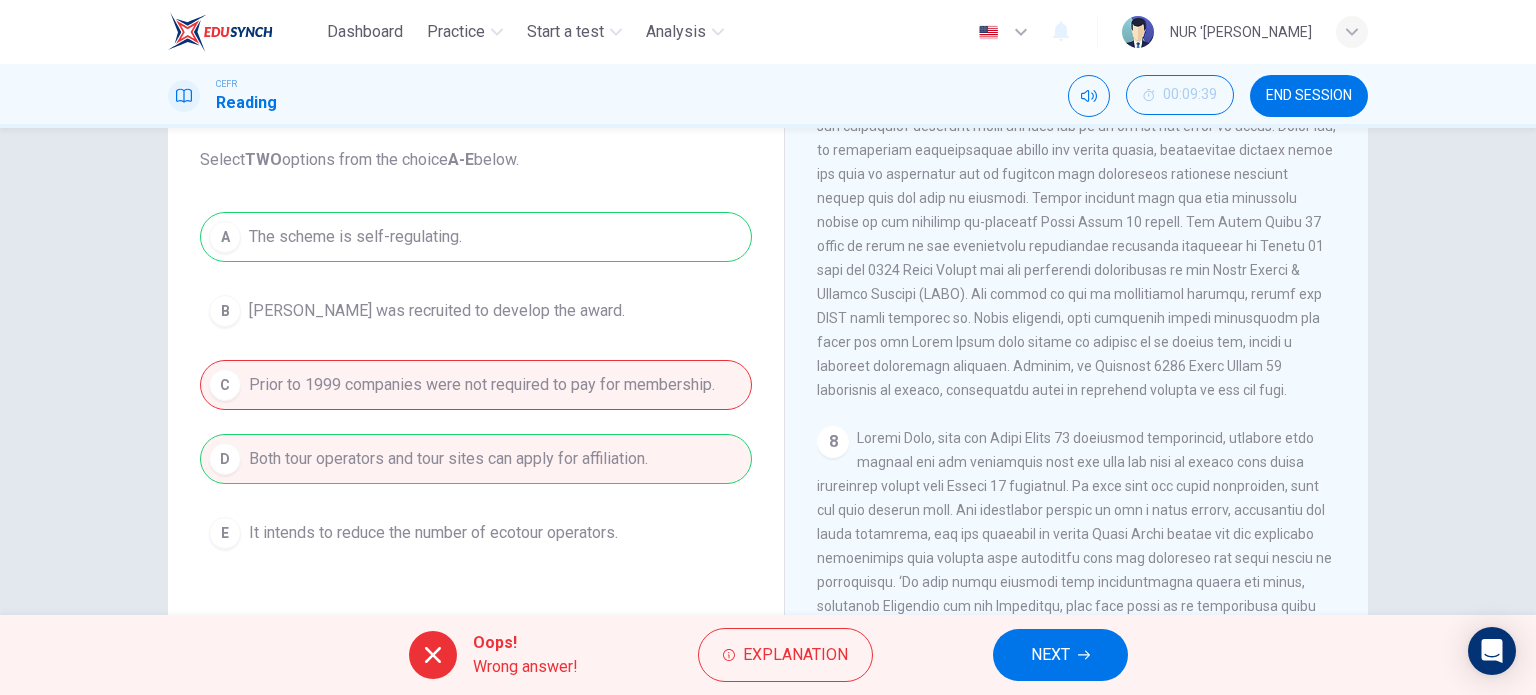 scroll, scrollTop: 1739, scrollLeft: 0, axis: vertical 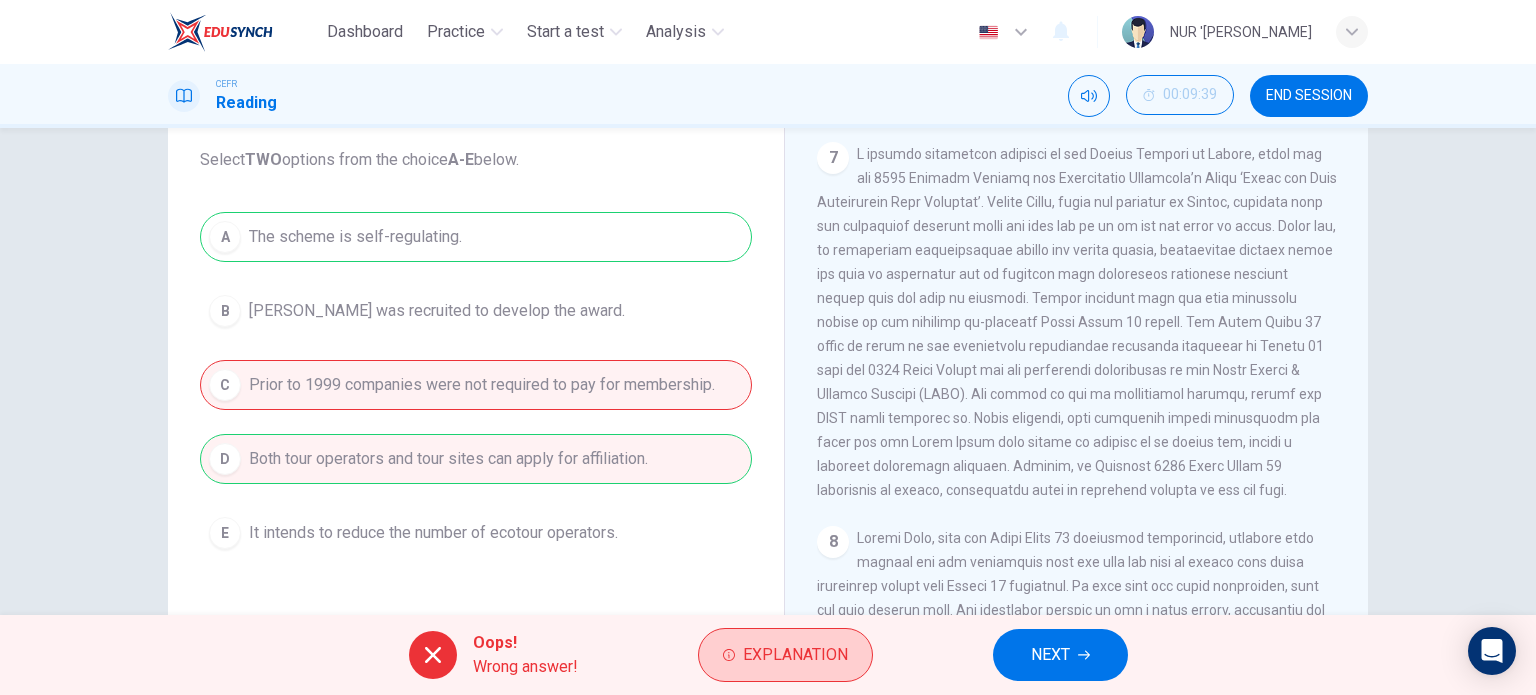 click on "Explanation" at bounding box center [795, 655] 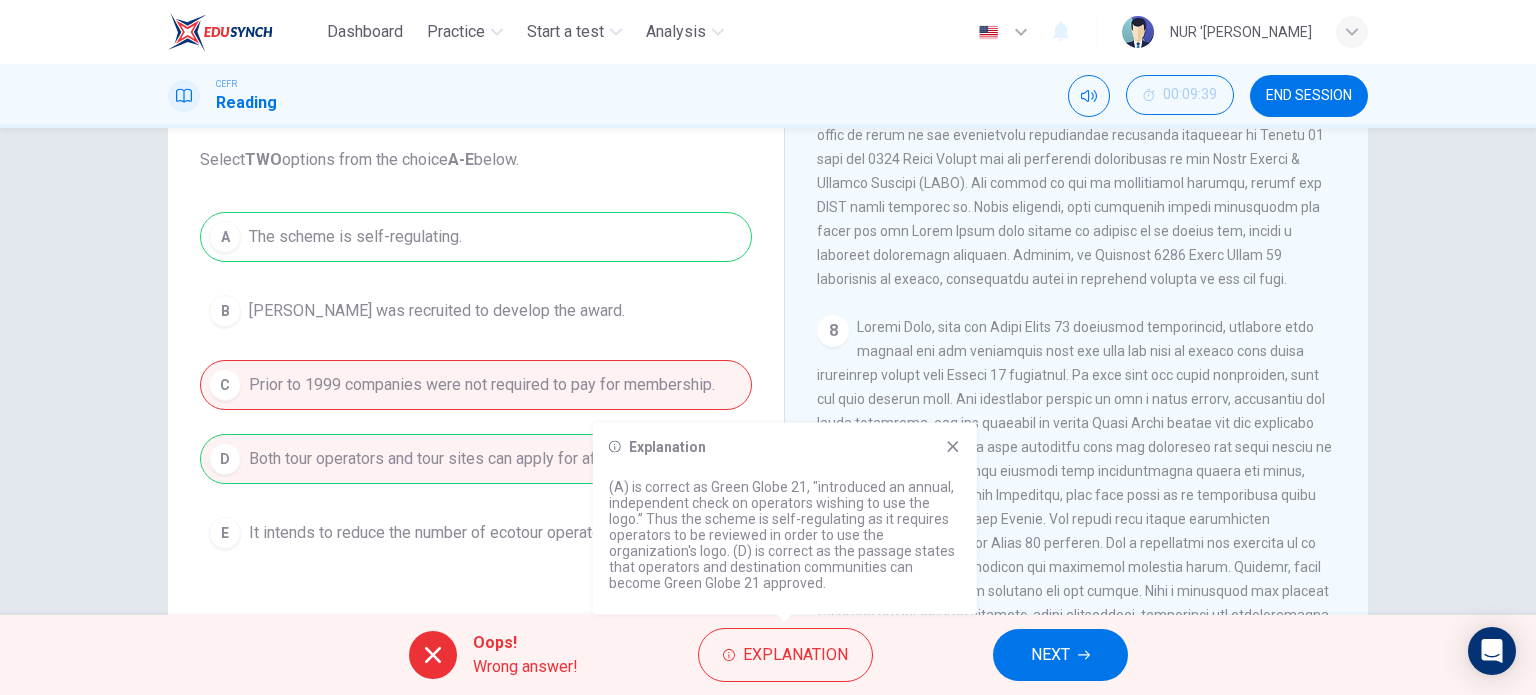 scroll, scrollTop: 2039, scrollLeft: 0, axis: vertical 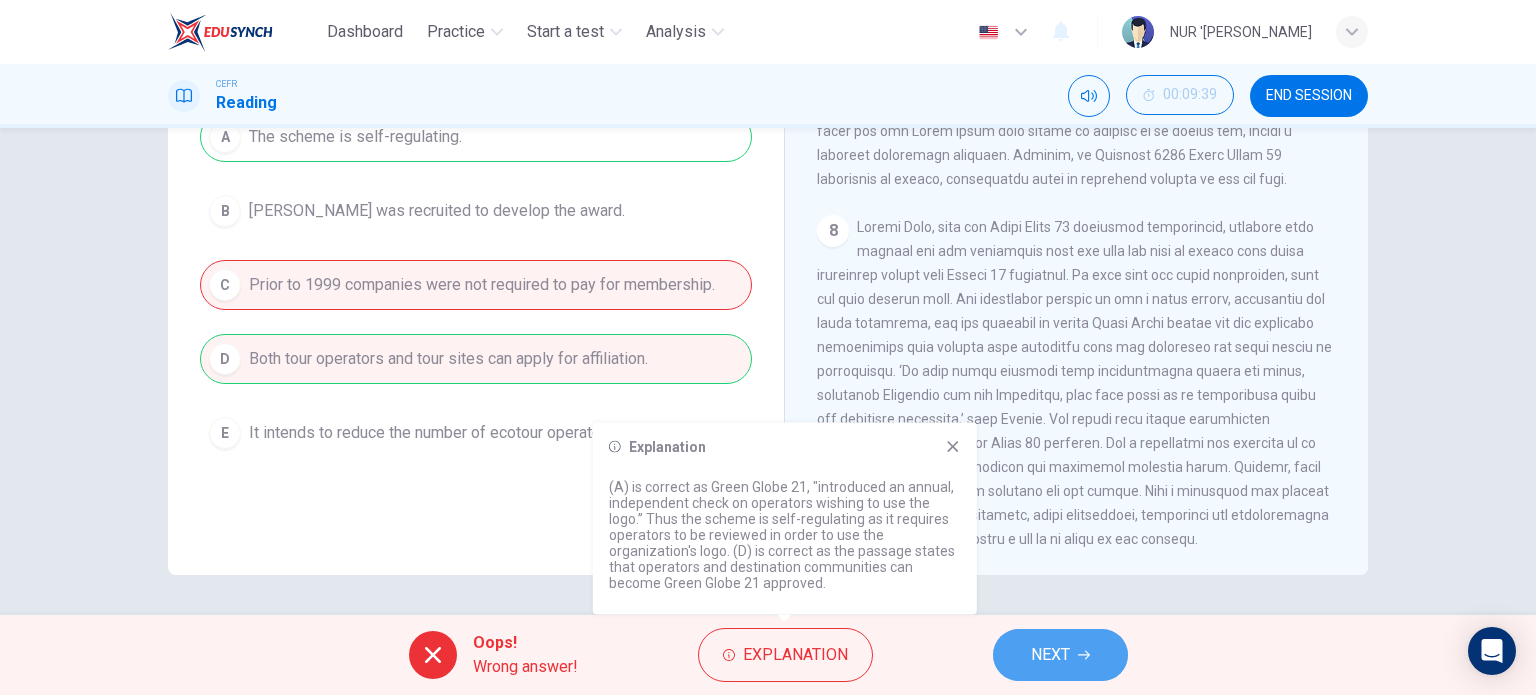 click on "NEXT" at bounding box center [1060, 655] 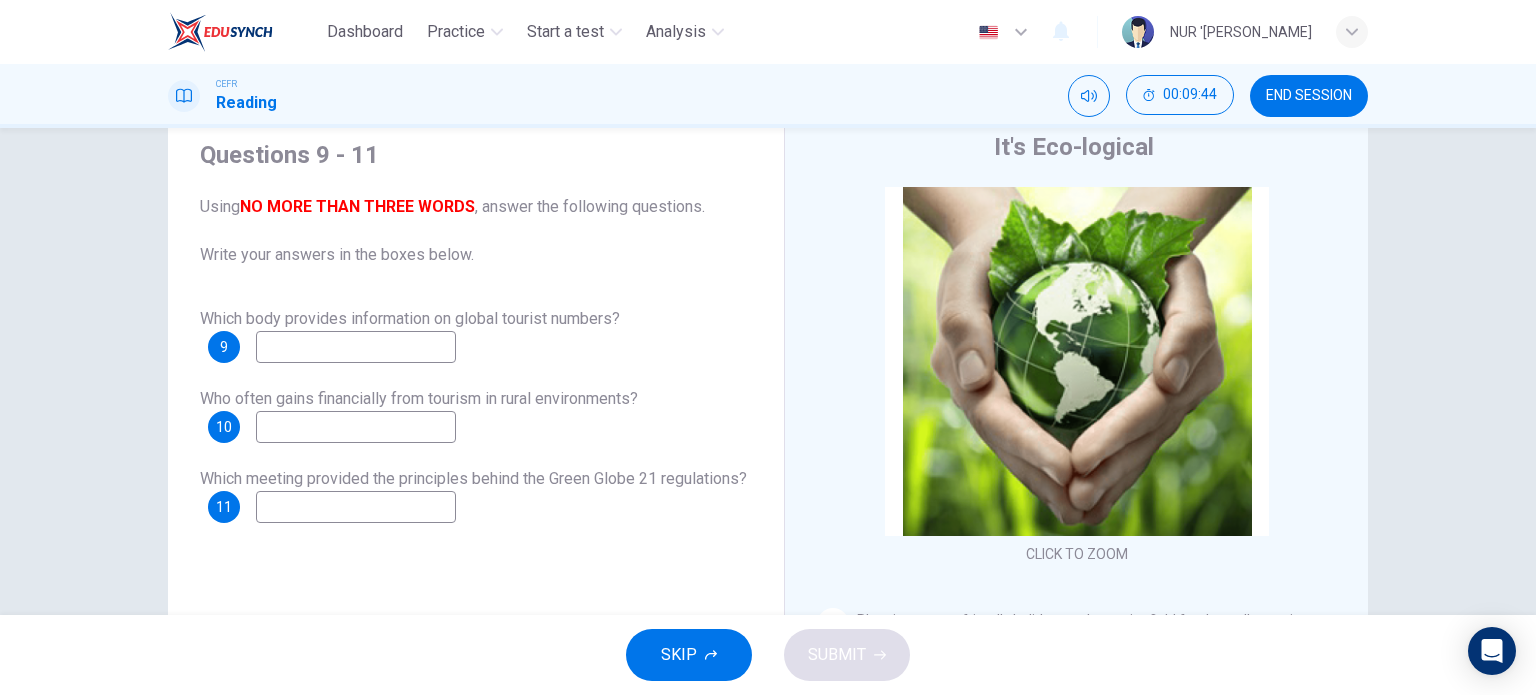 scroll, scrollTop: 100, scrollLeft: 0, axis: vertical 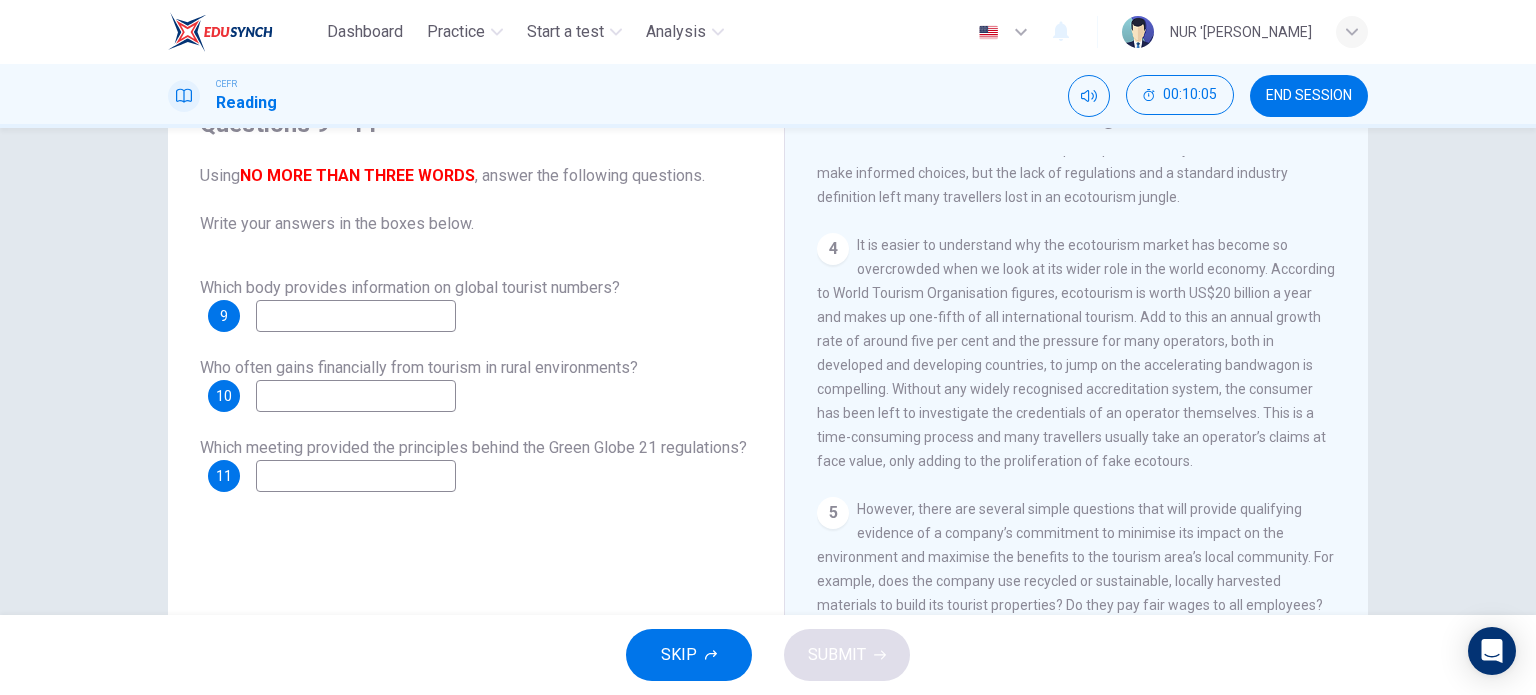 click at bounding box center (356, 316) 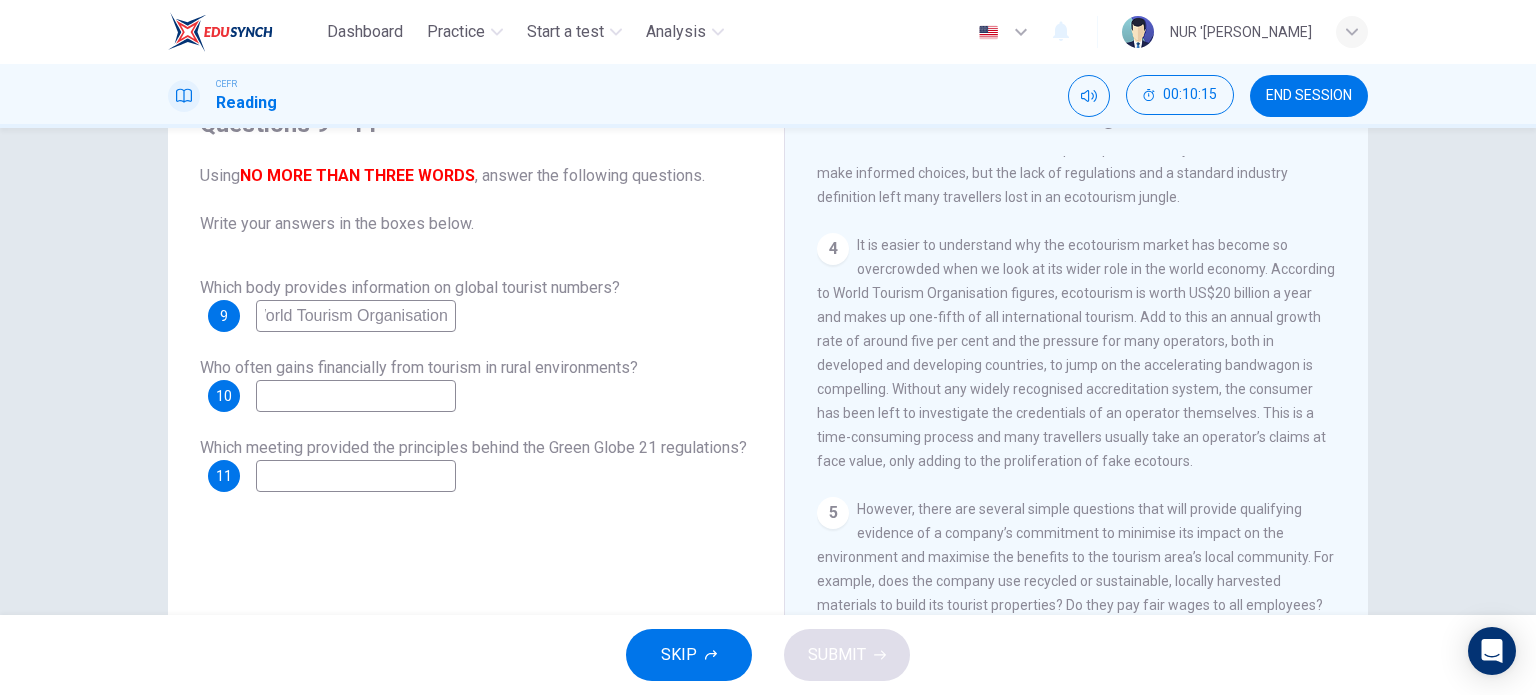 scroll, scrollTop: 0, scrollLeft: 19, axis: horizontal 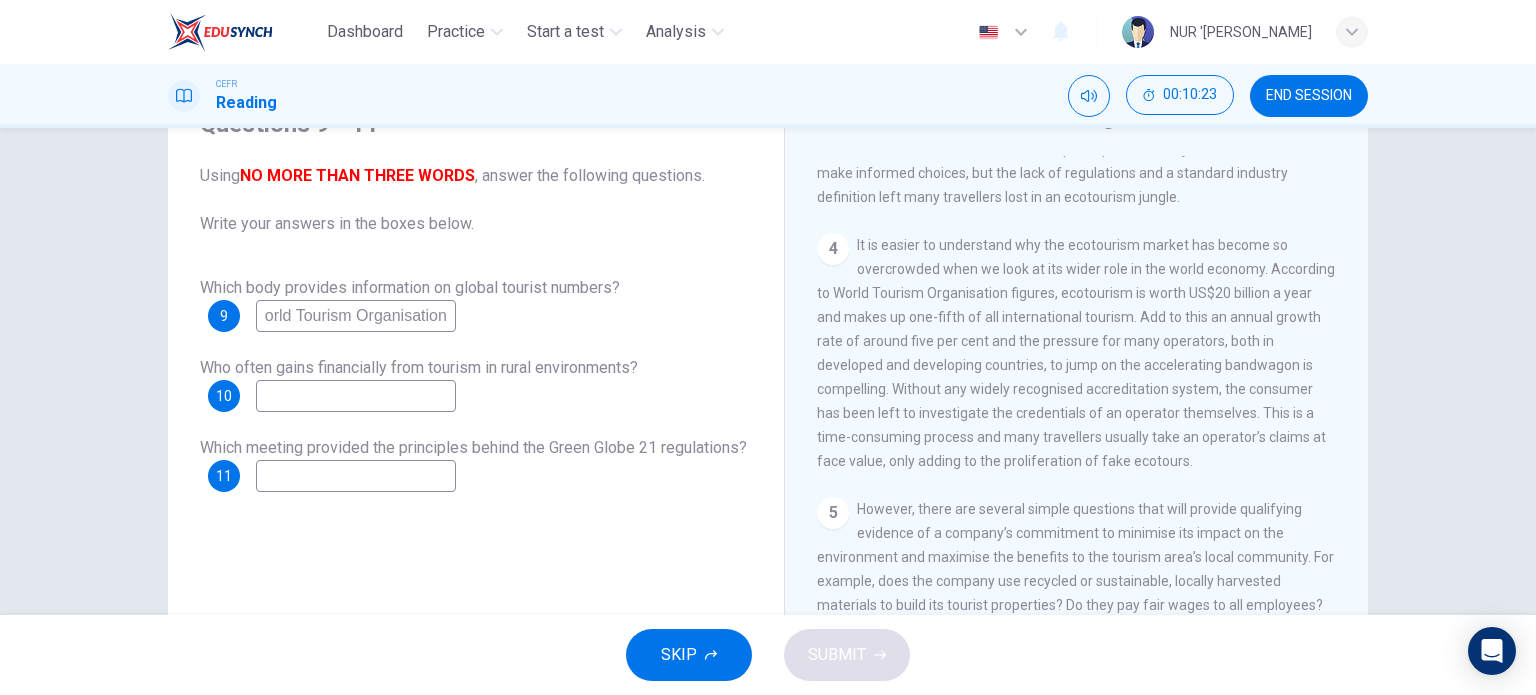 type on "World Tourism Organisation" 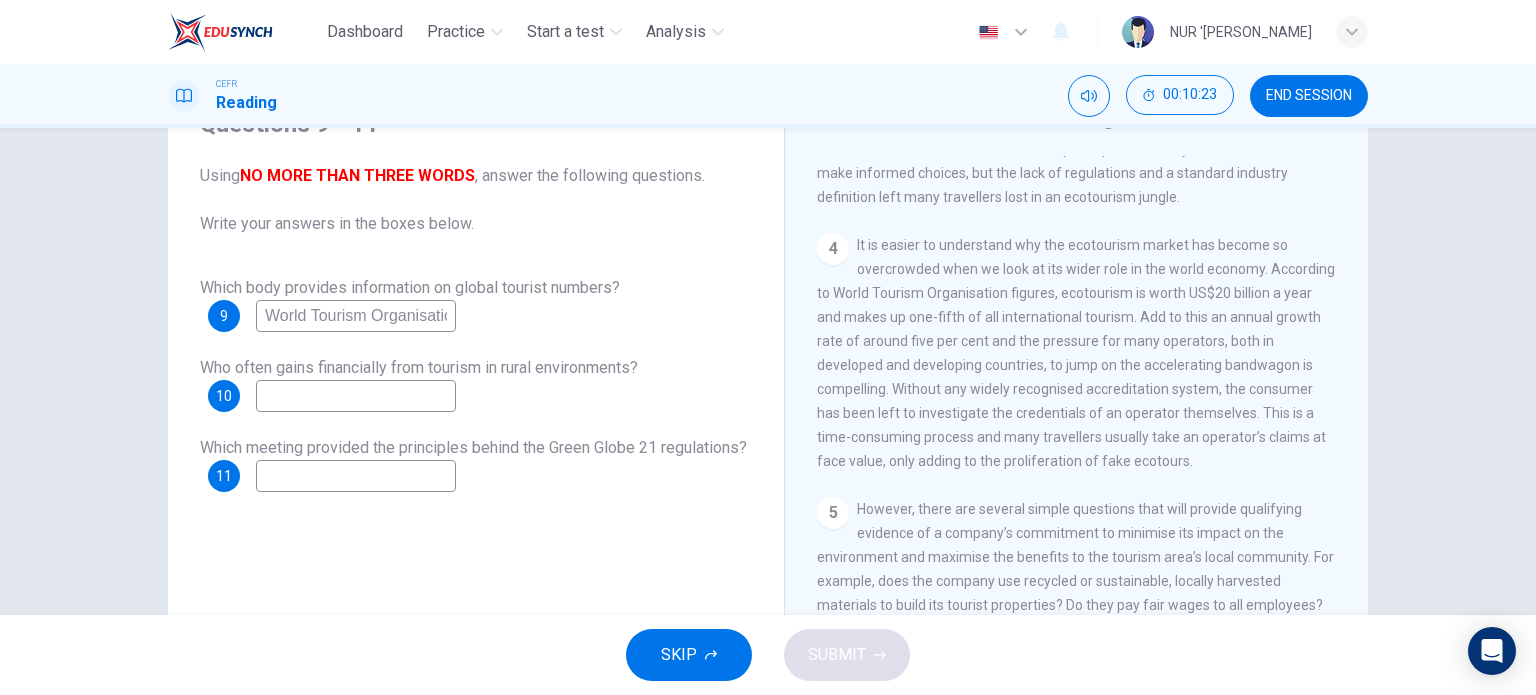 click at bounding box center (356, 396) 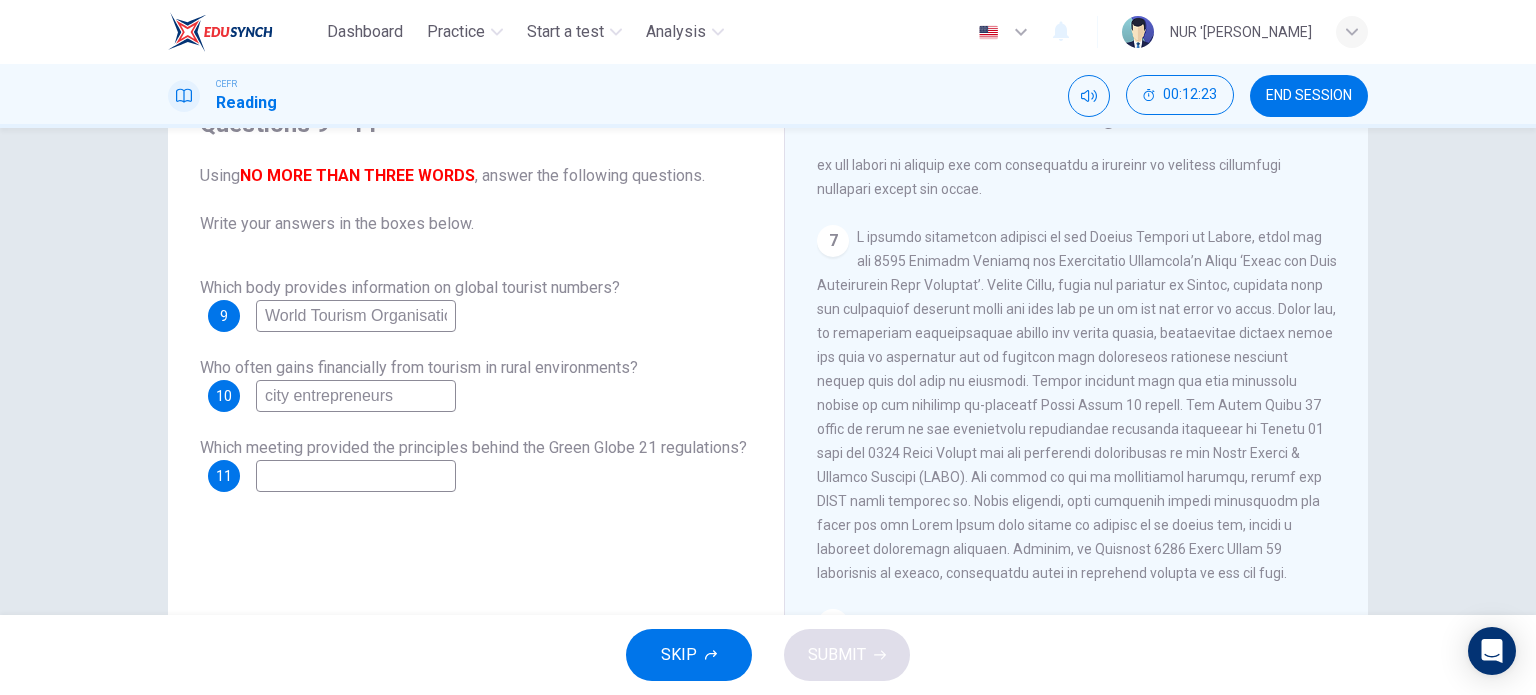 scroll, scrollTop: 1800, scrollLeft: 0, axis: vertical 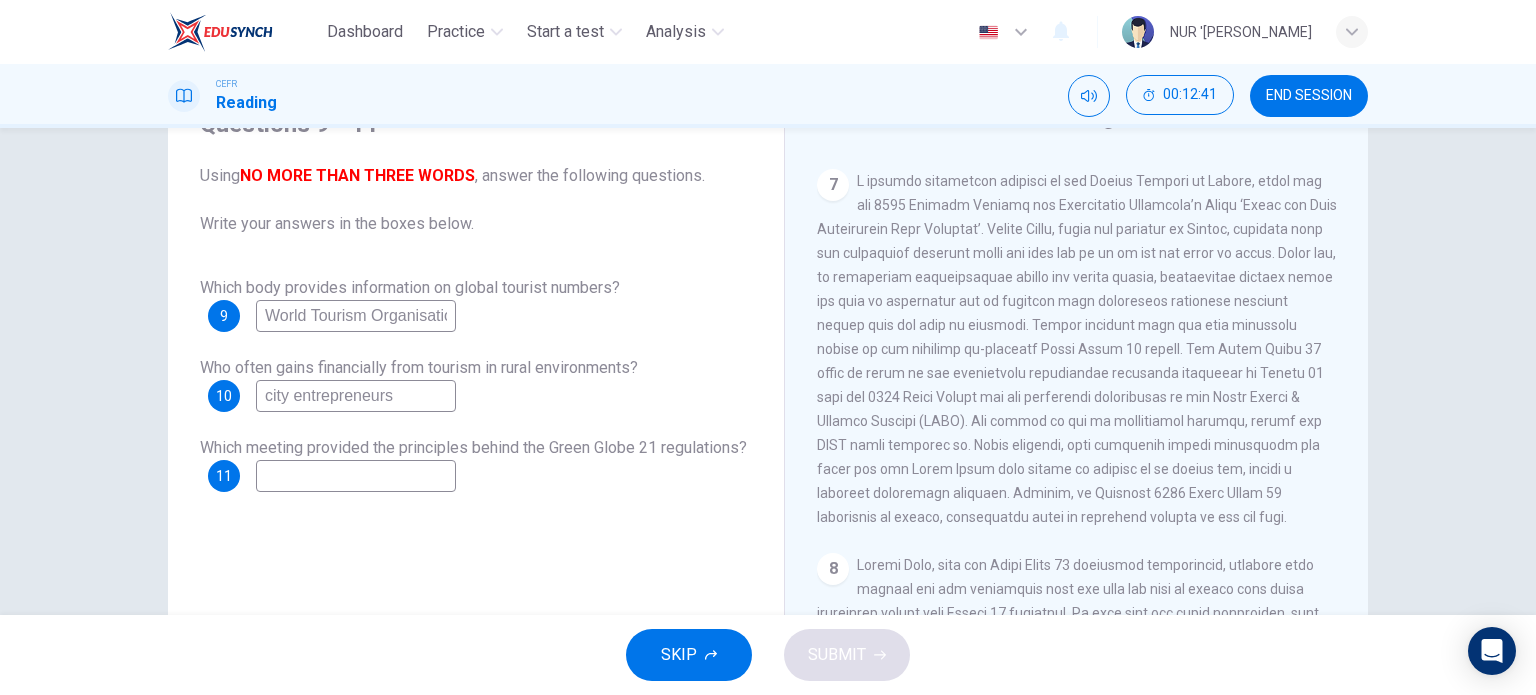type on "city entrepreneurs" 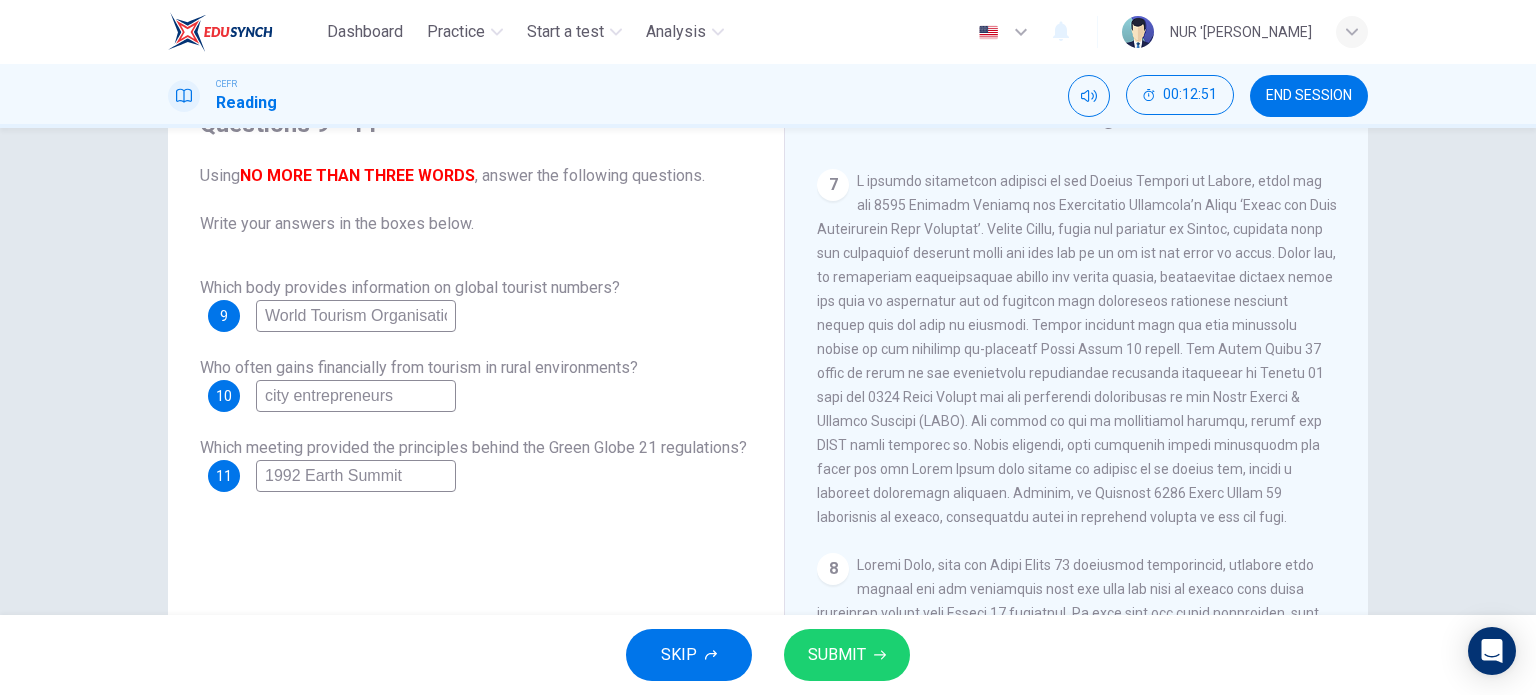 type on "1992 Earth Summit" 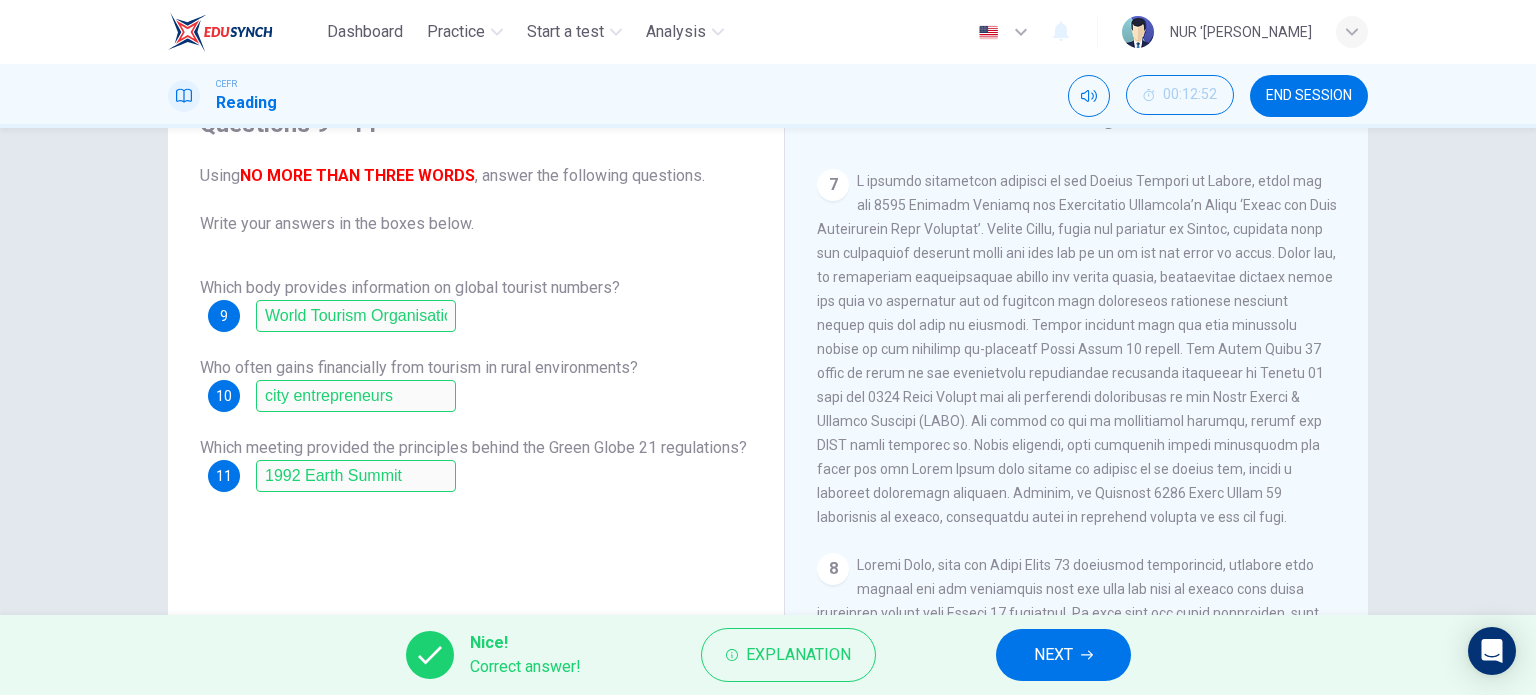 click on "NEXT" at bounding box center [1053, 655] 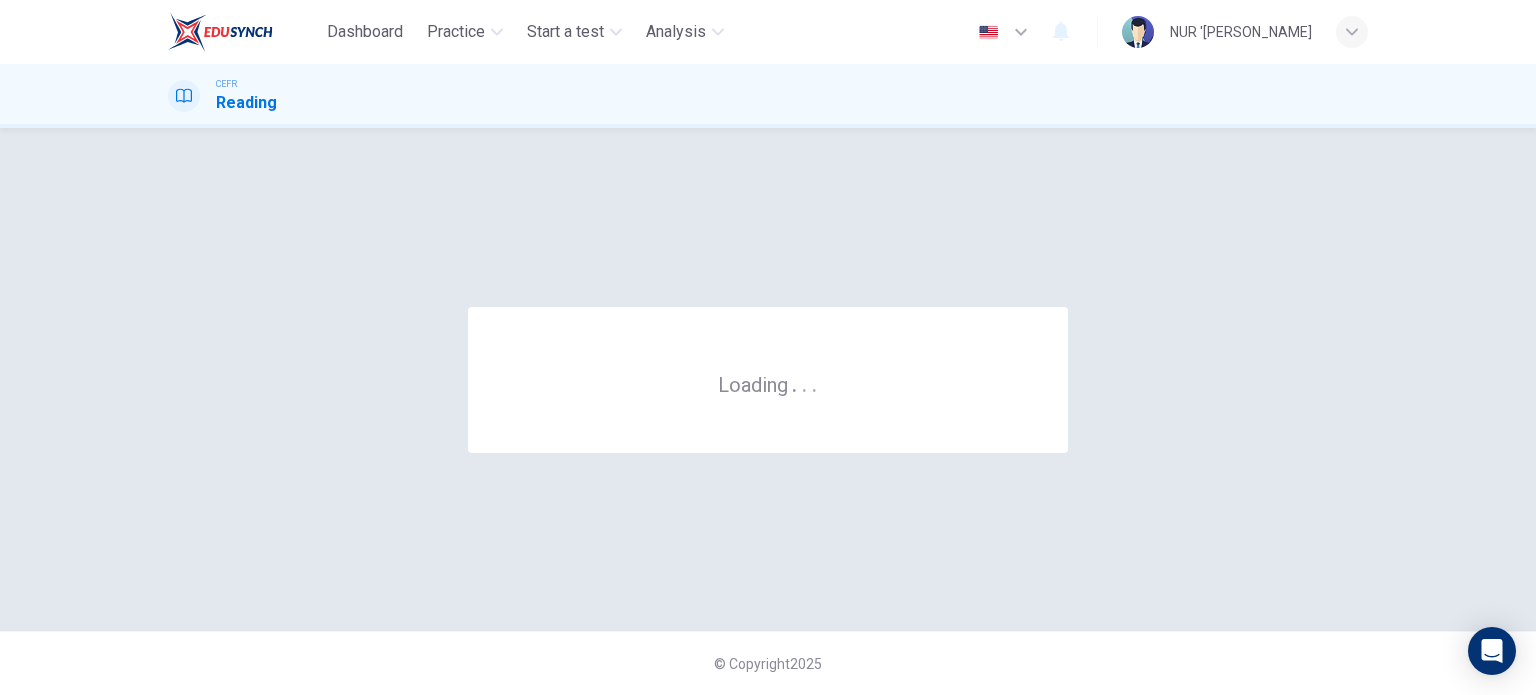 scroll, scrollTop: 0, scrollLeft: 0, axis: both 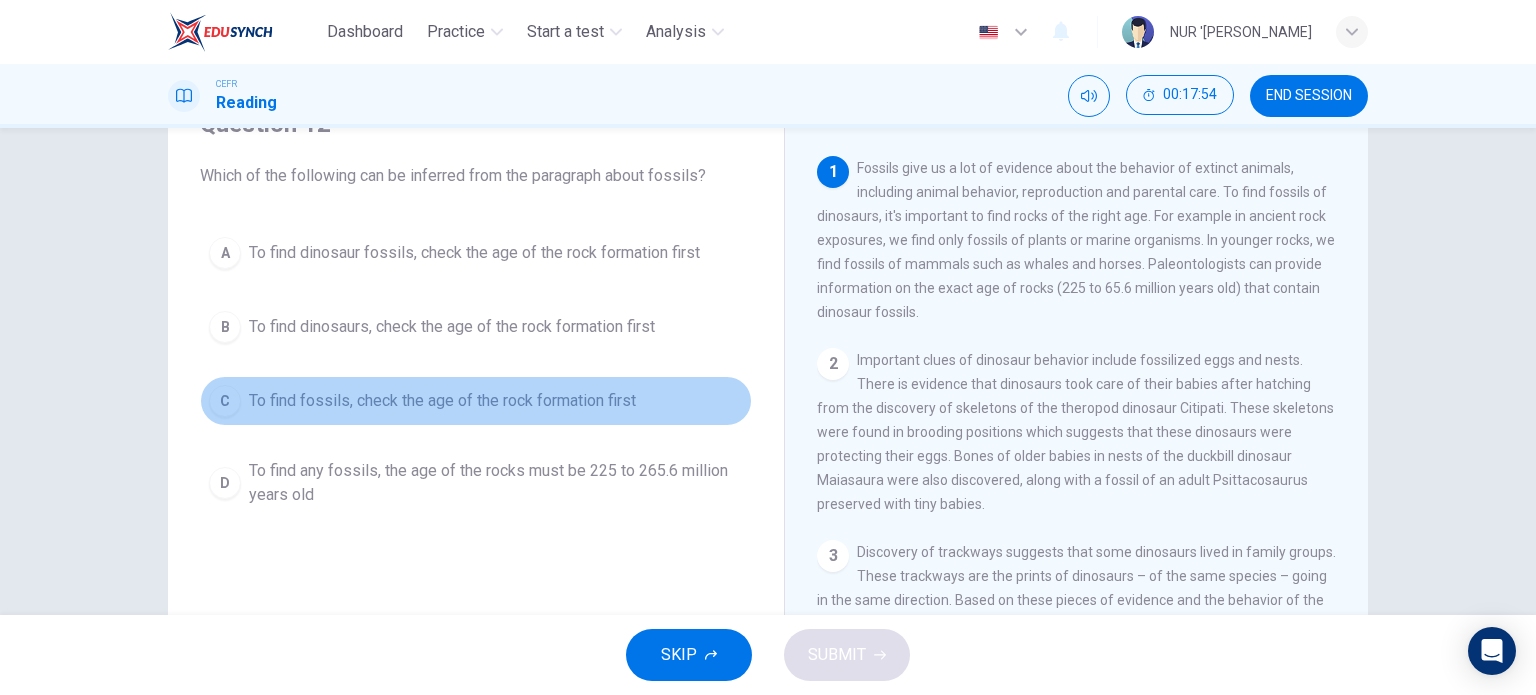click on "To find fossils, check the age of the rock formation first" at bounding box center (442, 401) 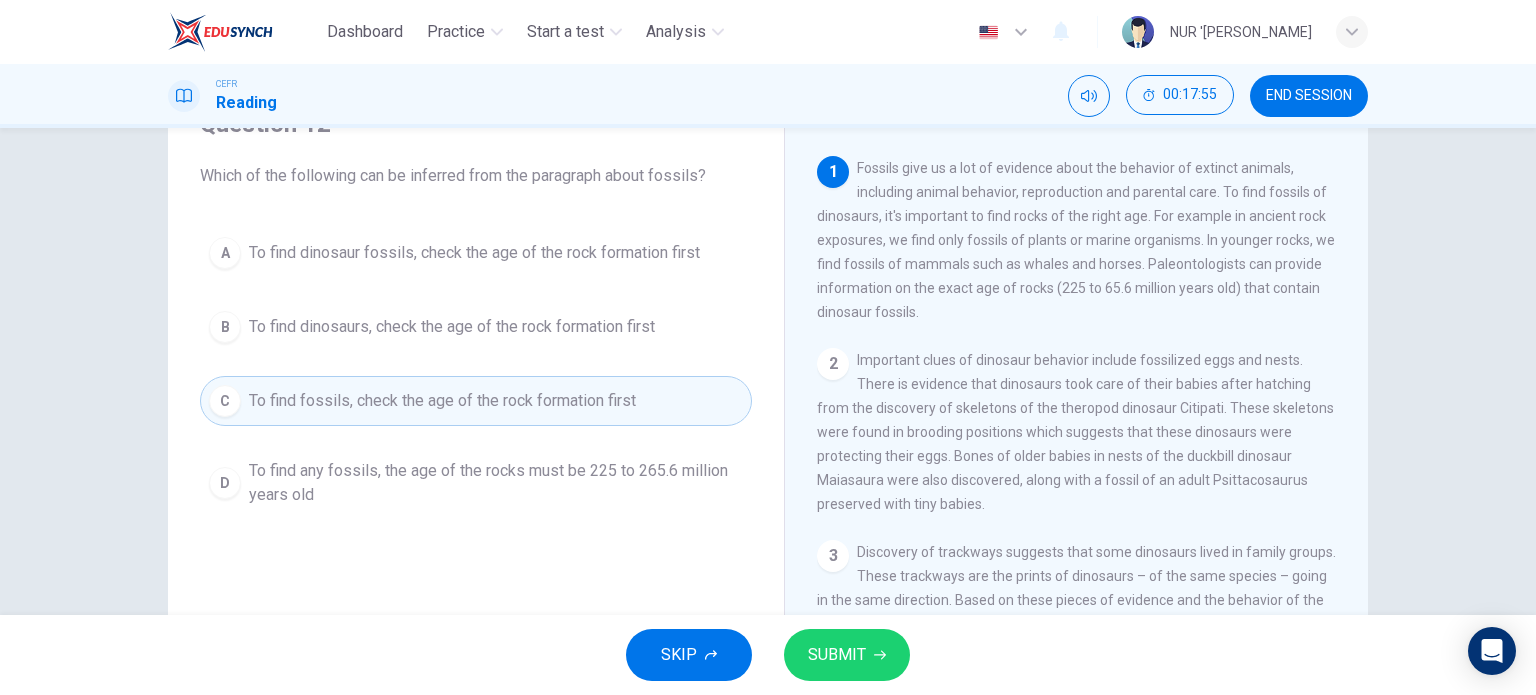 click on "SUBMIT" at bounding box center (837, 655) 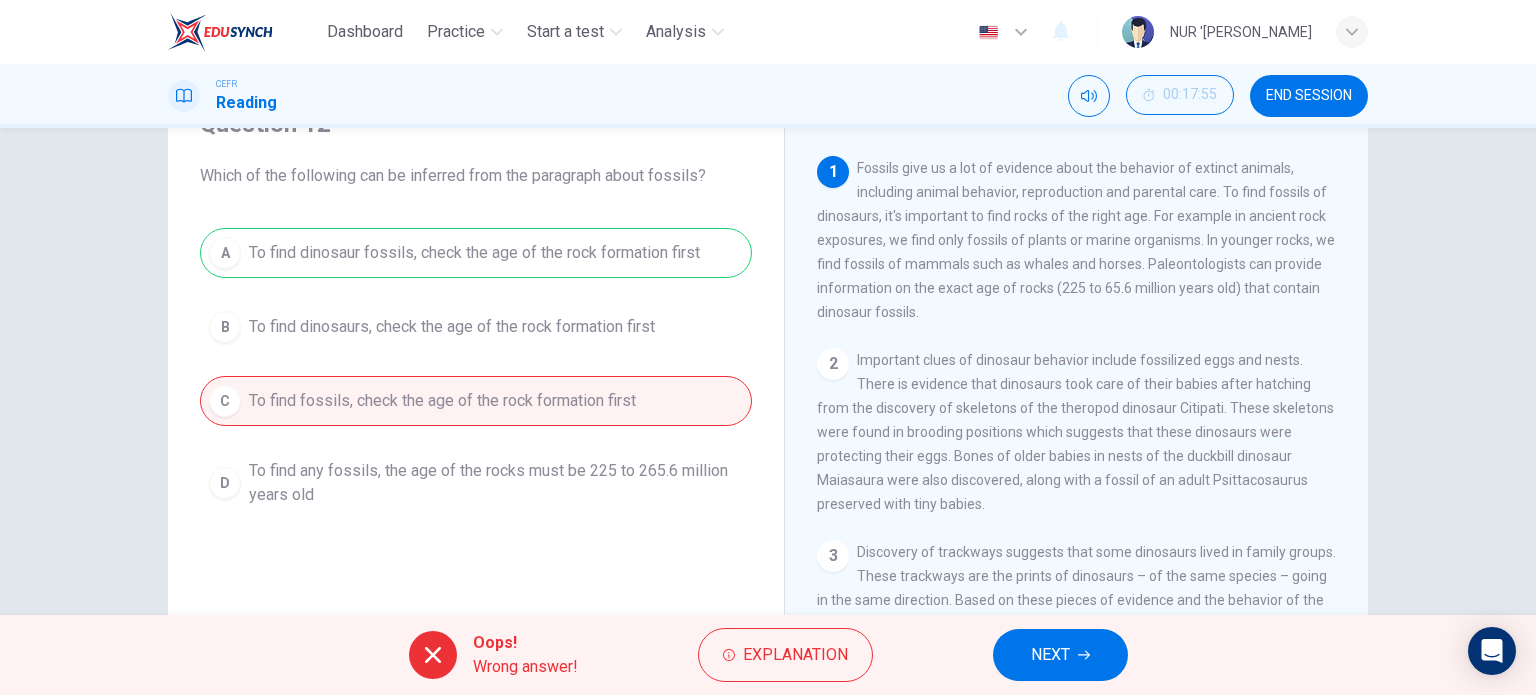 click on "NEXT" at bounding box center (1060, 655) 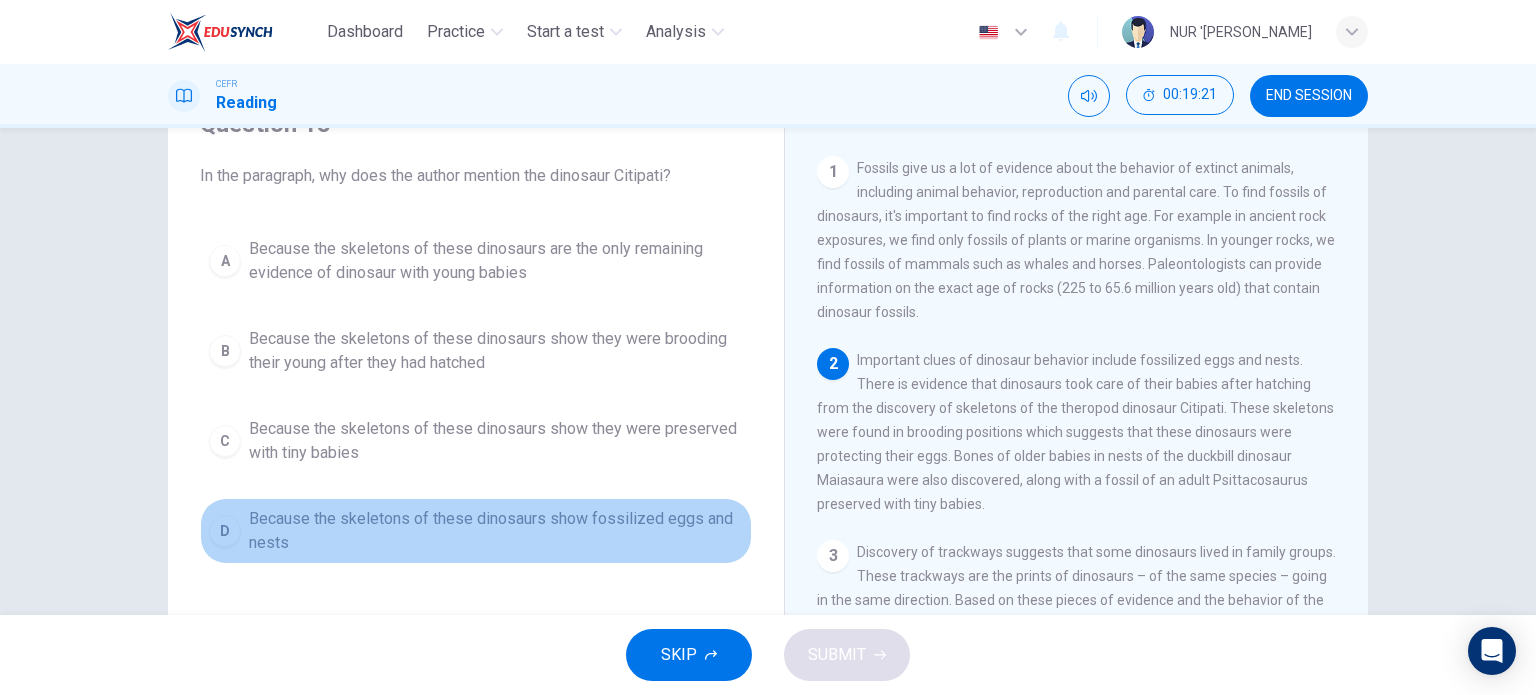 click on "Because the skeletons of these dinosaurs show fossilized eggs and nests" at bounding box center (496, 531) 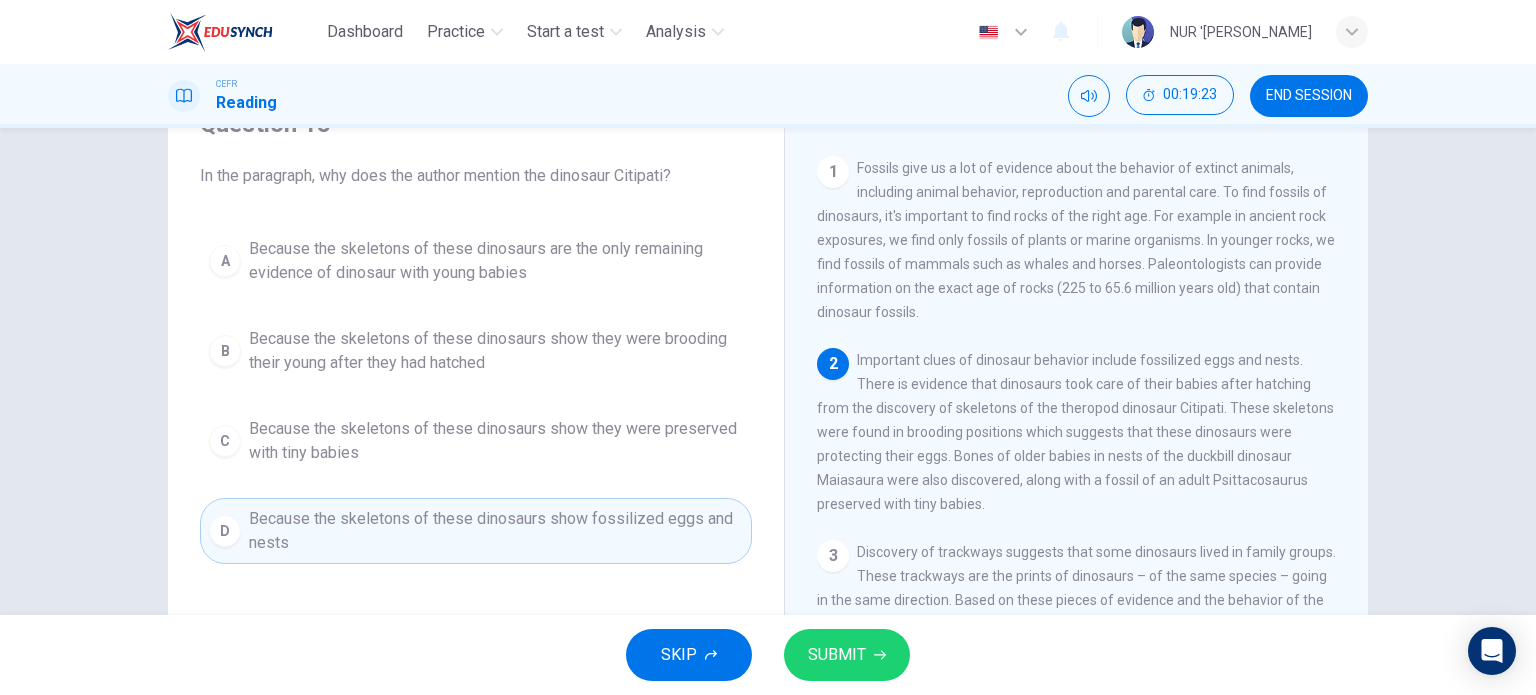 click 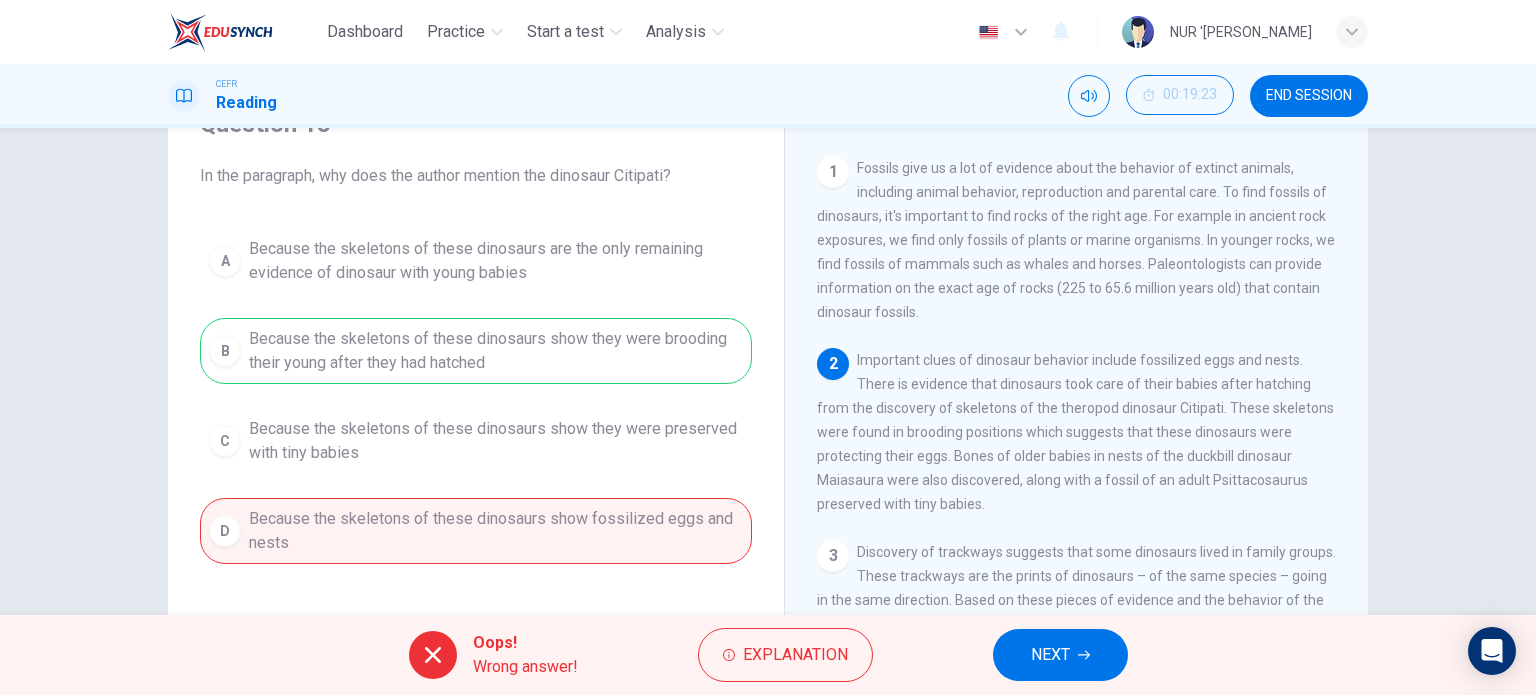 click on "A Because the skeletons of these dinosaurs are the only remaining evidence of dinosaur with young babies B Because the skeletons of these dinosaurs show they were brooding their young after they had hatched C Because the skeletons of these dinosaurs show they were preserved with tiny babies D Because the skeletons of these dinosaurs show fossilized eggs and nests" at bounding box center [476, 396] 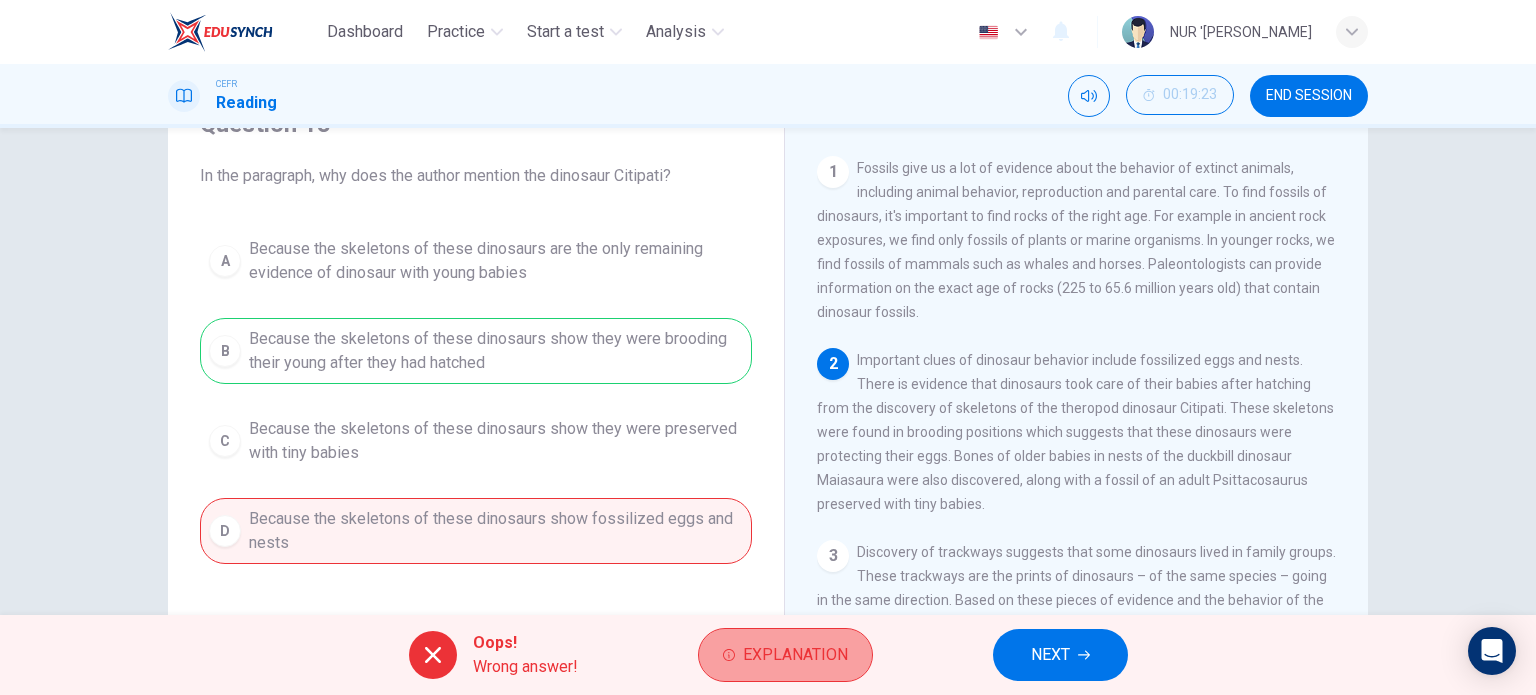 click on "Explanation" at bounding box center (795, 655) 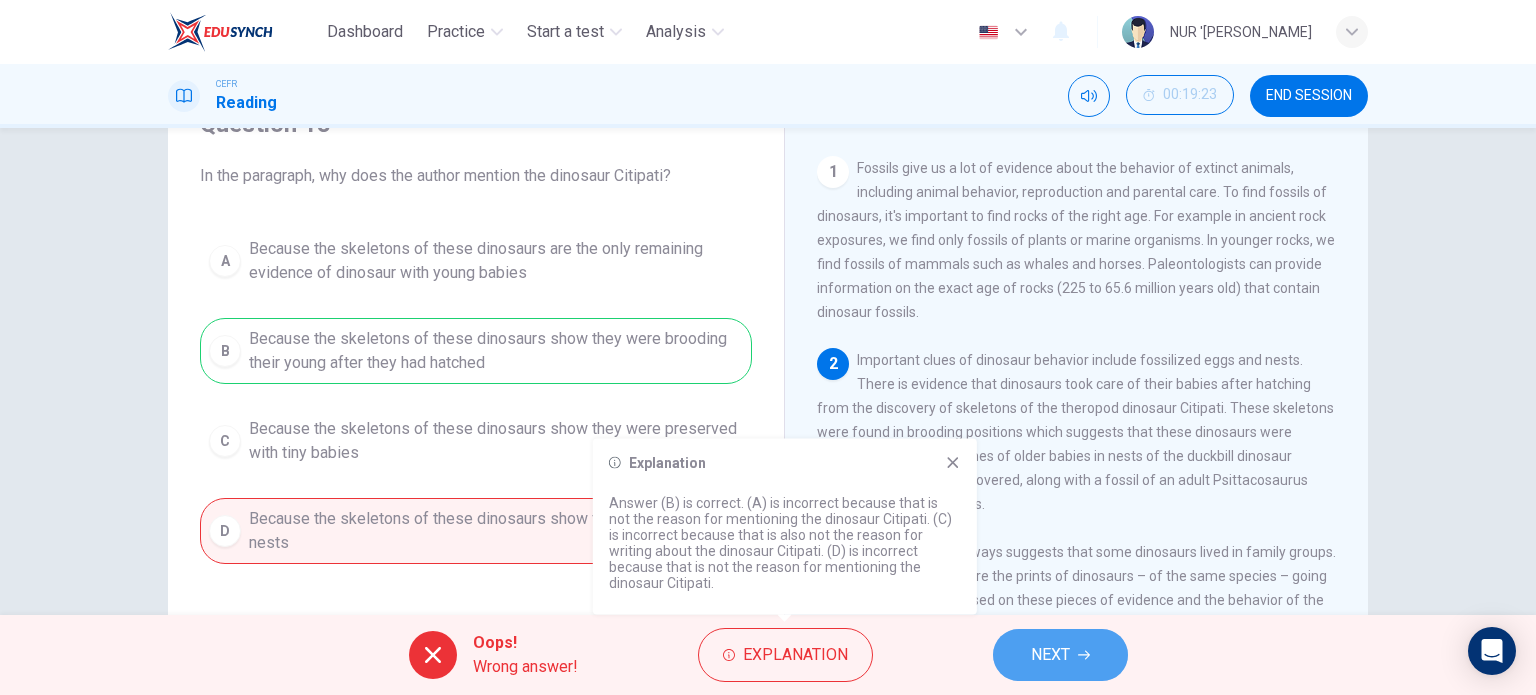 click 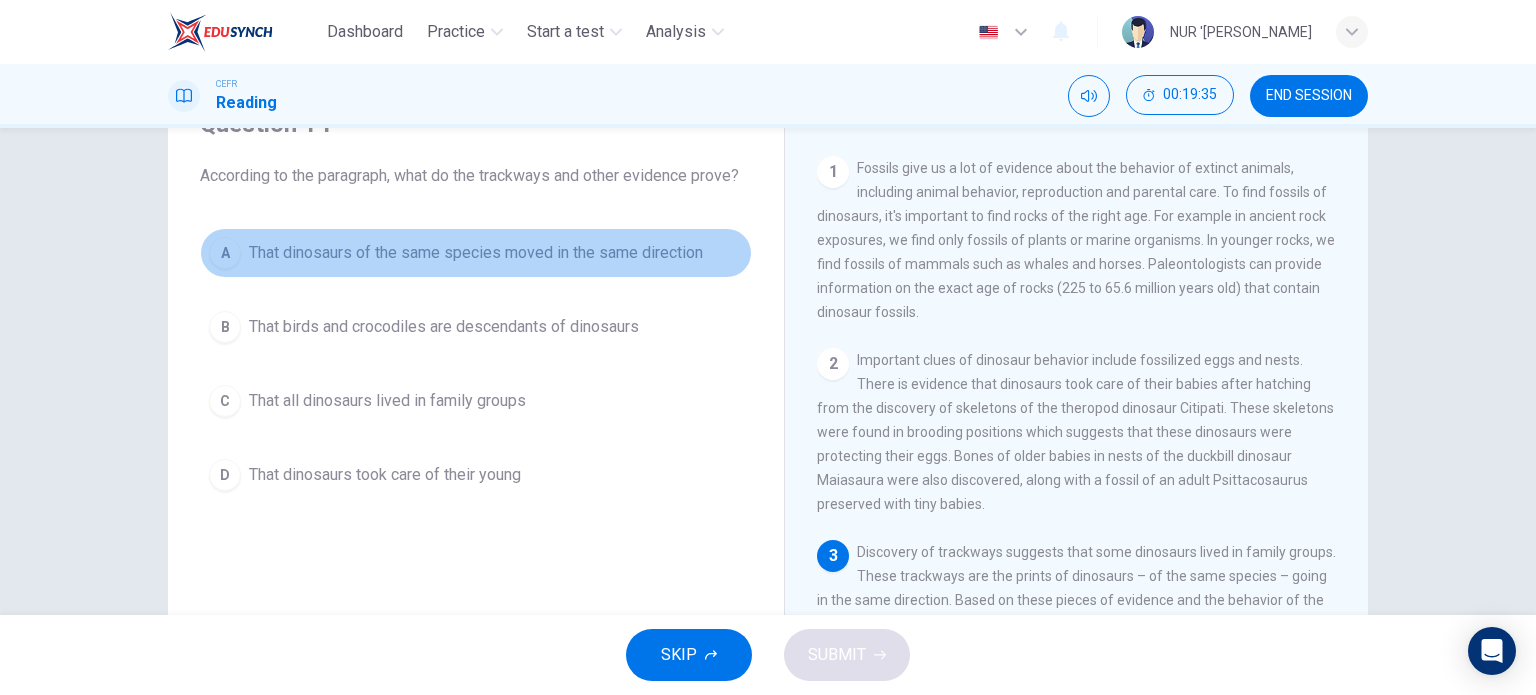 click on "That dinosaurs of the same species moved in the same direction" at bounding box center [476, 253] 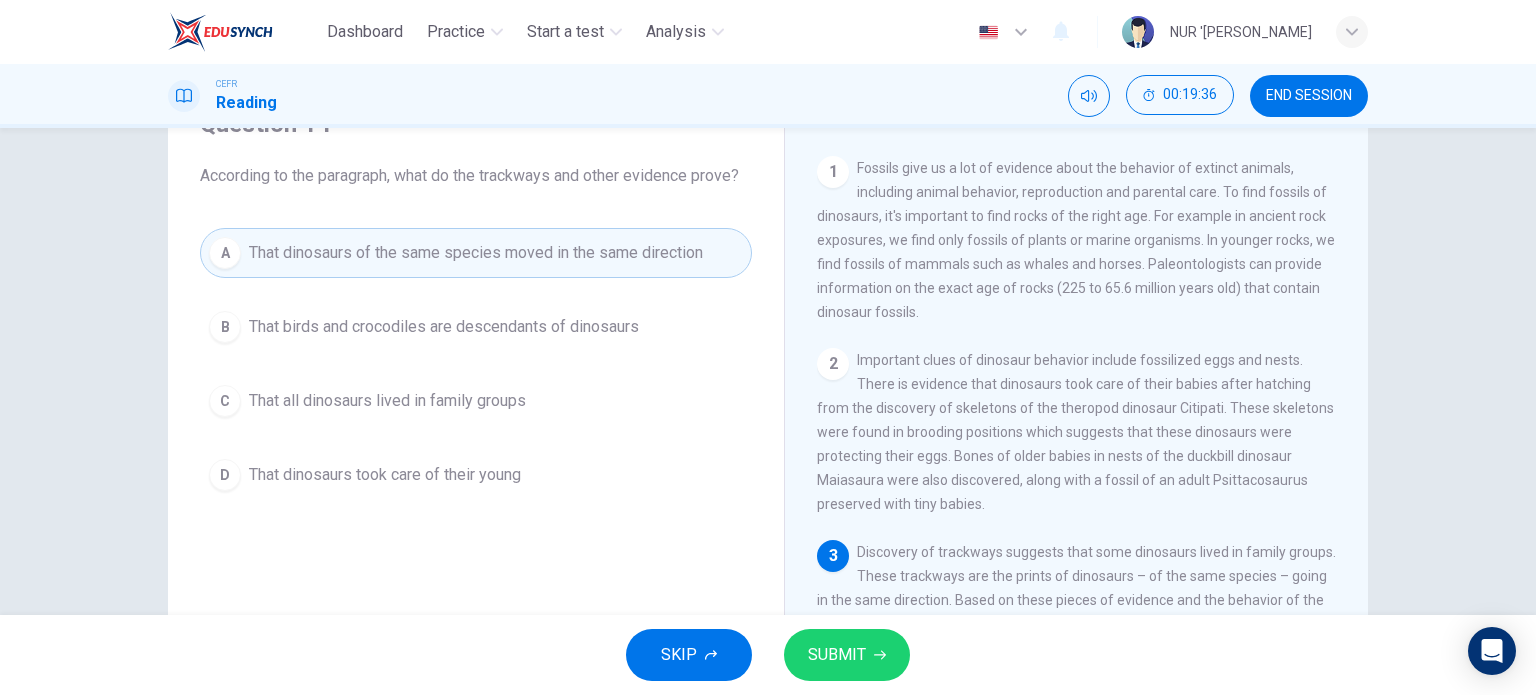 click on "SUBMIT" at bounding box center (837, 655) 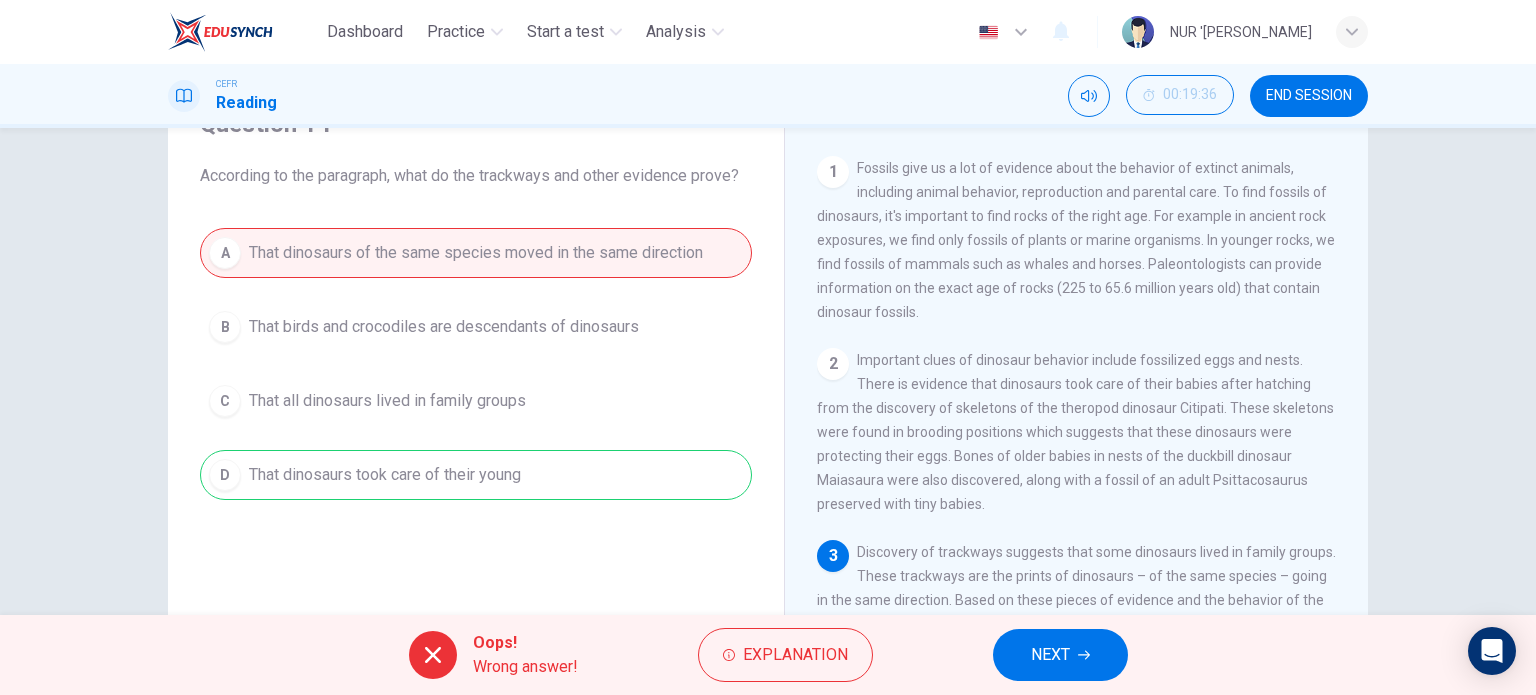 click on "A That dinosaurs of the same species moved in the same direction B That birds and crocodiles are descendants of dinosaurs C That all dinosaurs lived in family groups D That dinosaurs took care of their young" at bounding box center (476, 364) 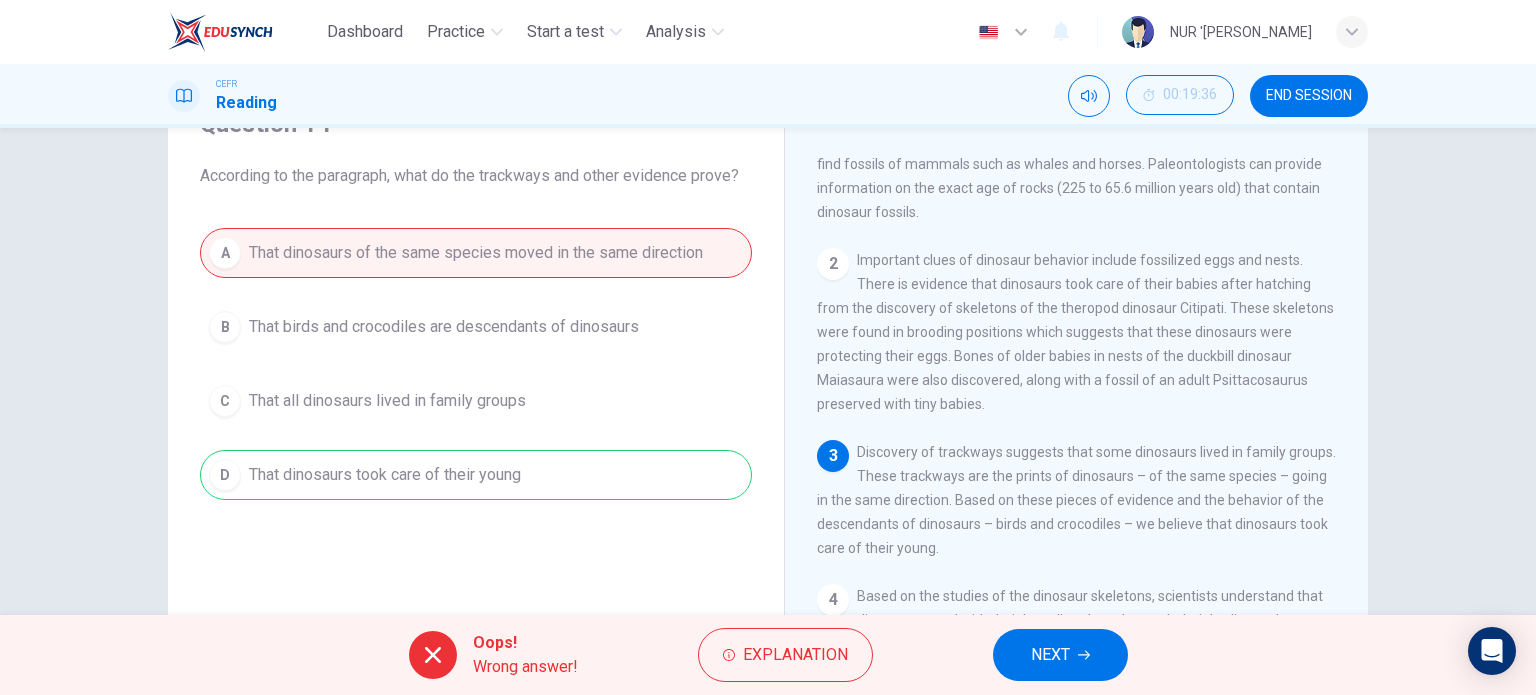 click on "Question 14 According to the paragraph, what do the trackways and other evidence prove? A That dinosaurs of the same species moved in the same direction B That birds and crocodiles are descendants of dinosaurs C That all dinosaurs lived in family groups D That dinosaurs took care of their young" at bounding box center [476, 425] 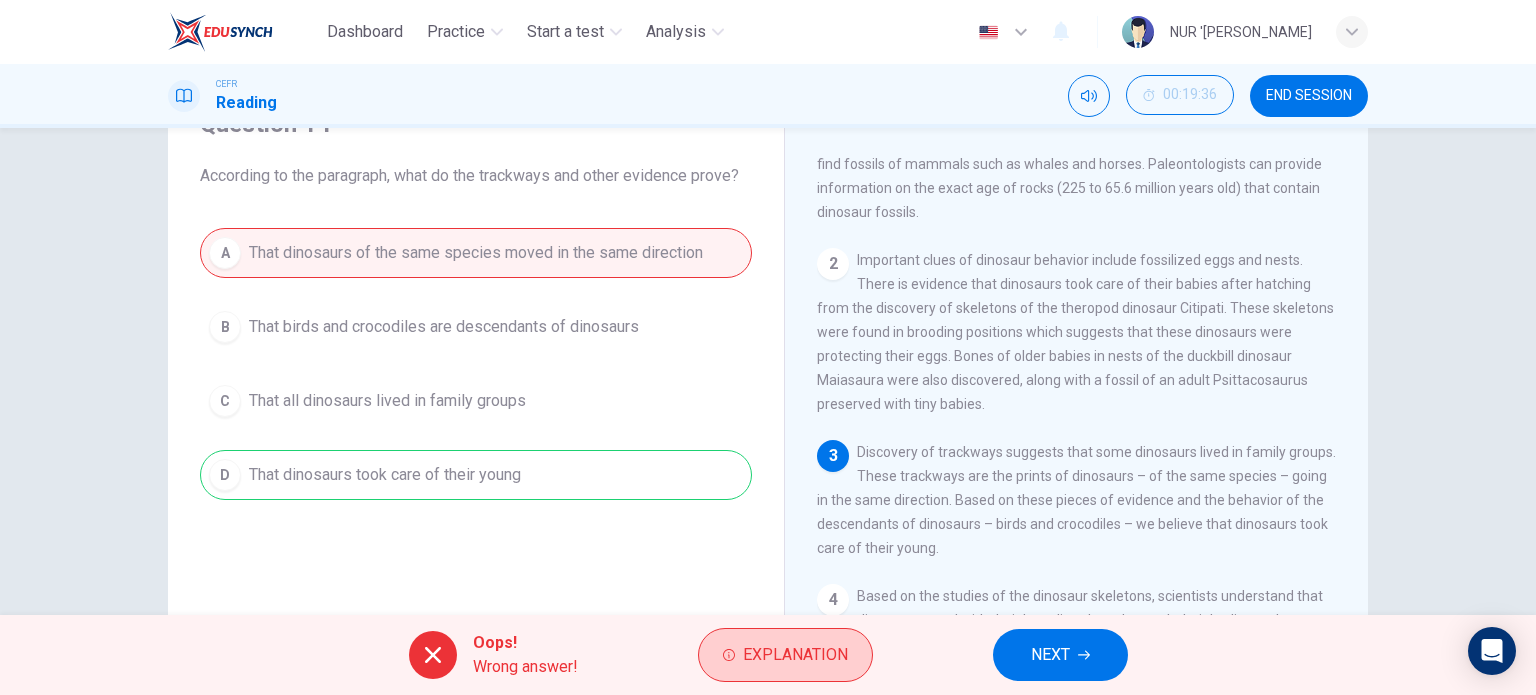 click on "Explanation" at bounding box center (795, 655) 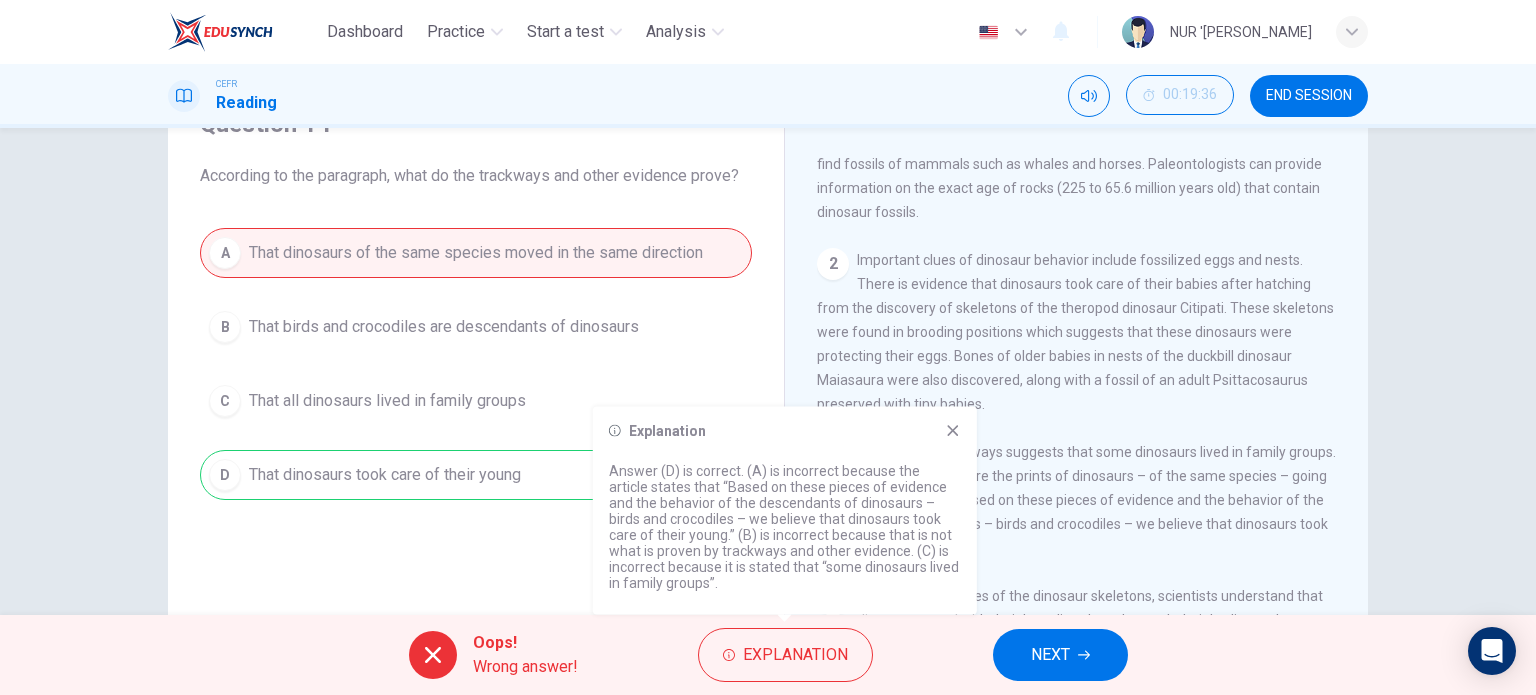 click on "NEXT" at bounding box center (1050, 655) 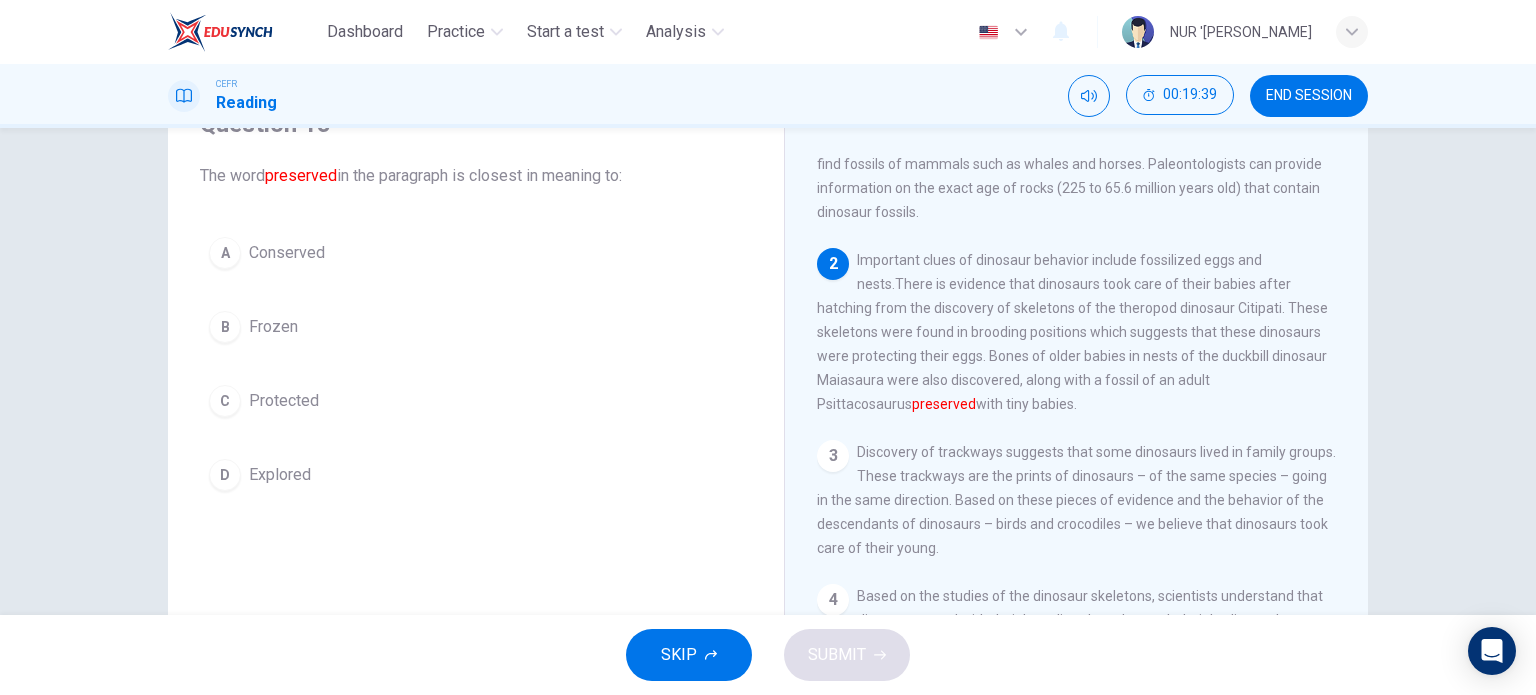 click on "Conserved" at bounding box center (287, 253) 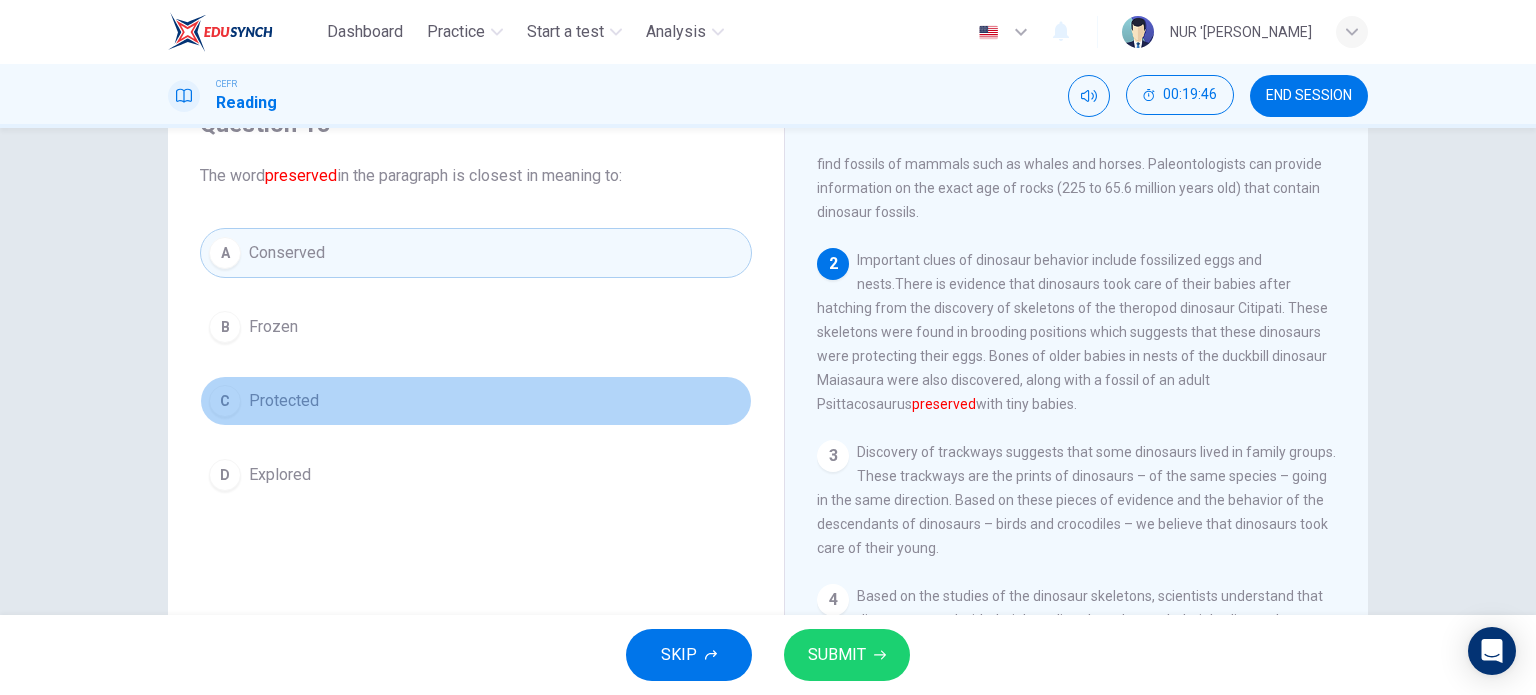 click on "Protected" at bounding box center [284, 401] 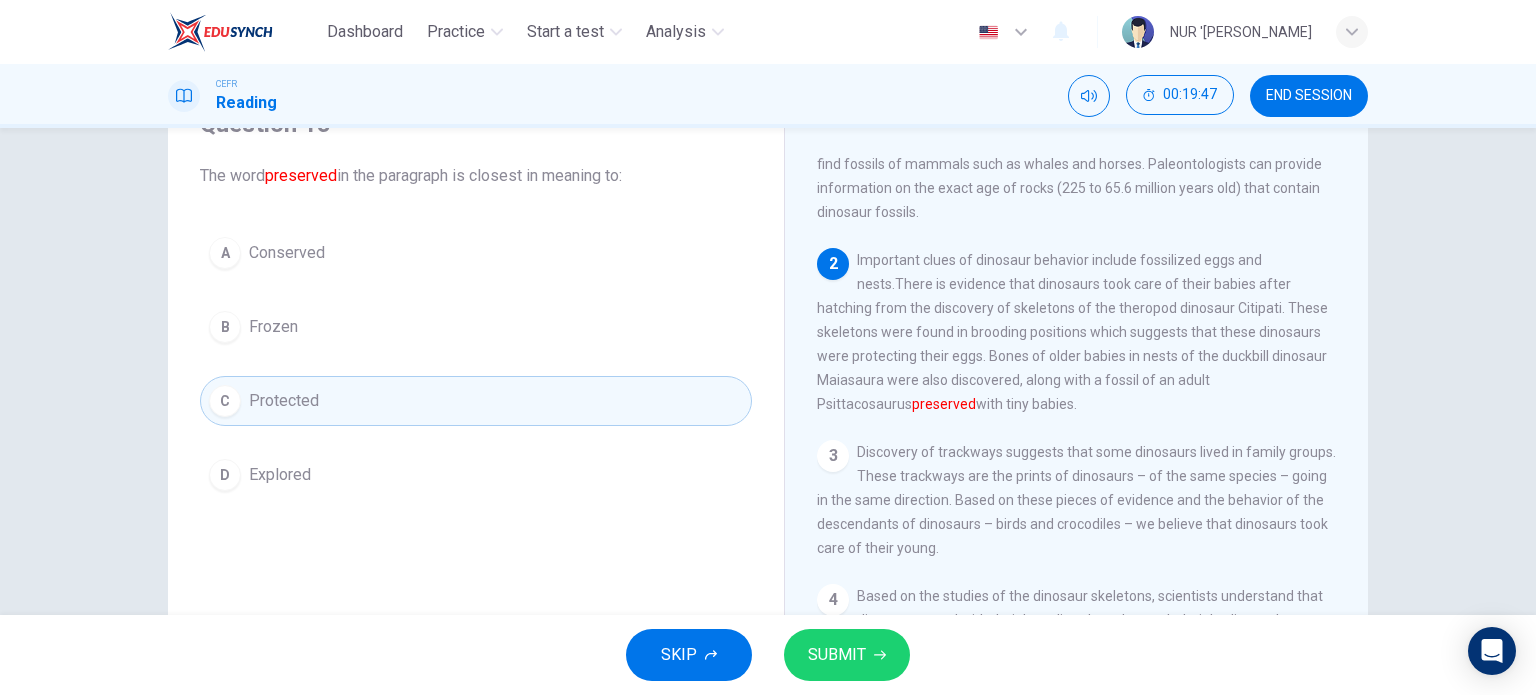 click on "SUBMIT" at bounding box center (847, 655) 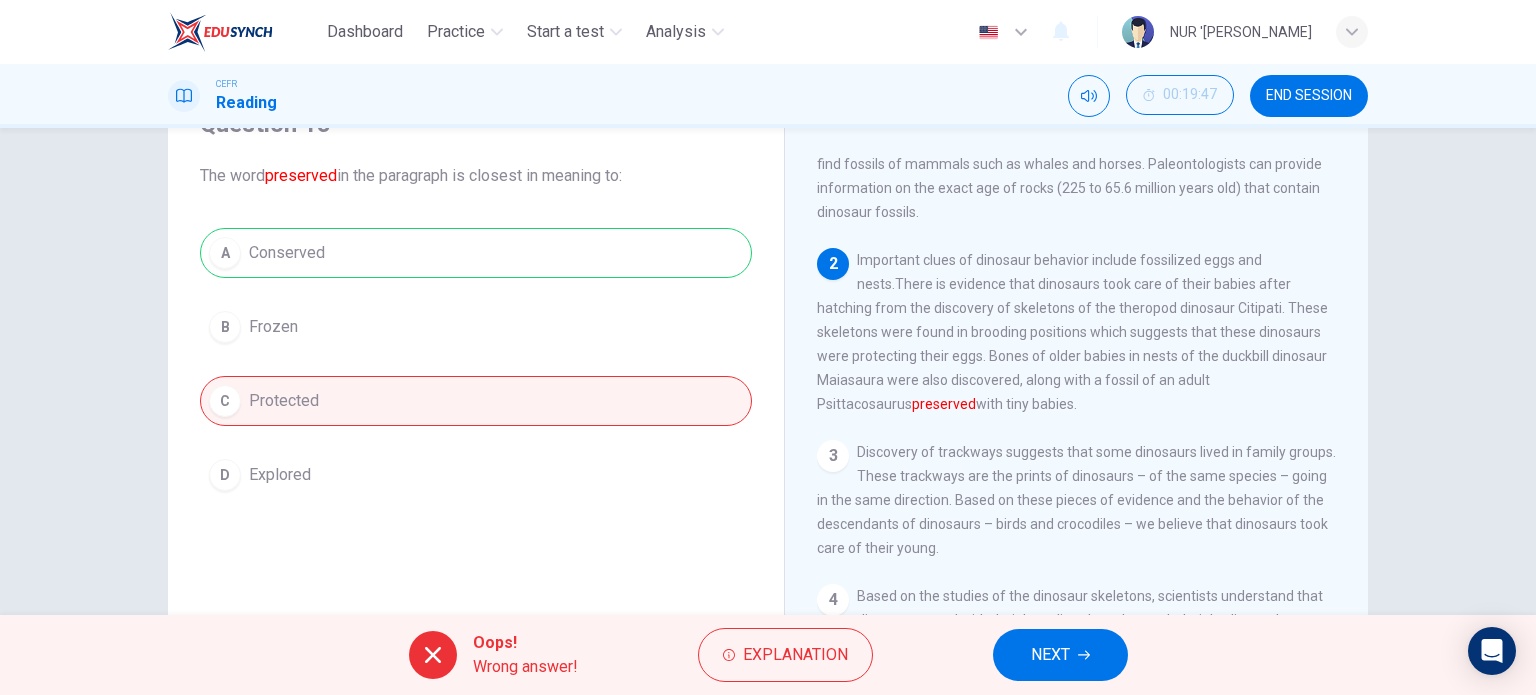 click on "A Conserved B Frozen C Protected D Explored" at bounding box center [476, 364] 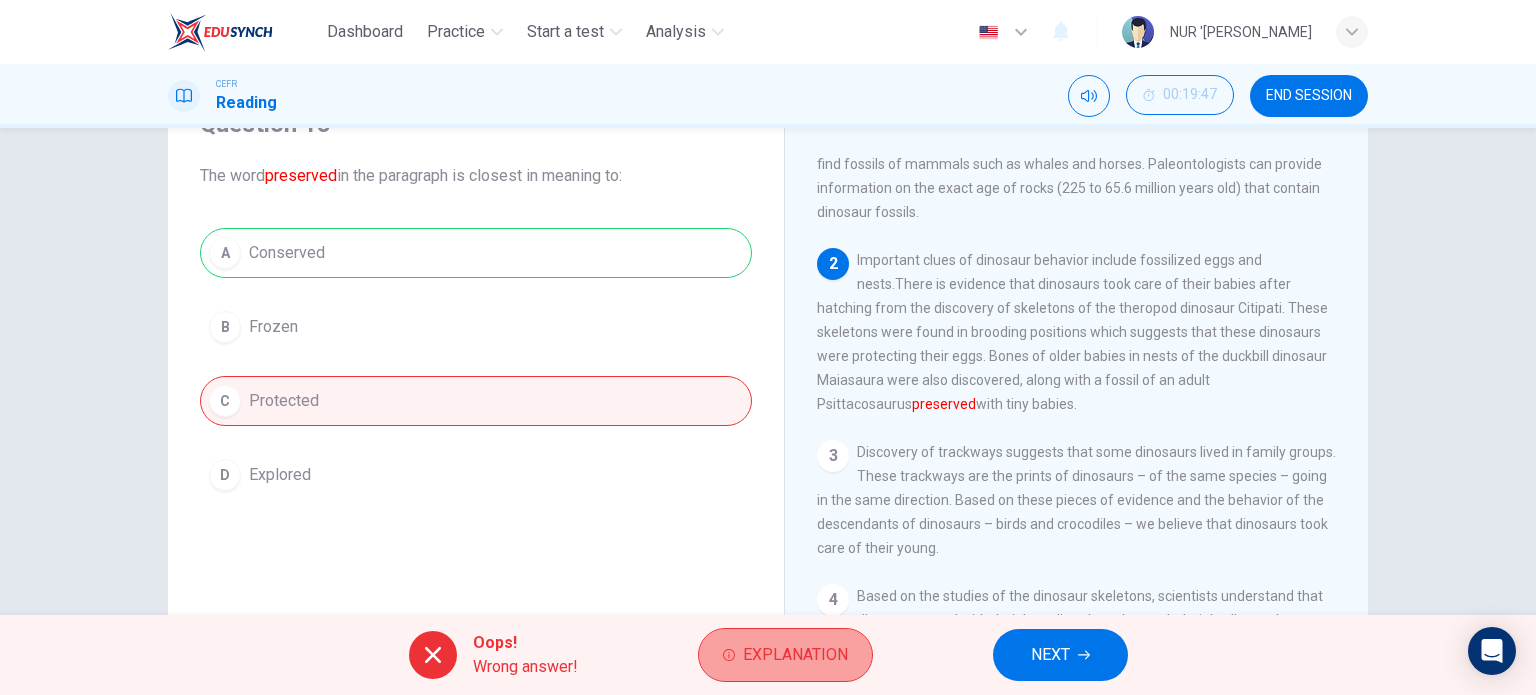 click on "Explanation" at bounding box center [795, 655] 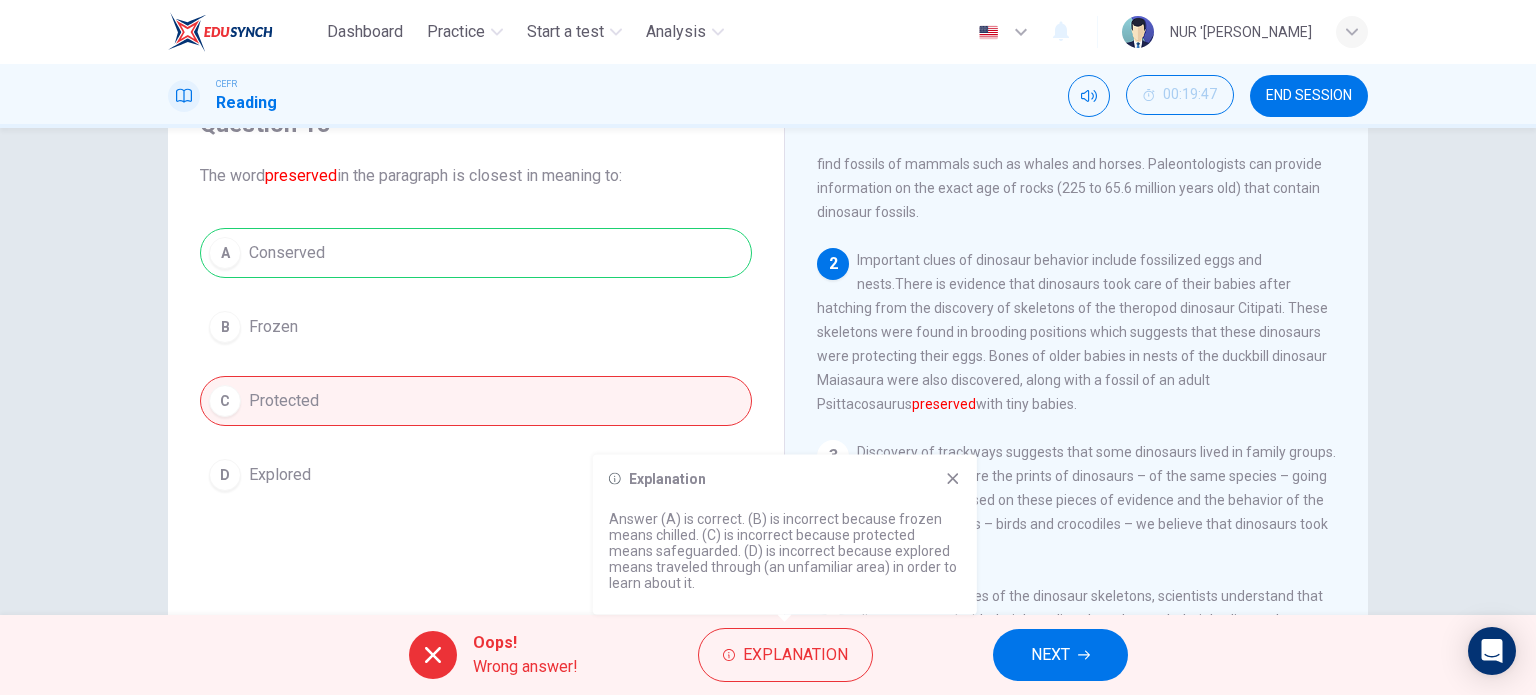 click on "NEXT" at bounding box center [1050, 655] 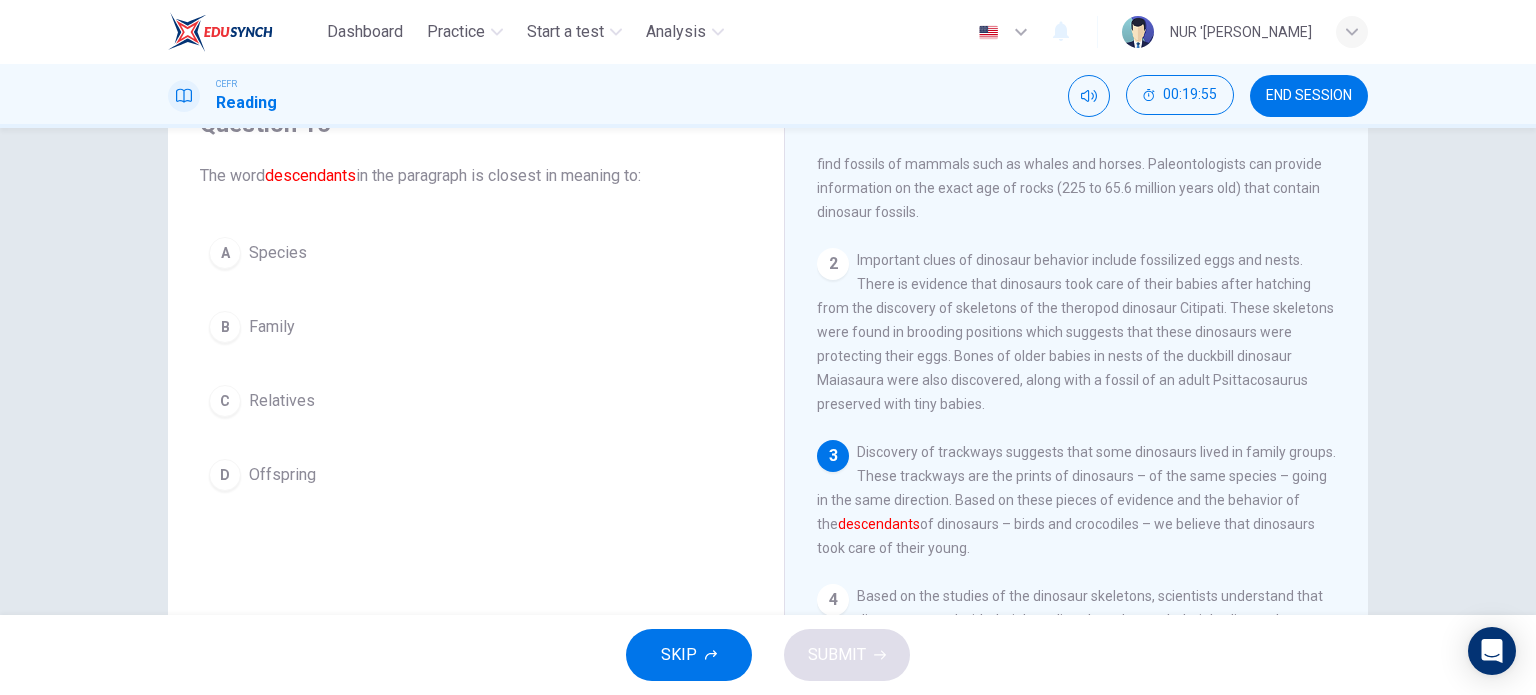 click on "Offspring" at bounding box center [282, 475] 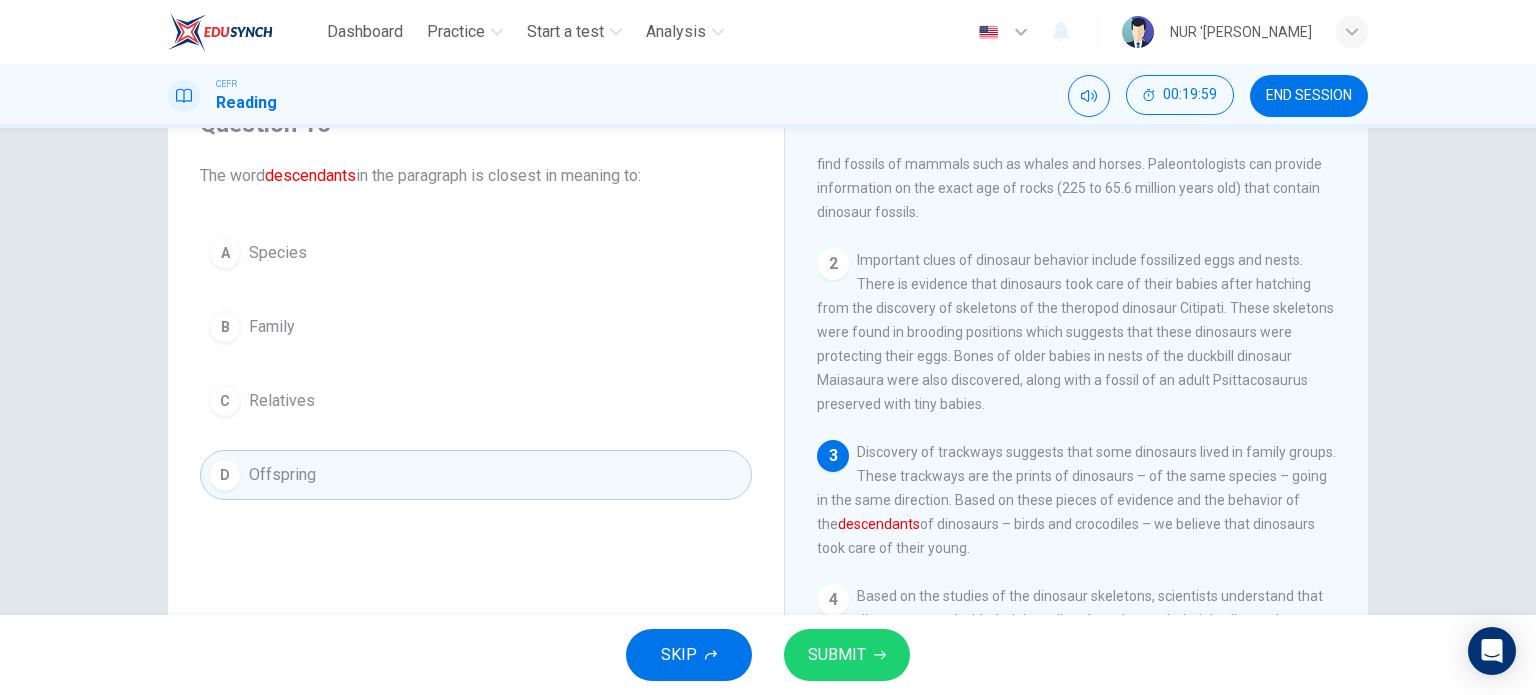 click on "Species" at bounding box center [278, 253] 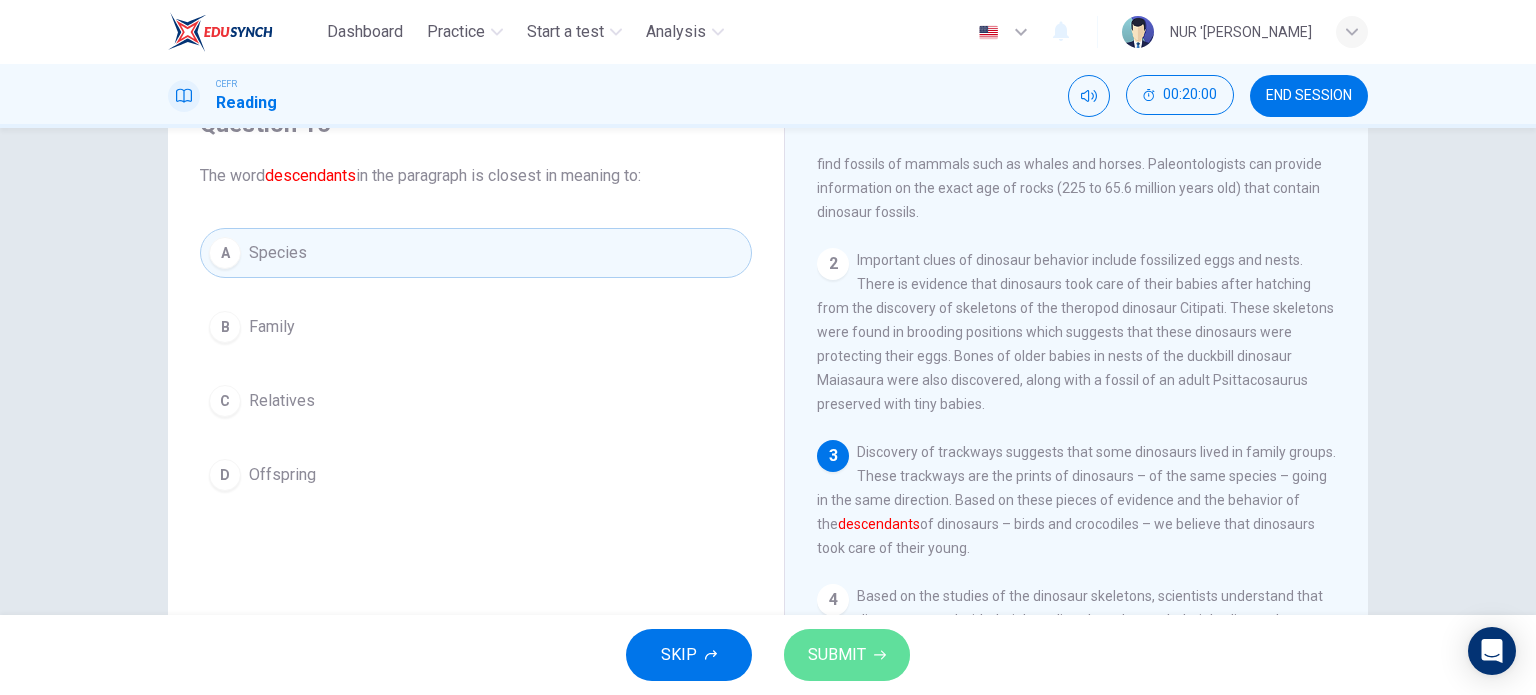 click on "SUBMIT" at bounding box center [847, 655] 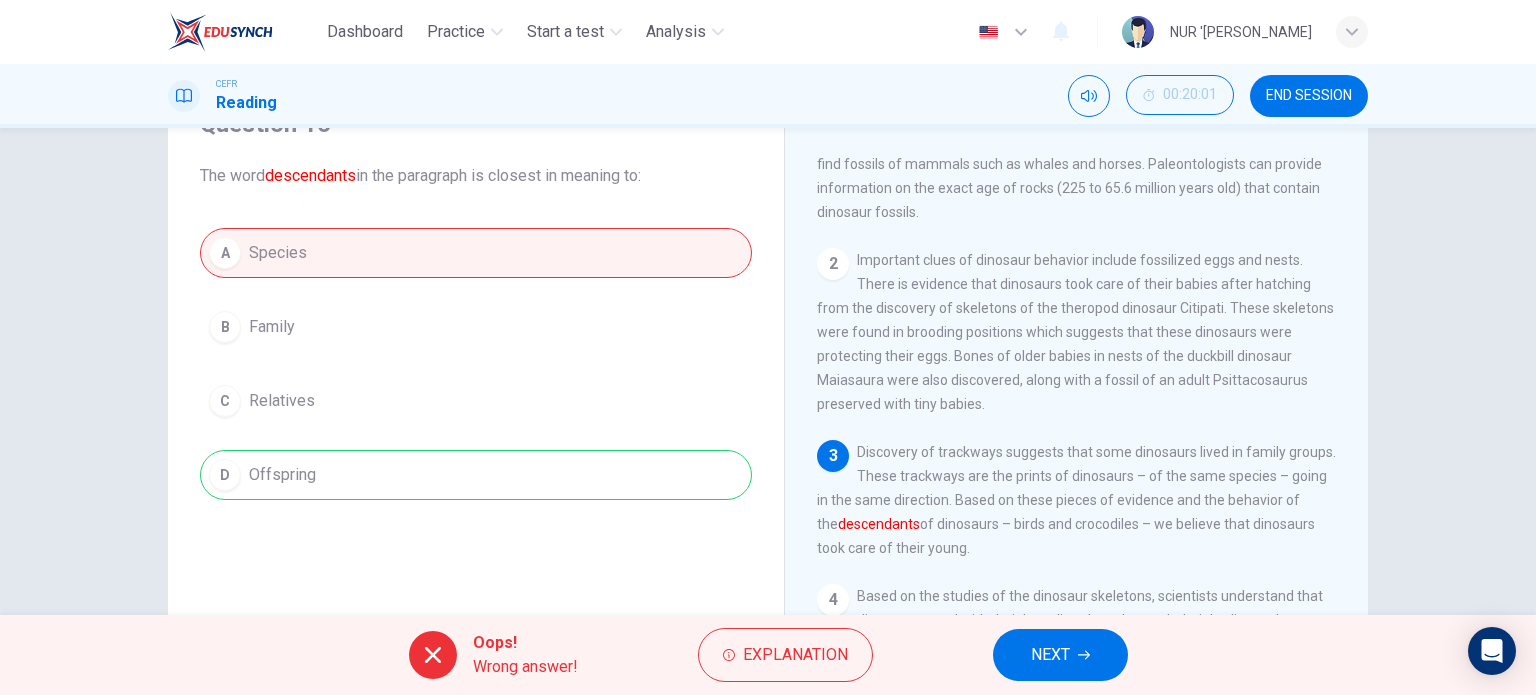 click on "A Species B Family C Relatives D Offspring" at bounding box center [476, 364] 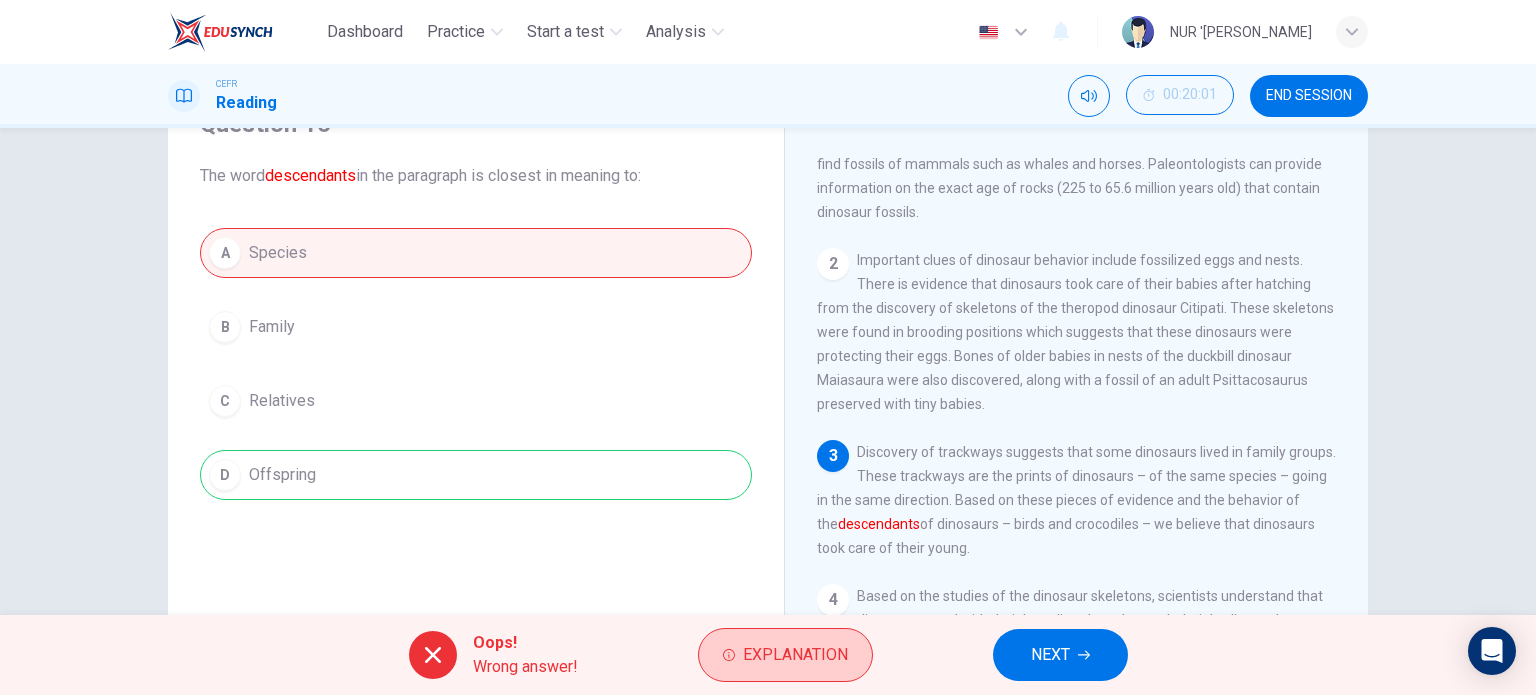 click on "Explanation" at bounding box center (785, 655) 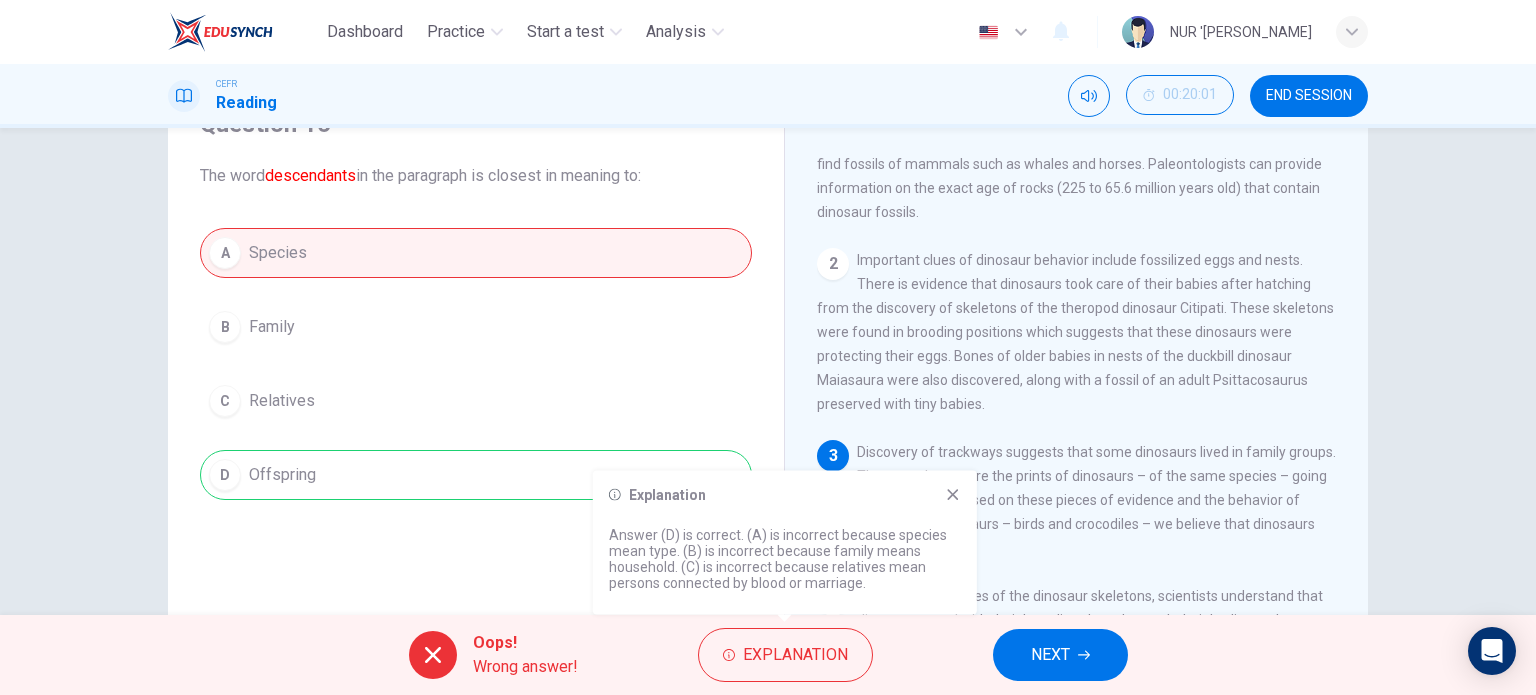 click on "Explanation" at bounding box center [785, 495] 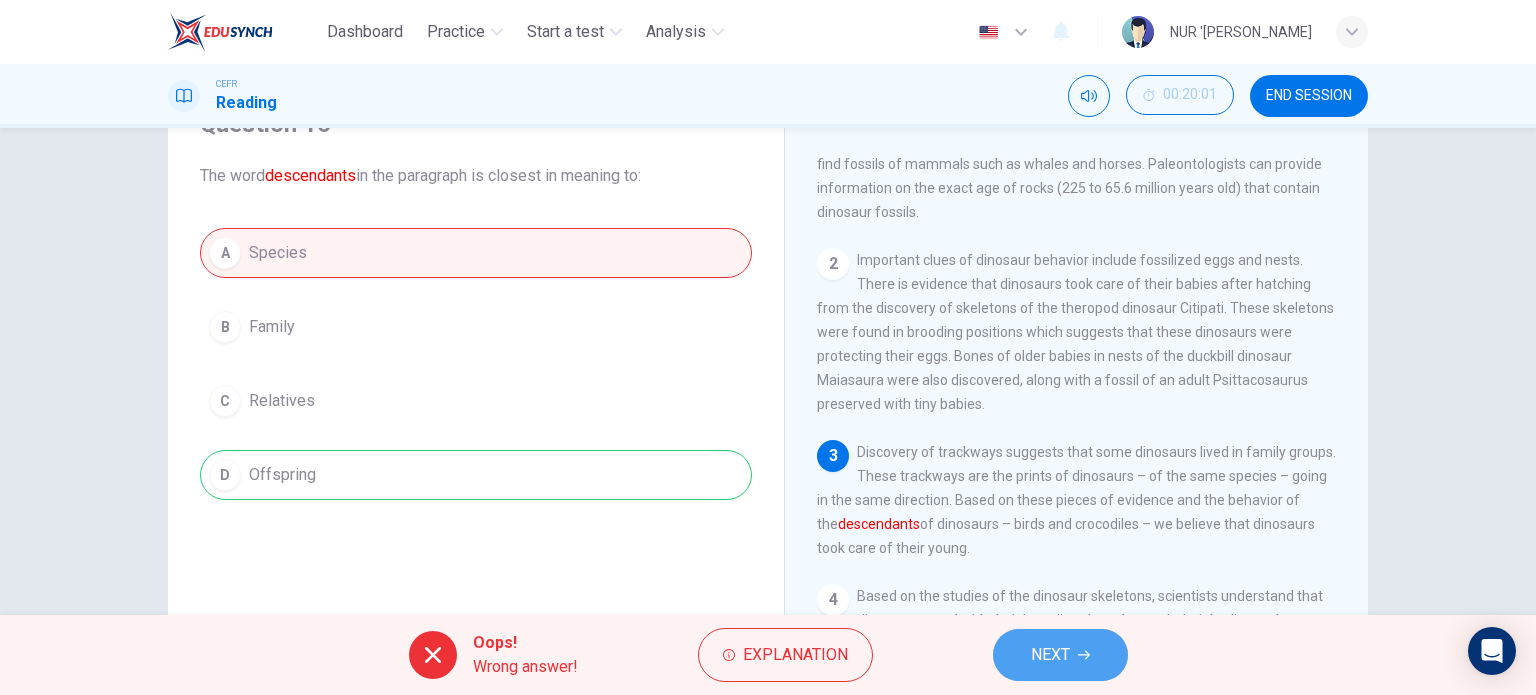click on "NEXT" at bounding box center [1050, 655] 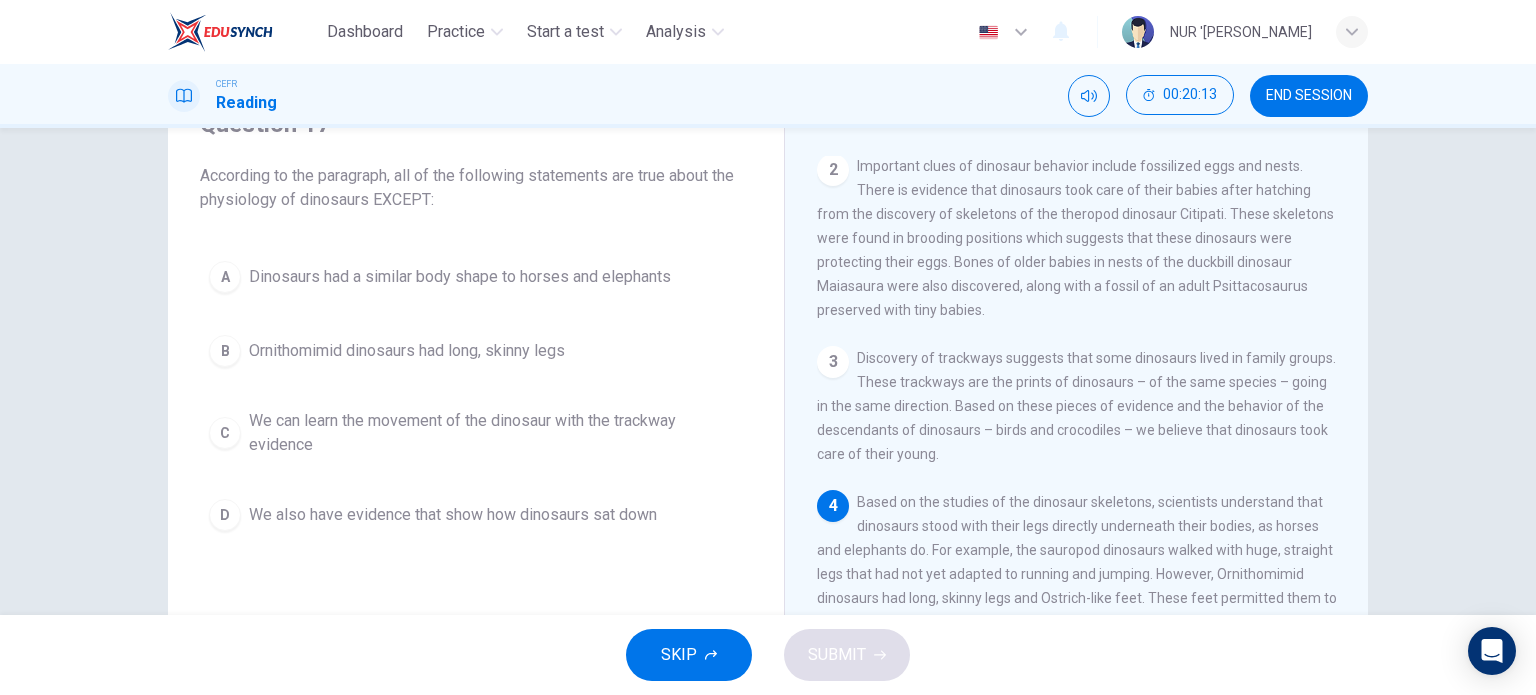 scroll, scrollTop: 300, scrollLeft: 0, axis: vertical 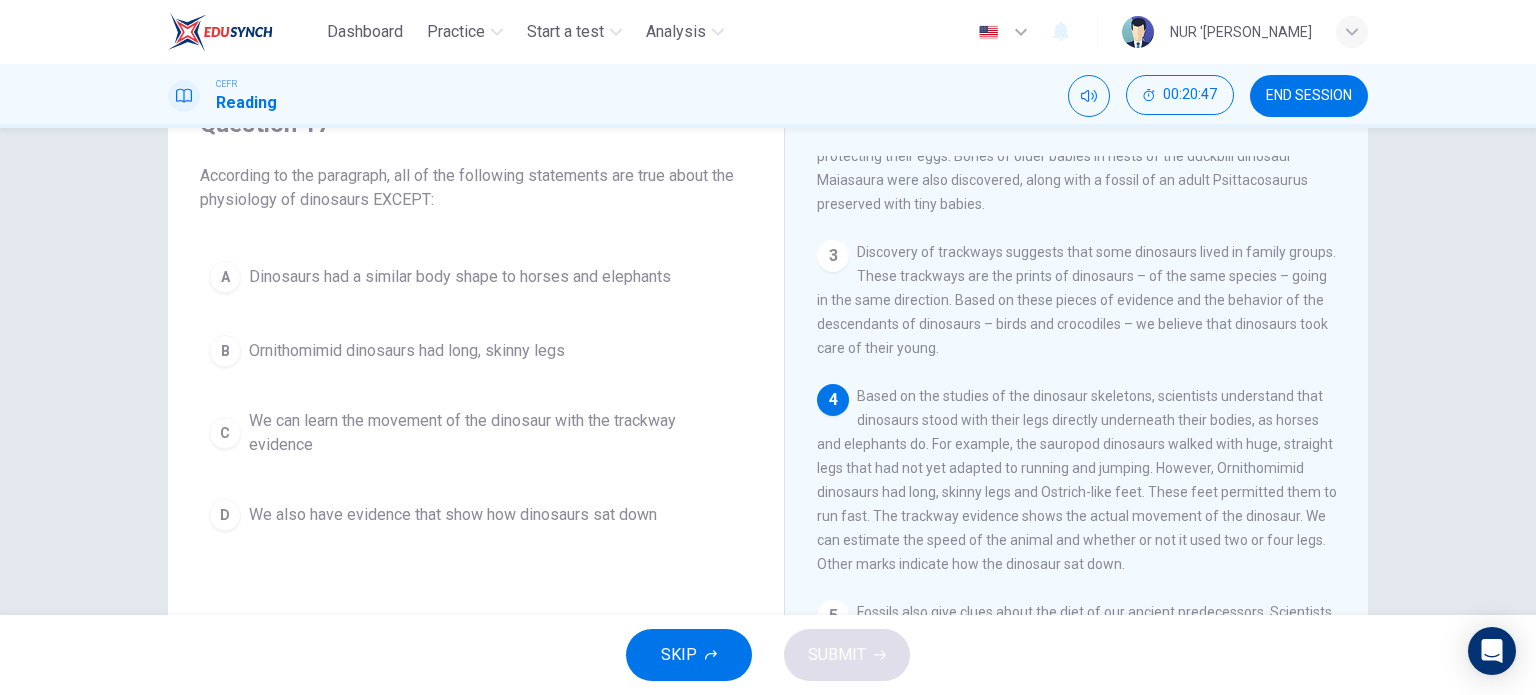 click on "Dinosaurs had a similar body shape to horses and elephants" at bounding box center (460, 277) 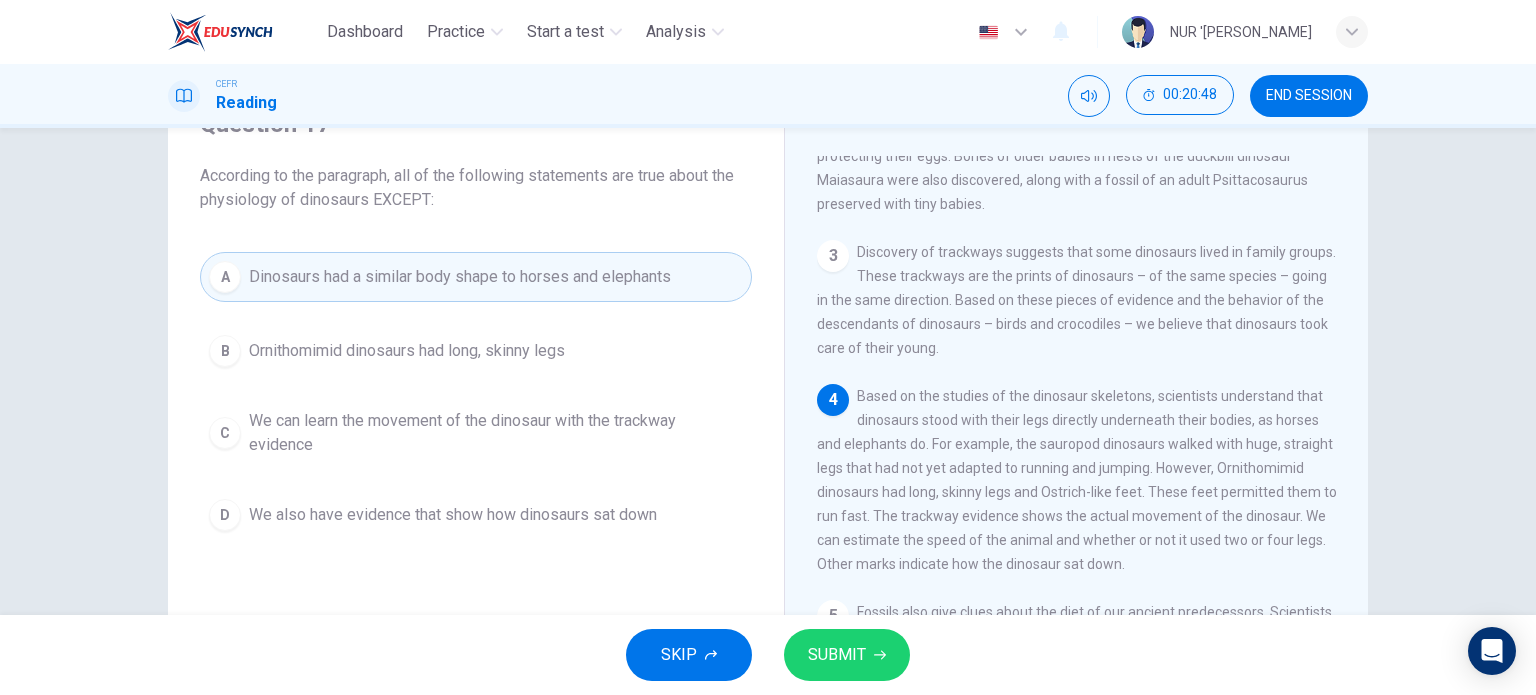 click on "SUBMIT" at bounding box center (847, 655) 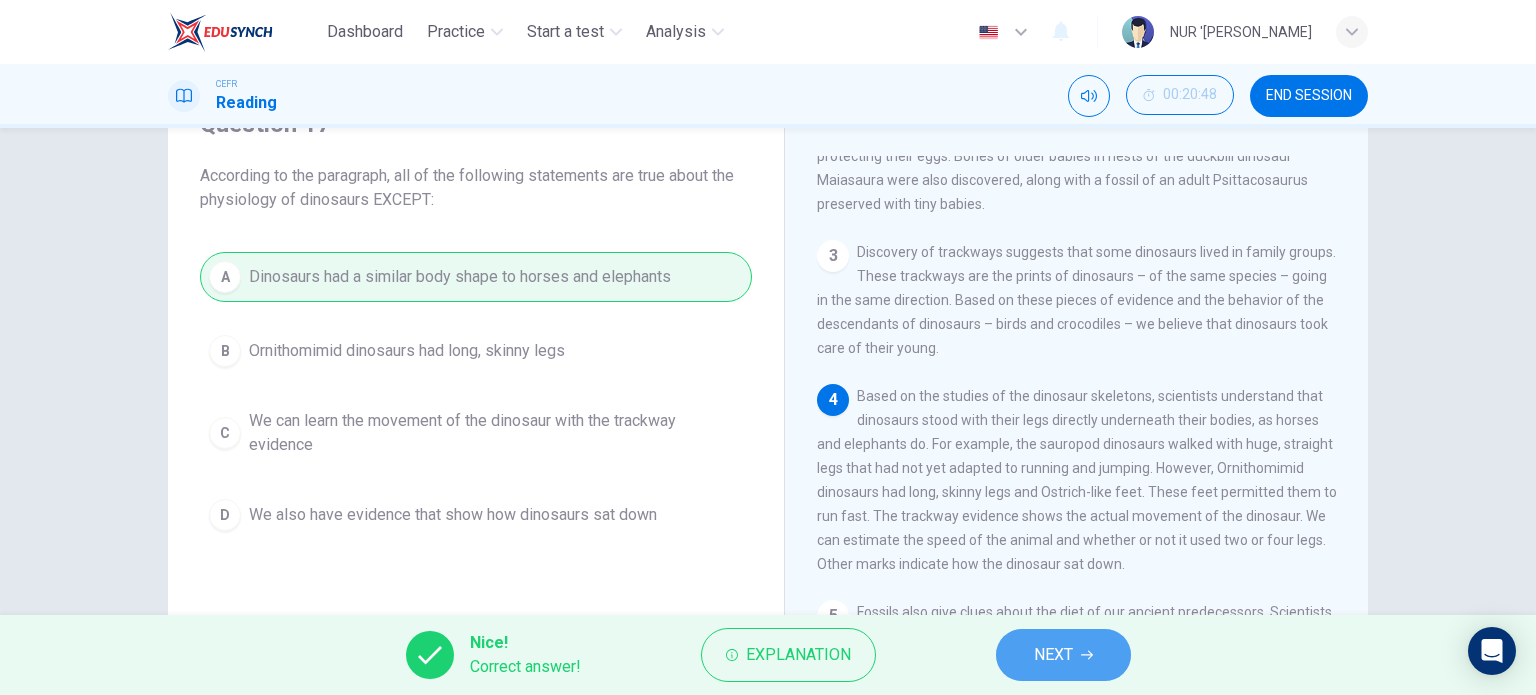 click on "NEXT" at bounding box center [1053, 655] 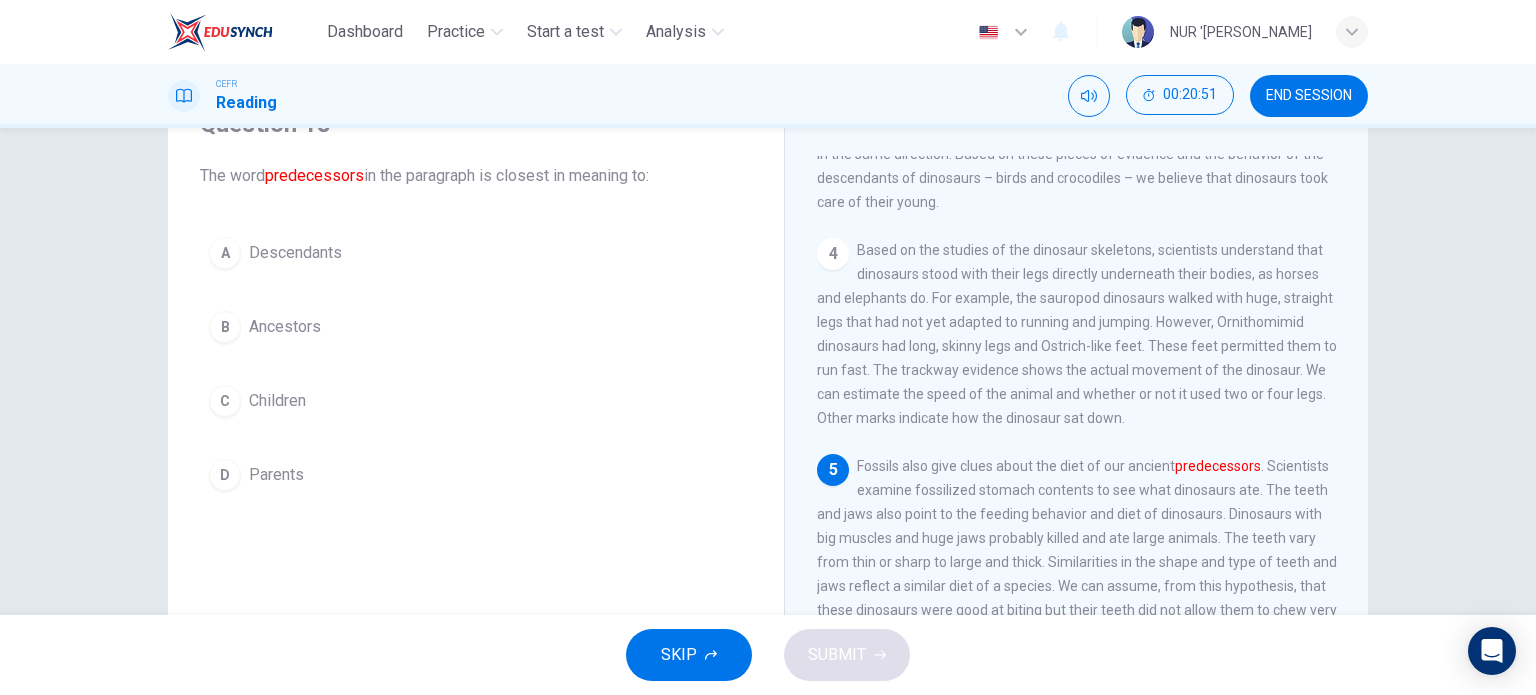 scroll, scrollTop: 425, scrollLeft: 0, axis: vertical 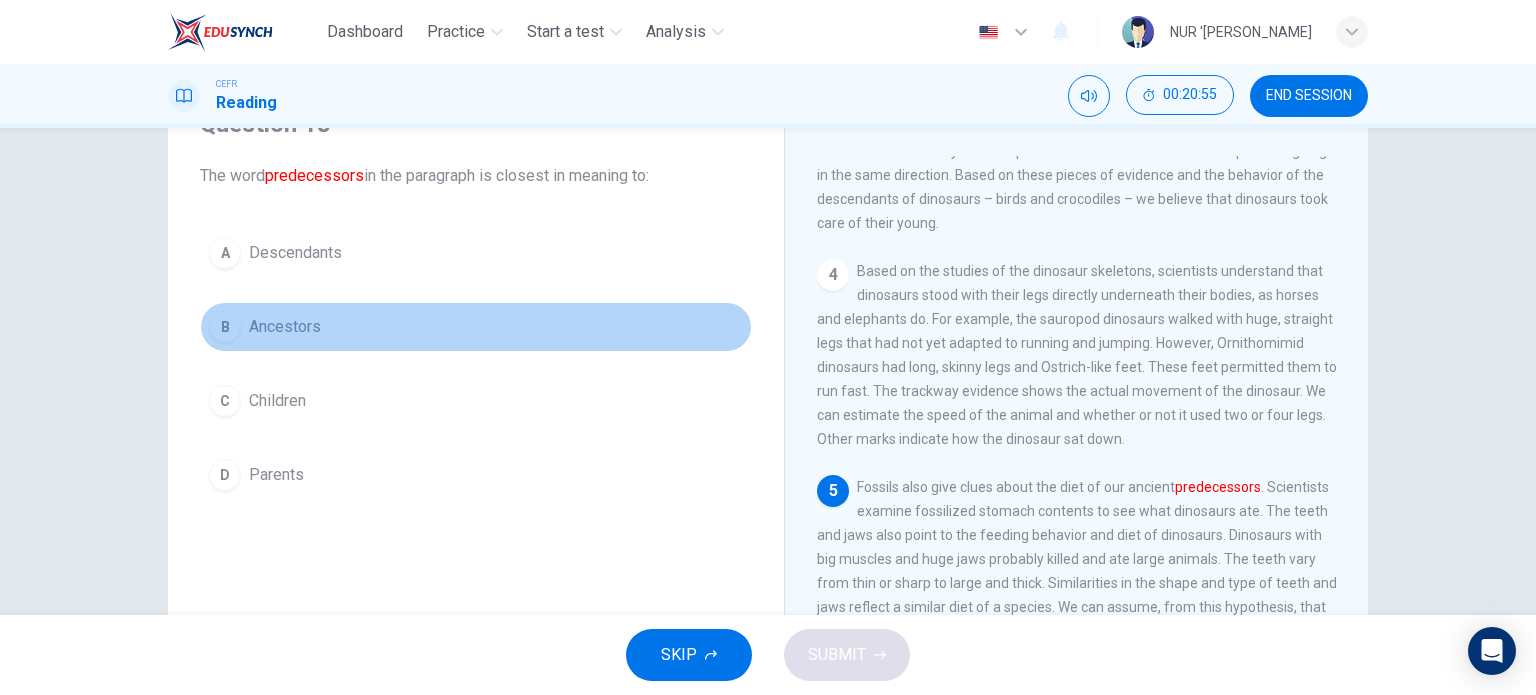 click on "Ancestors" at bounding box center (285, 327) 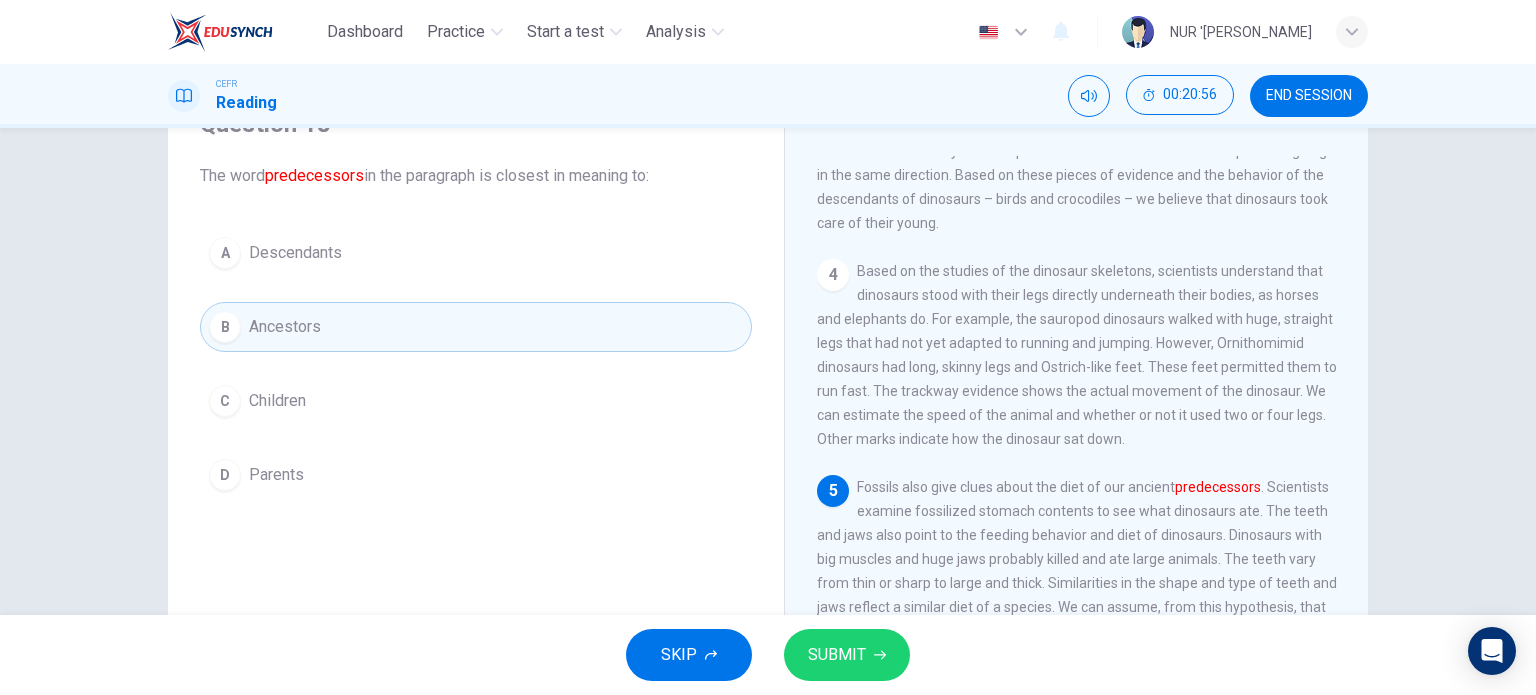 click on "SUBMIT" at bounding box center (847, 655) 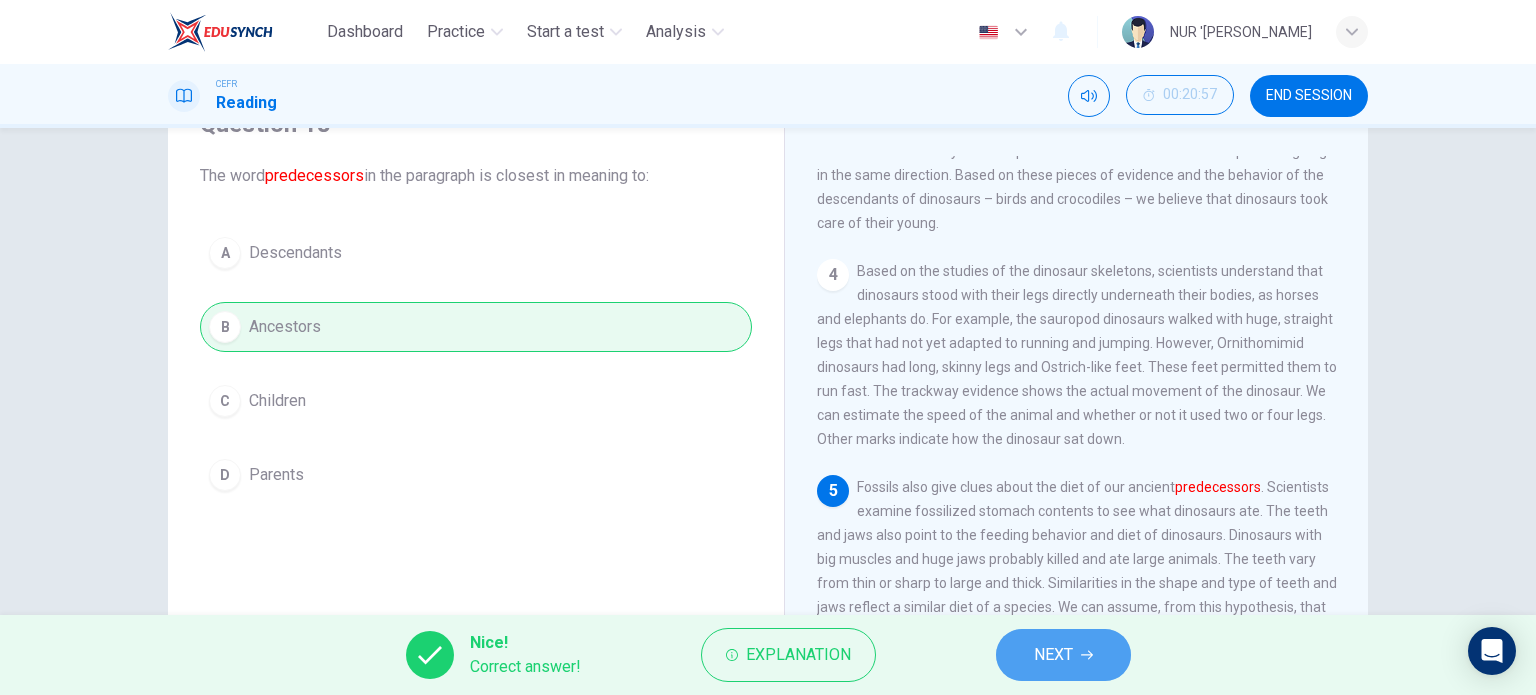 click on "NEXT" at bounding box center [1053, 655] 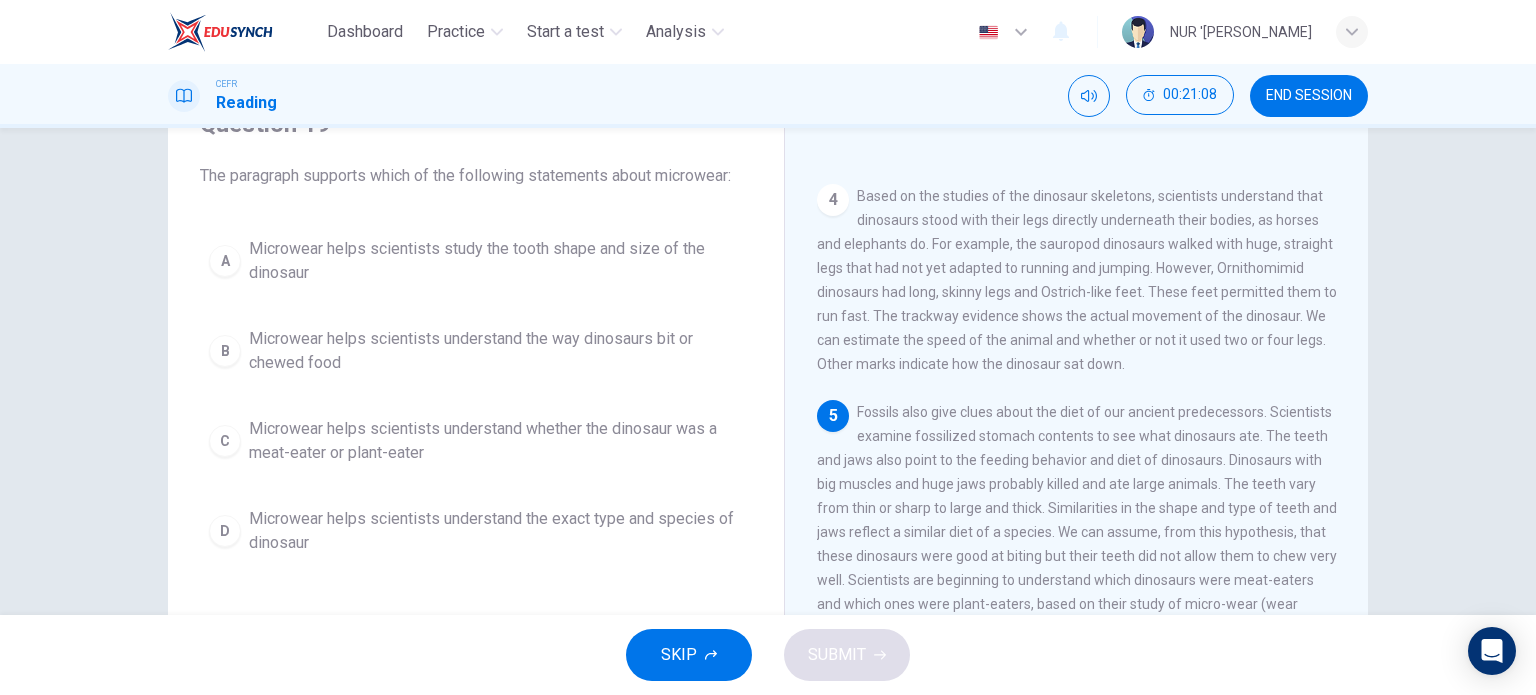 scroll, scrollTop: 600, scrollLeft: 0, axis: vertical 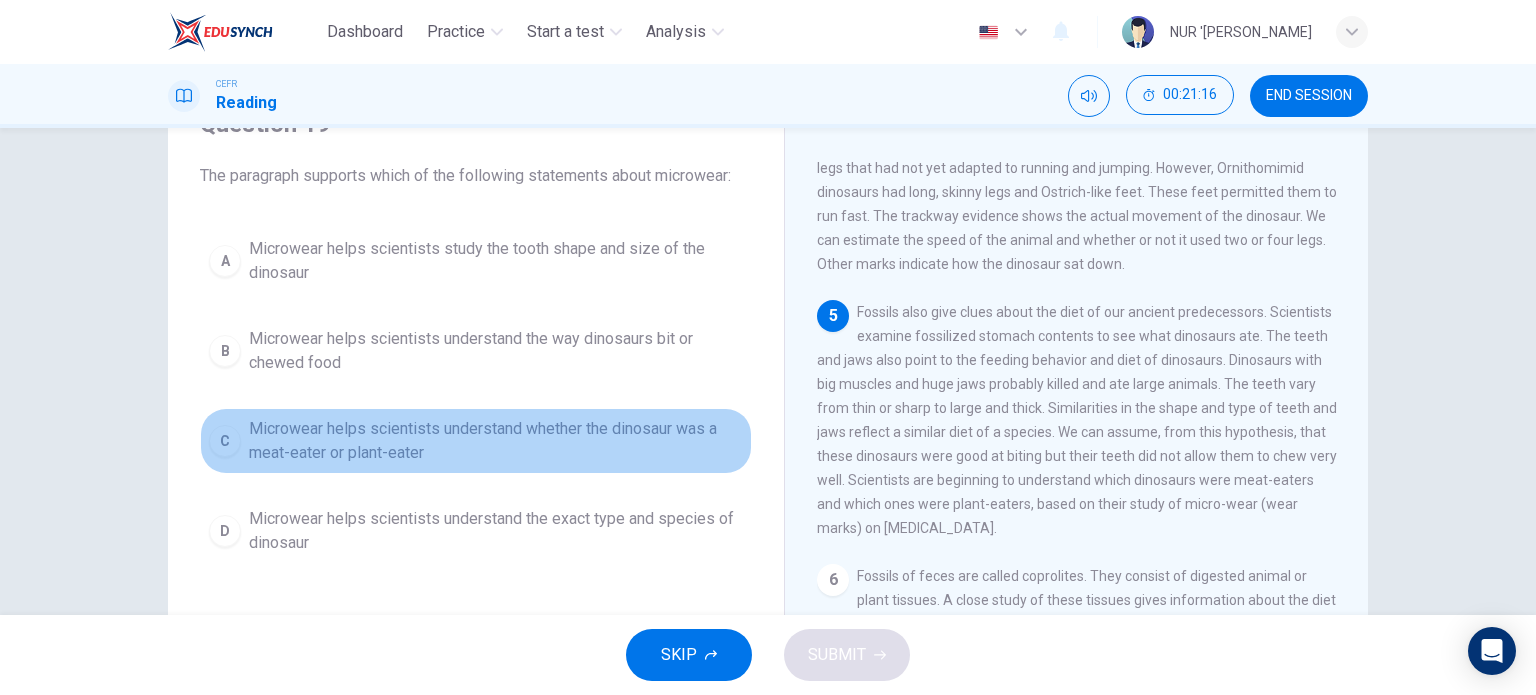 click on "Microwear helps scientists understand whether the dinosaur was a meat-eater or plant-eater" at bounding box center [496, 441] 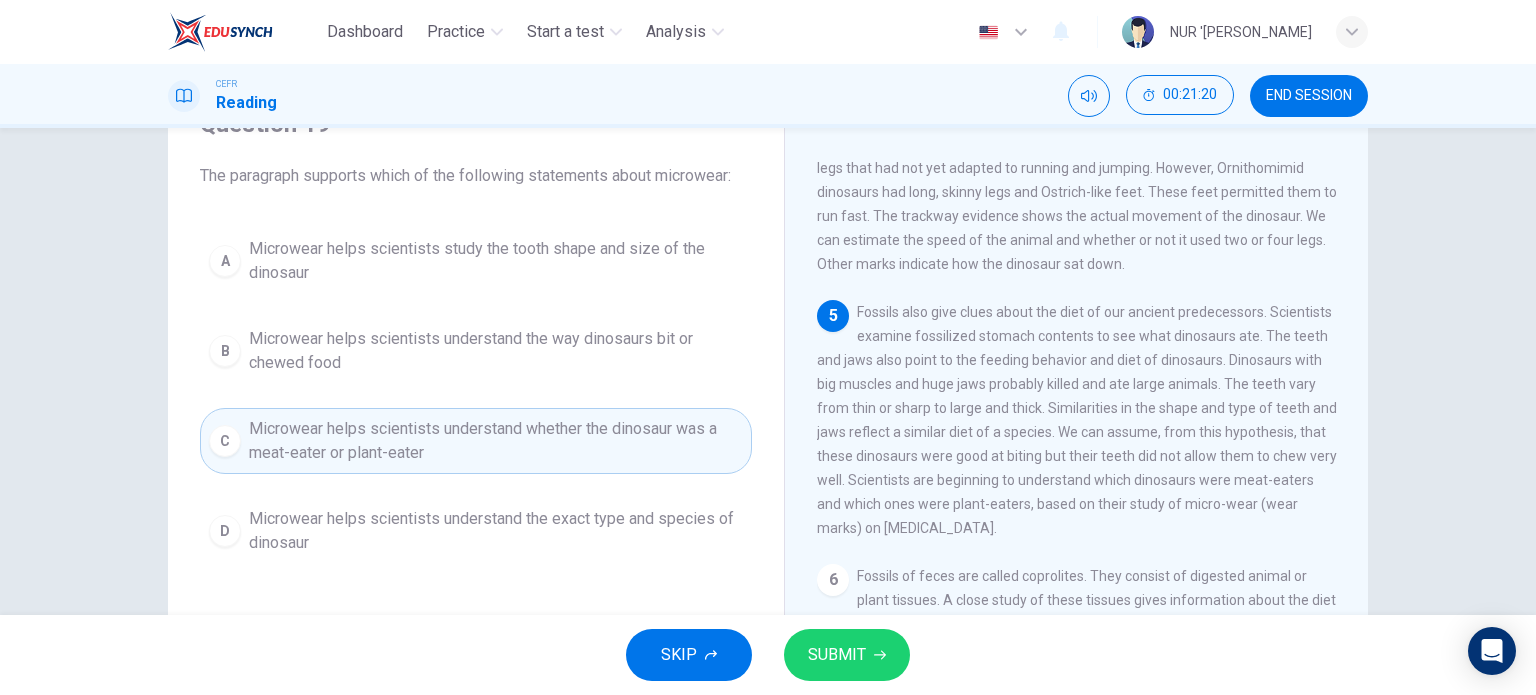 click on "SUBMIT" at bounding box center [847, 655] 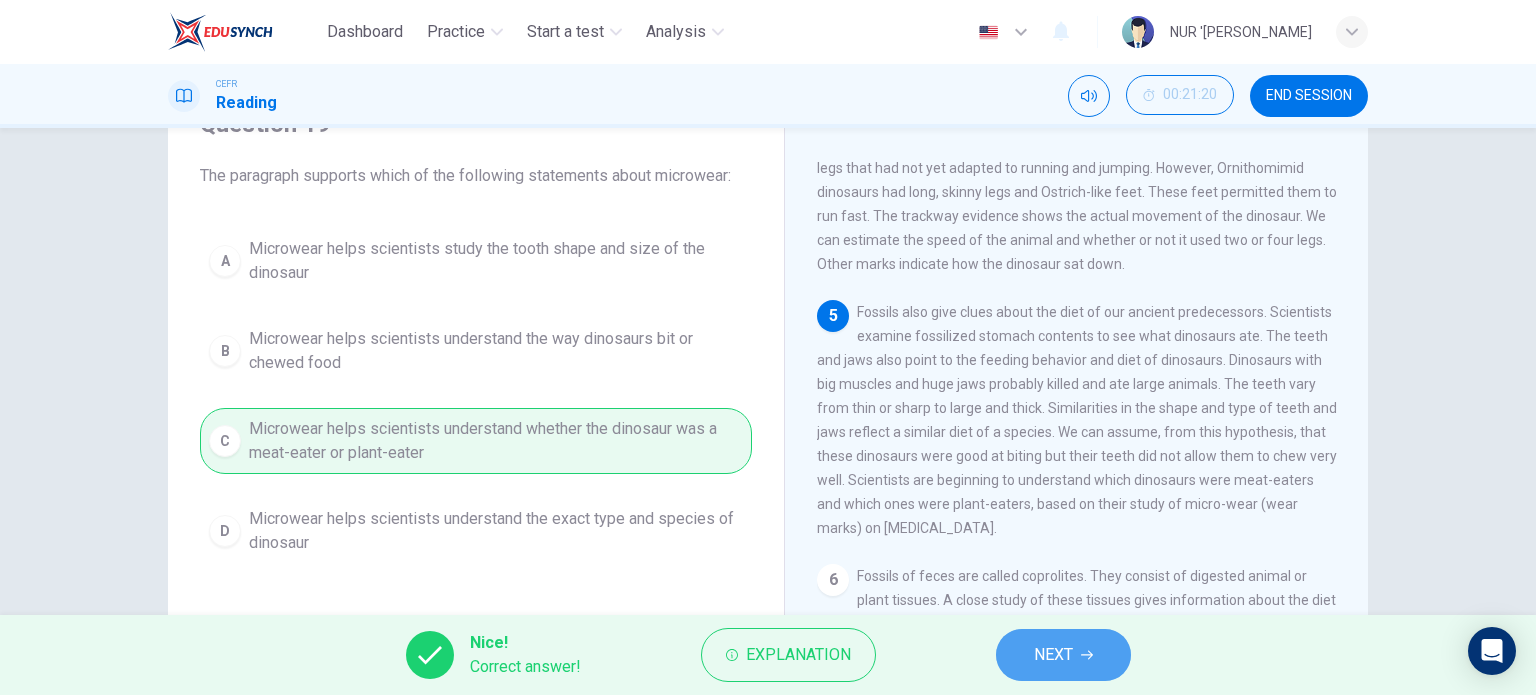 click on "NEXT" at bounding box center [1053, 655] 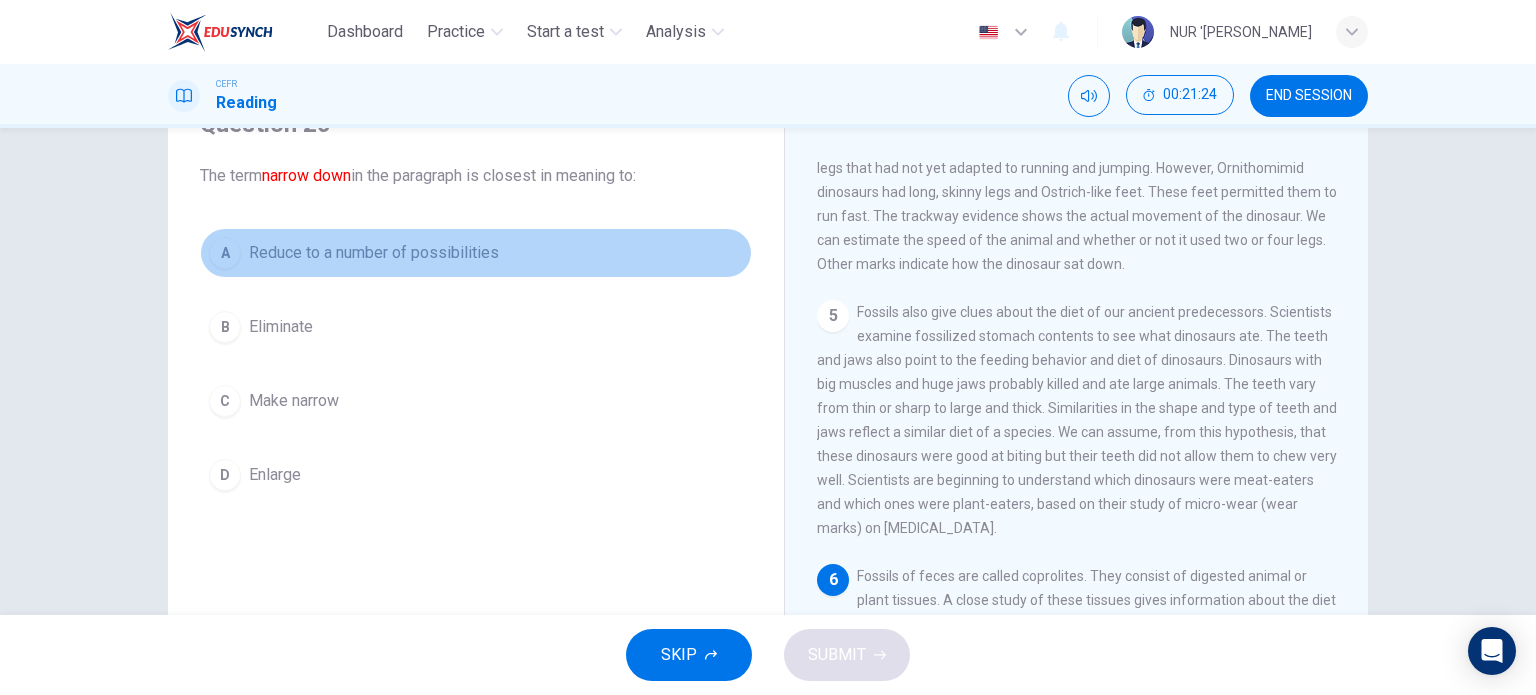 click on "Reduce to a number of possibilities" at bounding box center (374, 253) 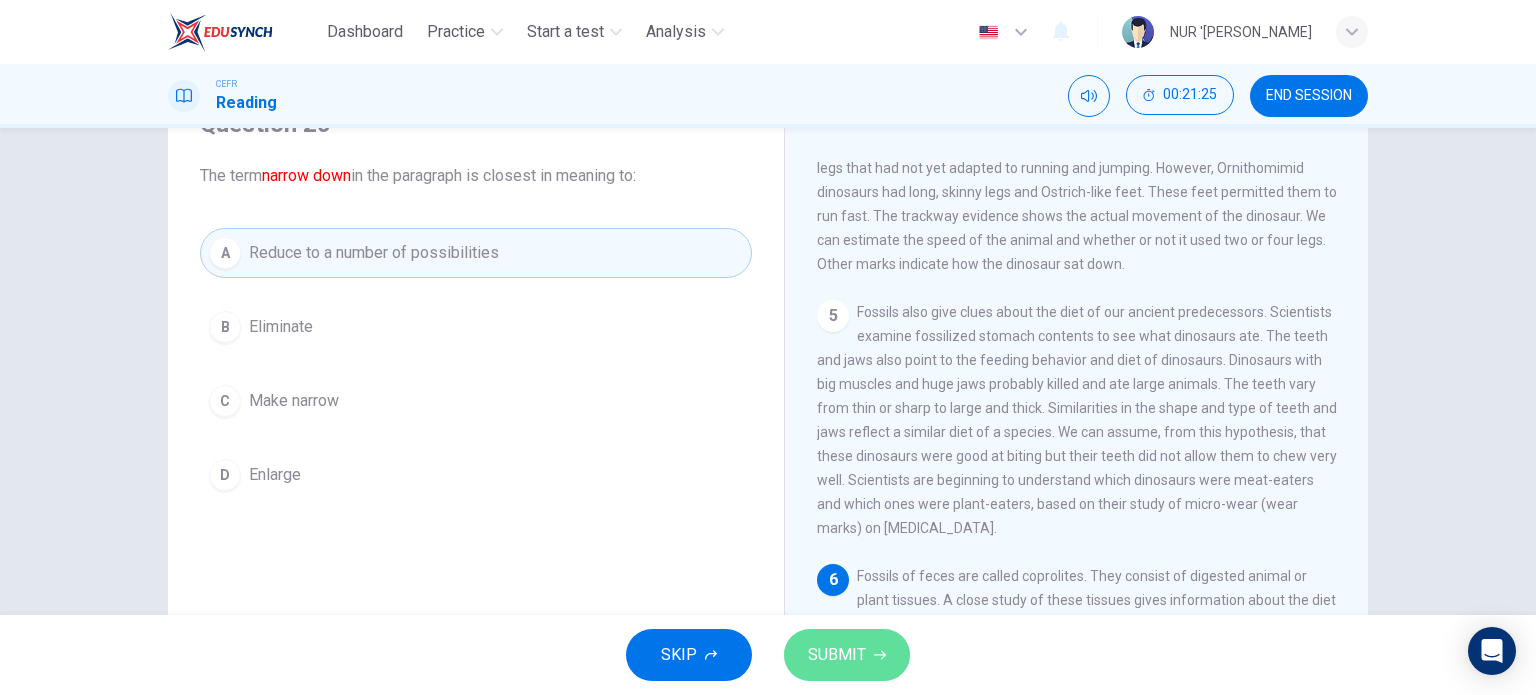 click 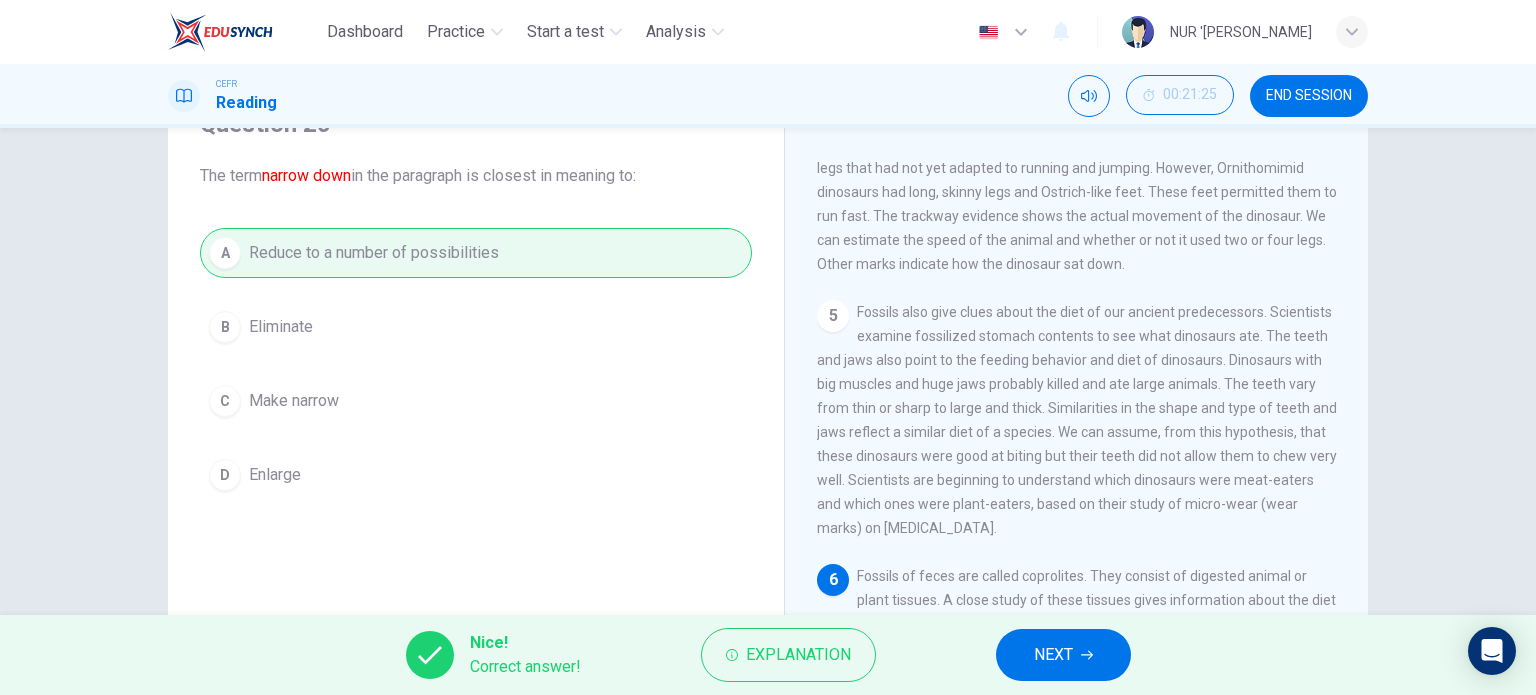 click on "NEXT" at bounding box center (1063, 655) 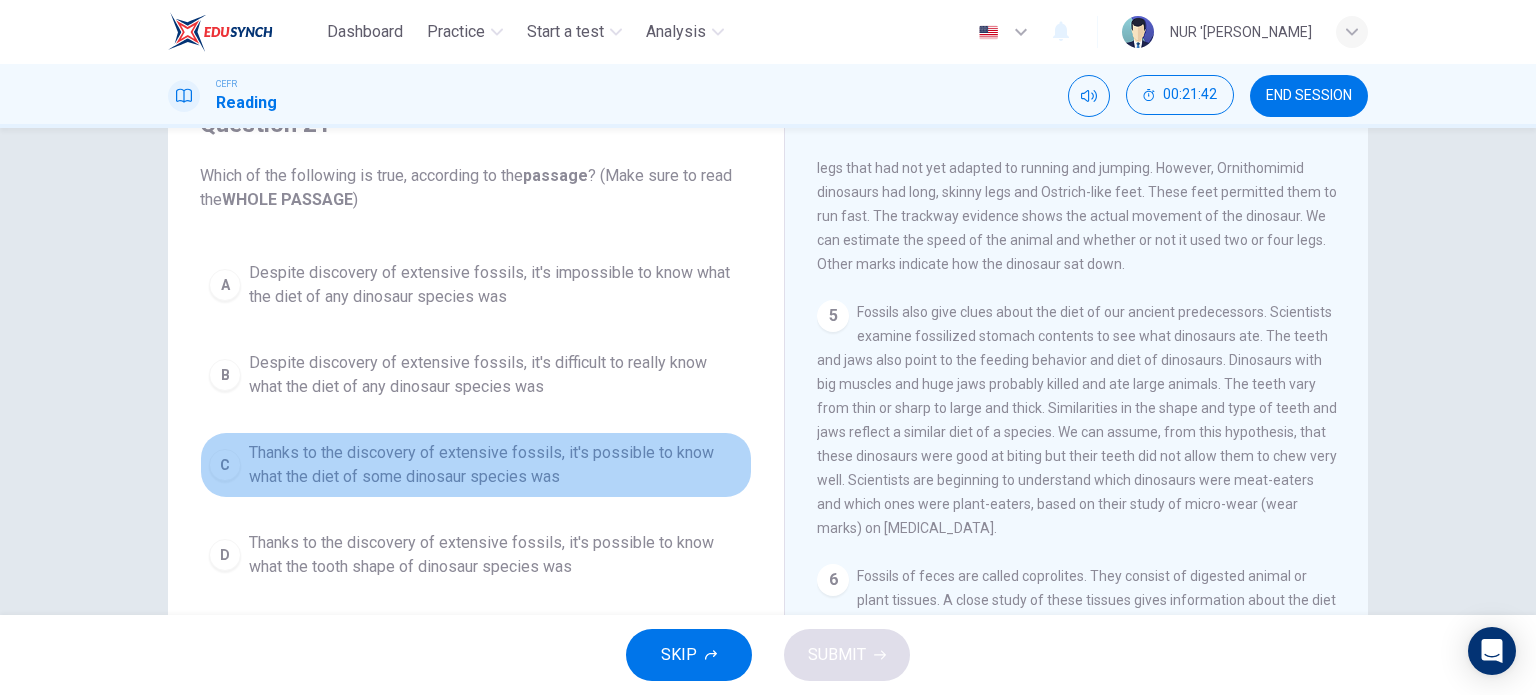 click on "Thanks to the discovery of extensive fossils, it's possible to know what the diet of some dinosaur species was" at bounding box center (496, 465) 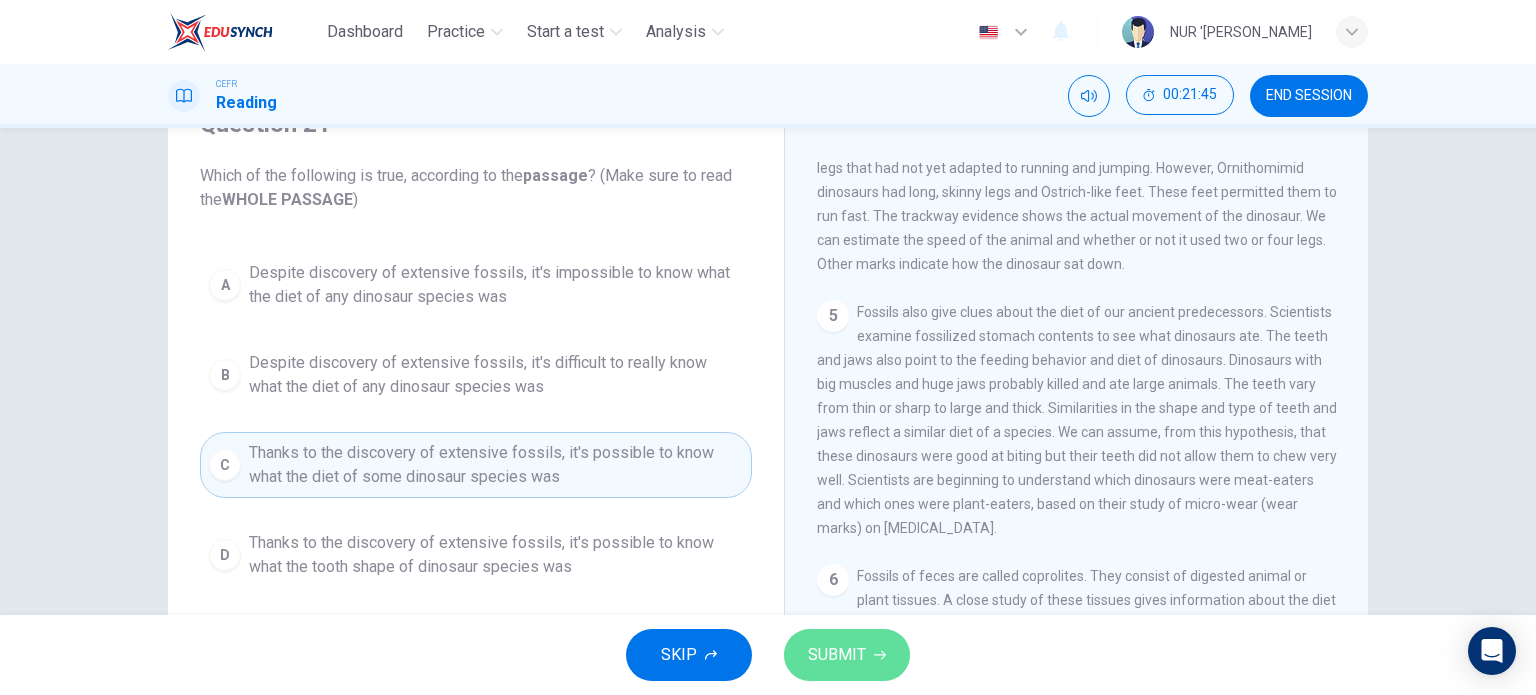 click on "SUBMIT" at bounding box center (837, 655) 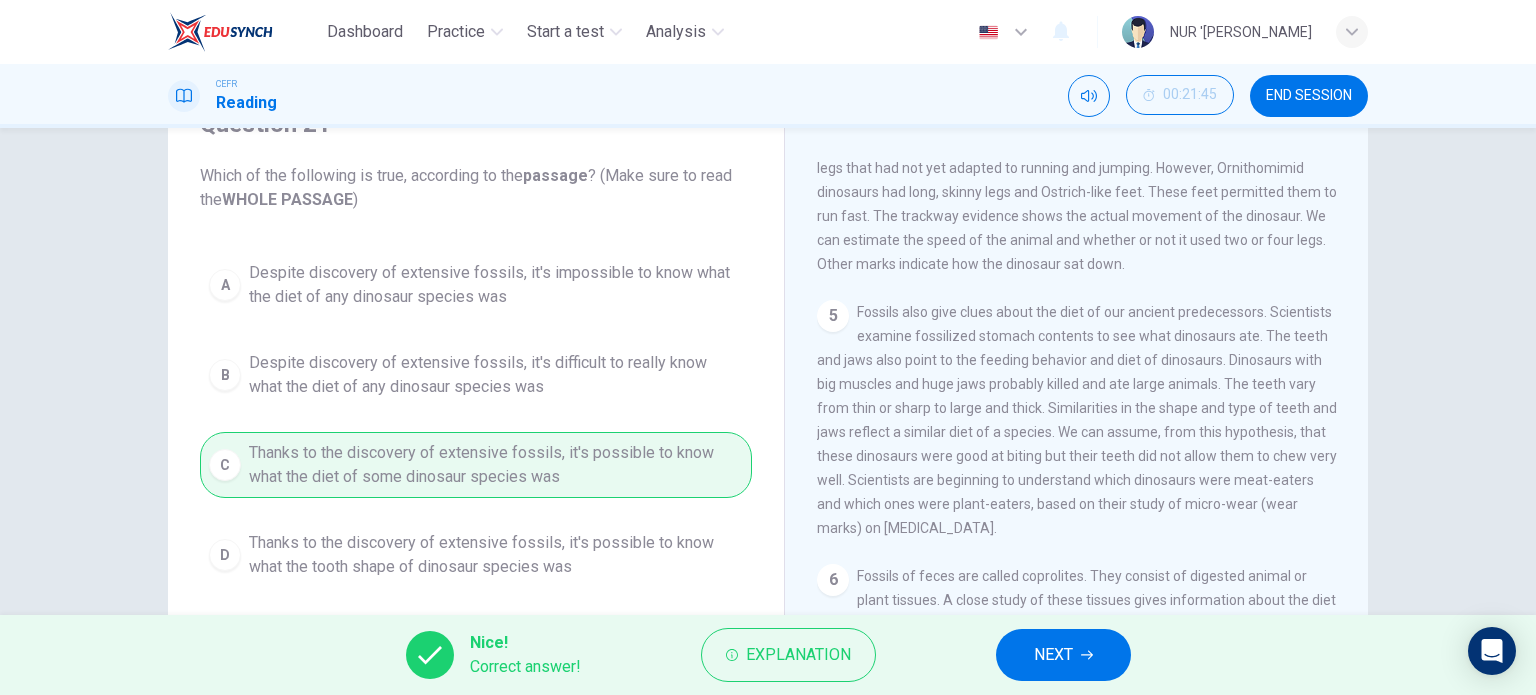 click on "NEXT" at bounding box center (1053, 655) 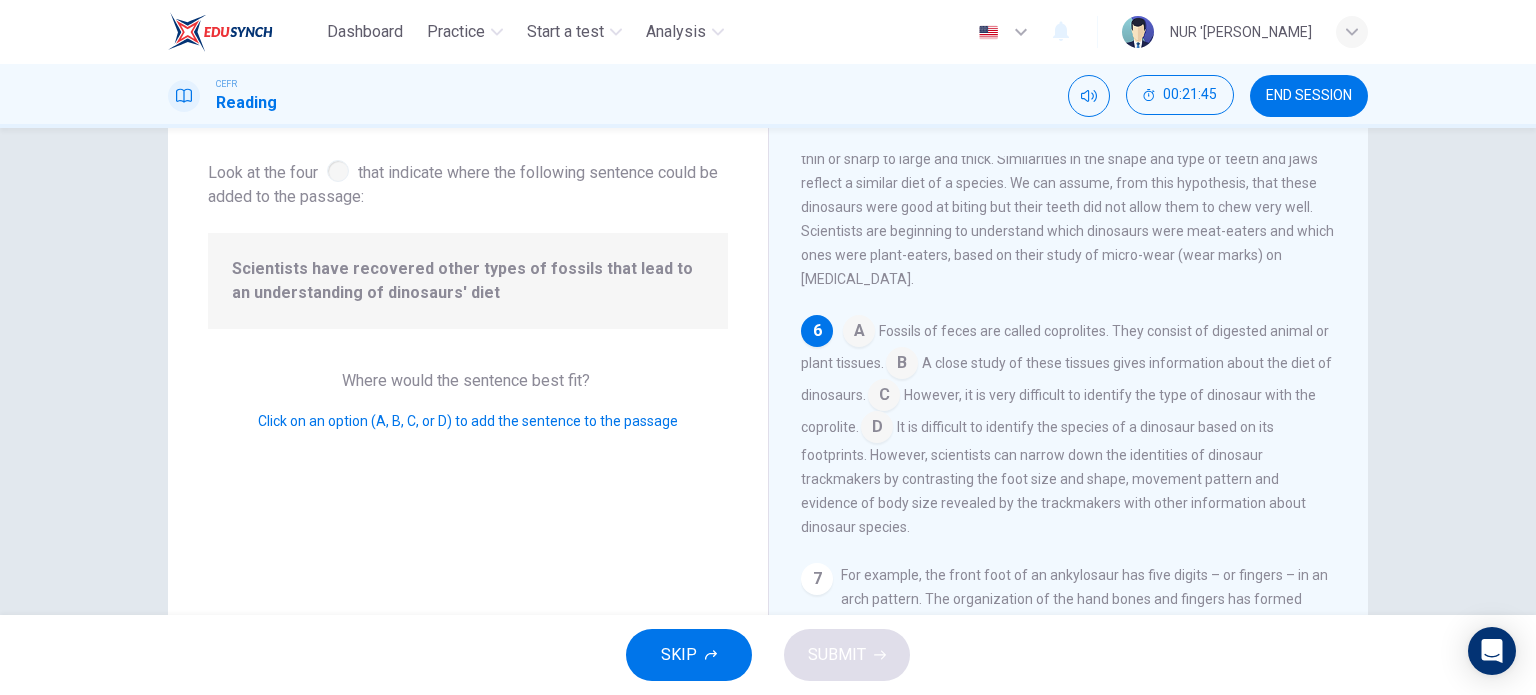 scroll, scrollTop: 858, scrollLeft: 0, axis: vertical 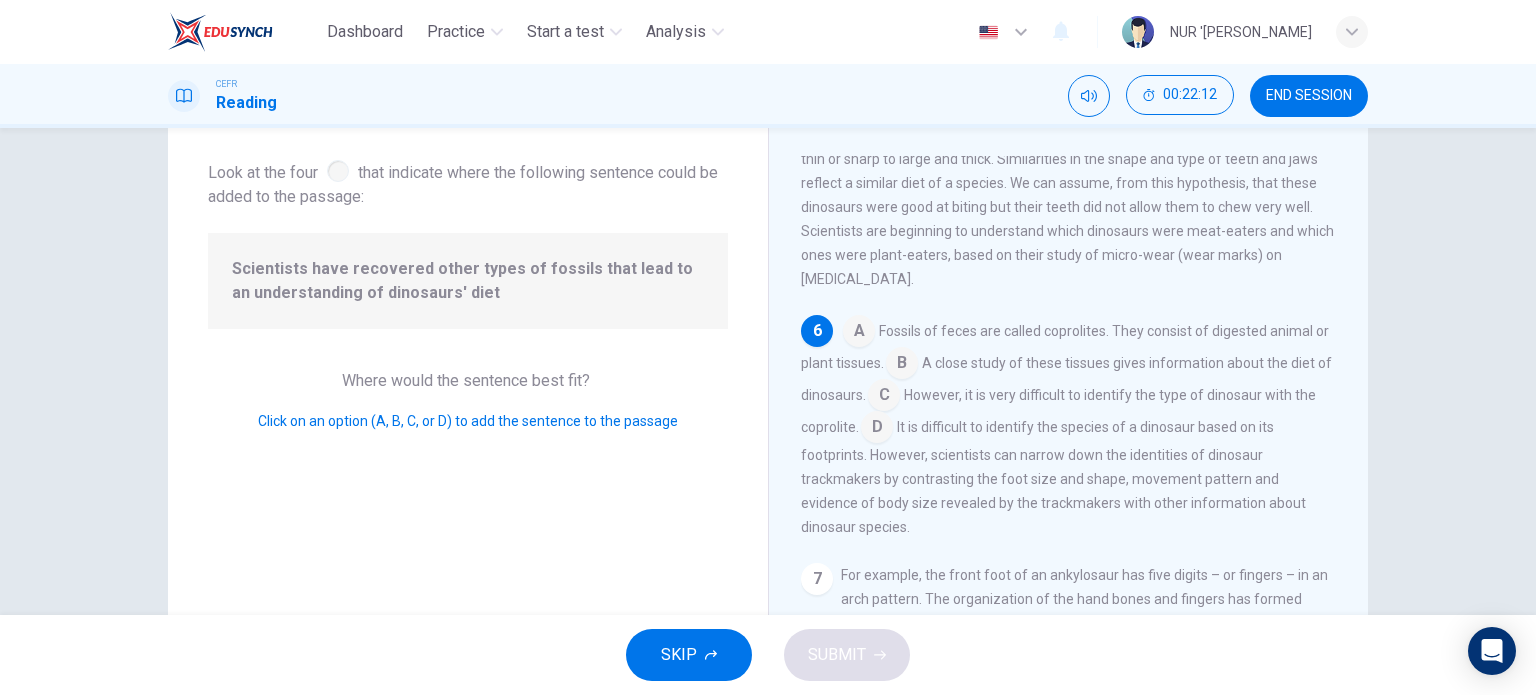 click at bounding box center (902, 365) 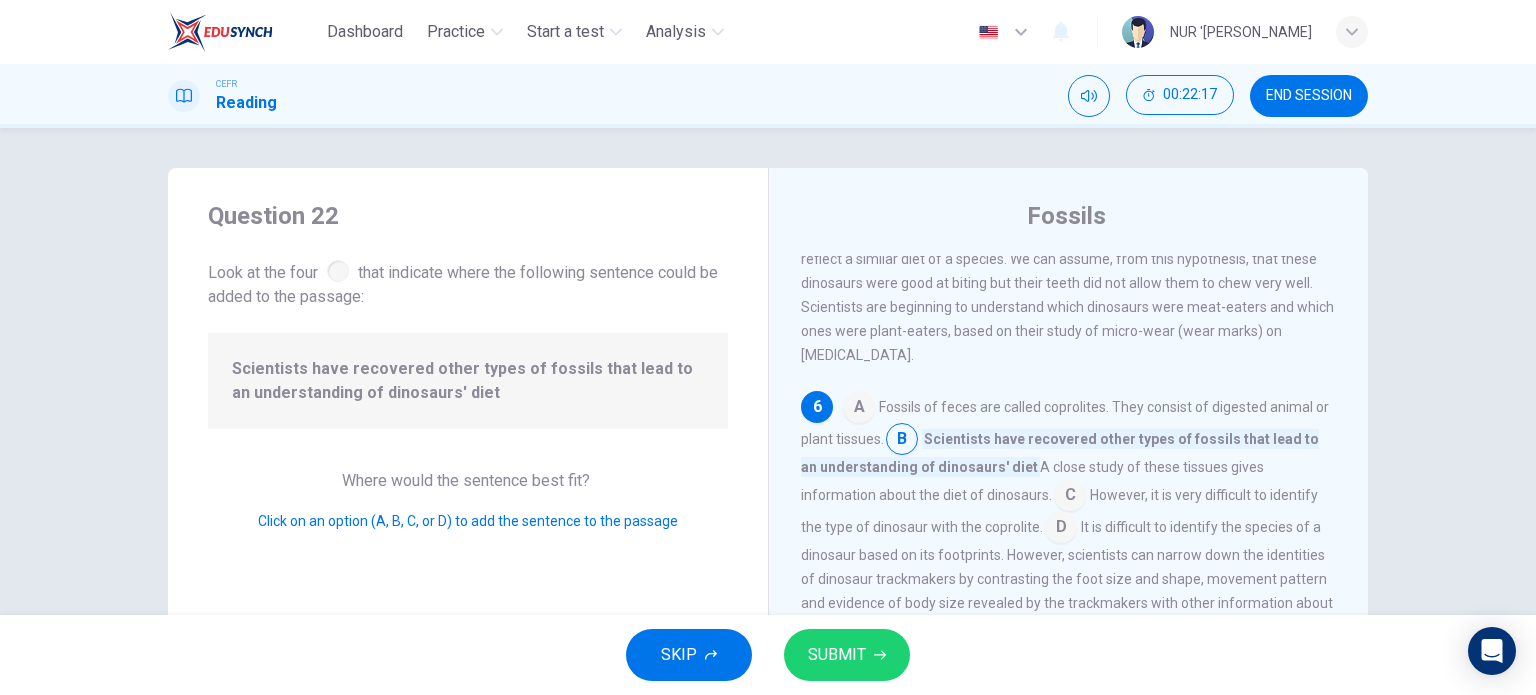 scroll, scrollTop: 0, scrollLeft: 0, axis: both 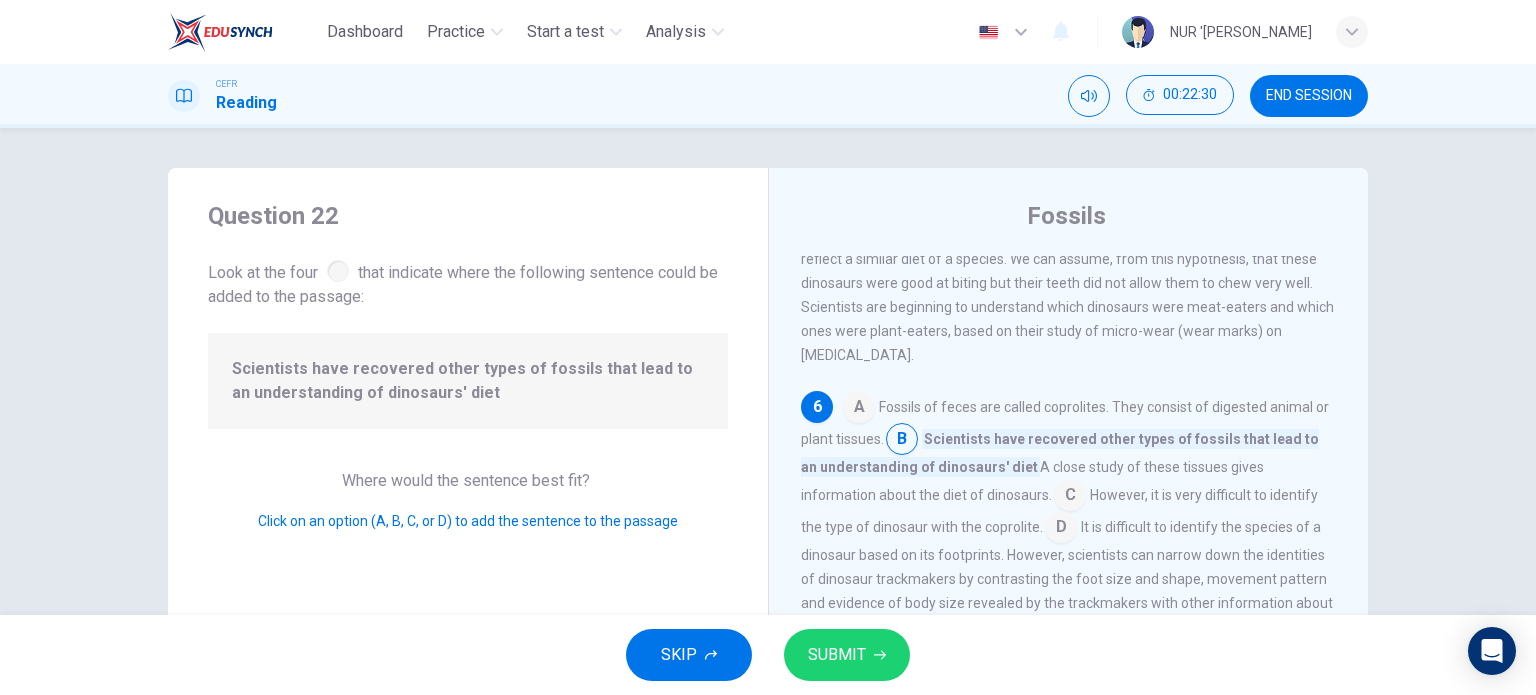 click at bounding box center (1070, 497) 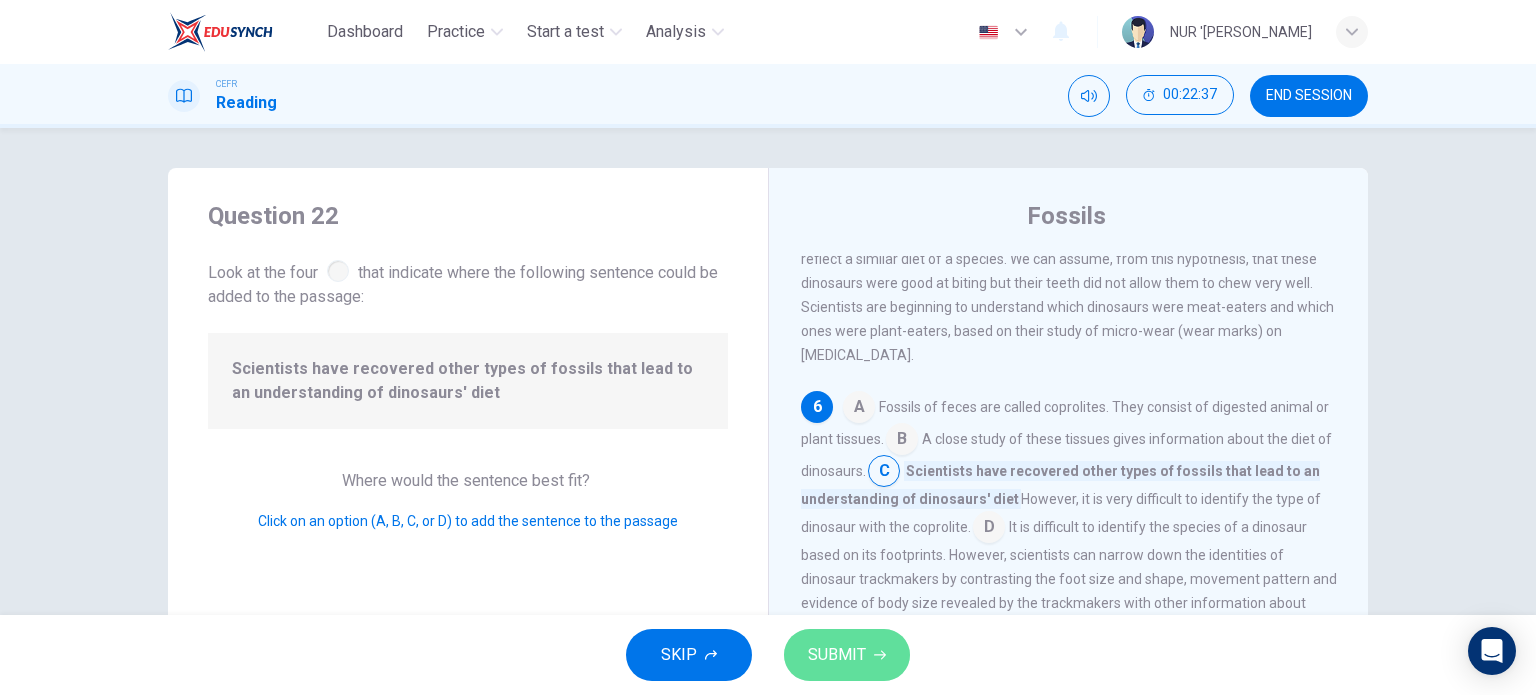 click on "SUBMIT" at bounding box center (837, 655) 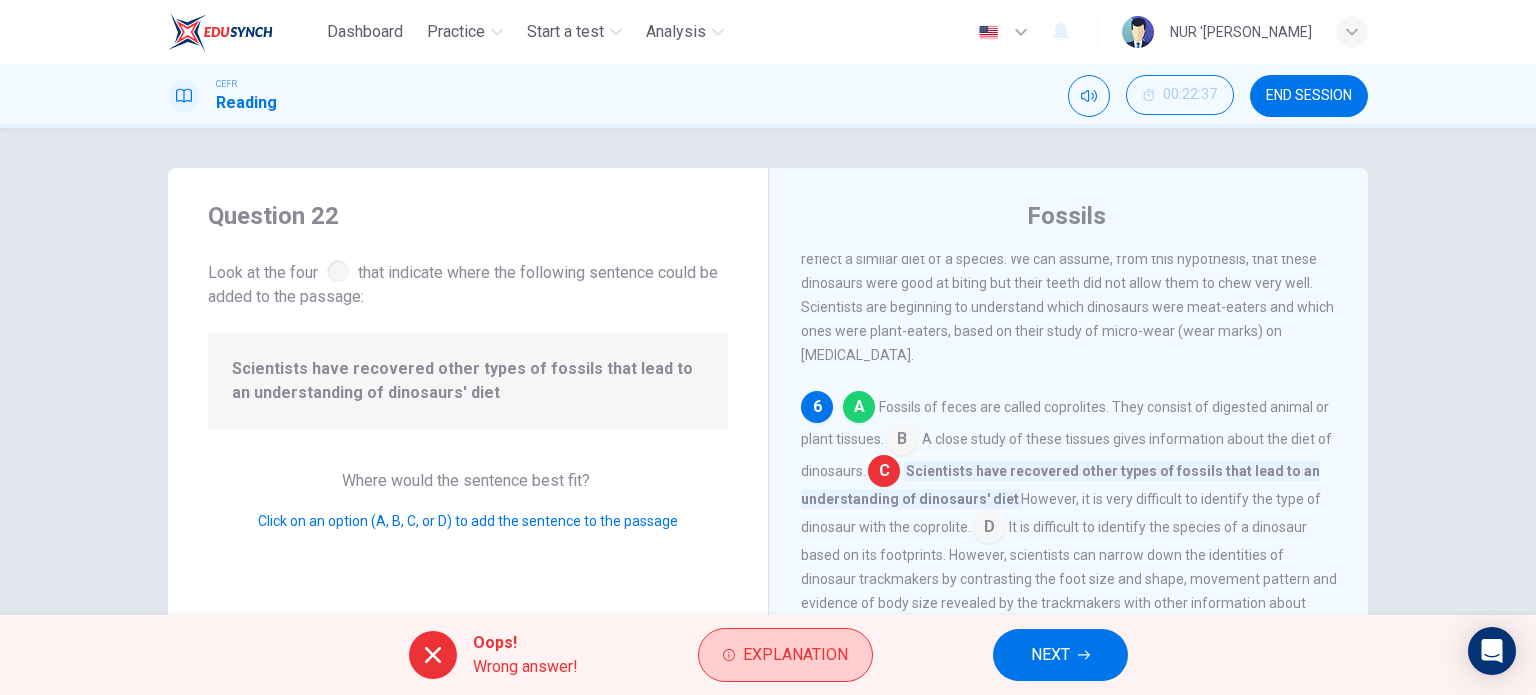 click on "Explanation" at bounding box center [795, 655] 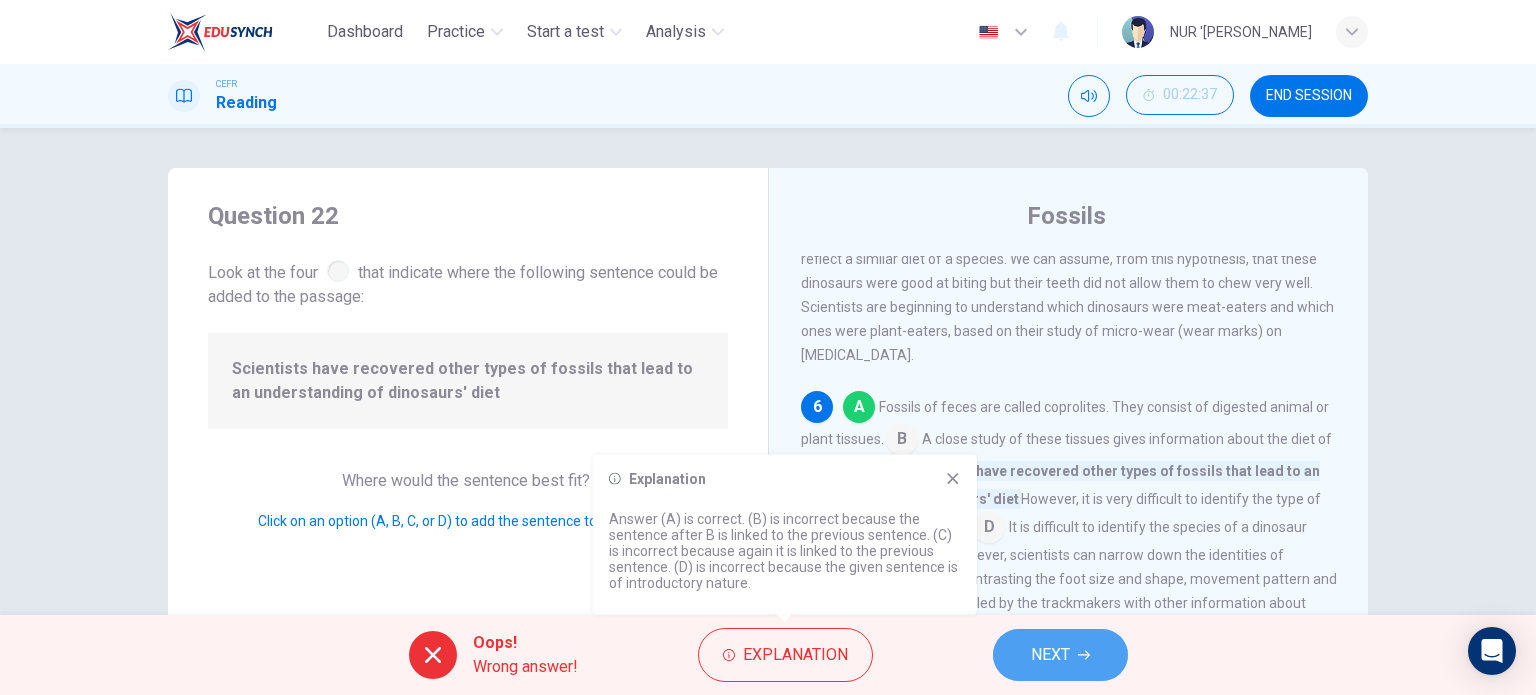 click on "NEXT" at bounding box center [1050, 655] 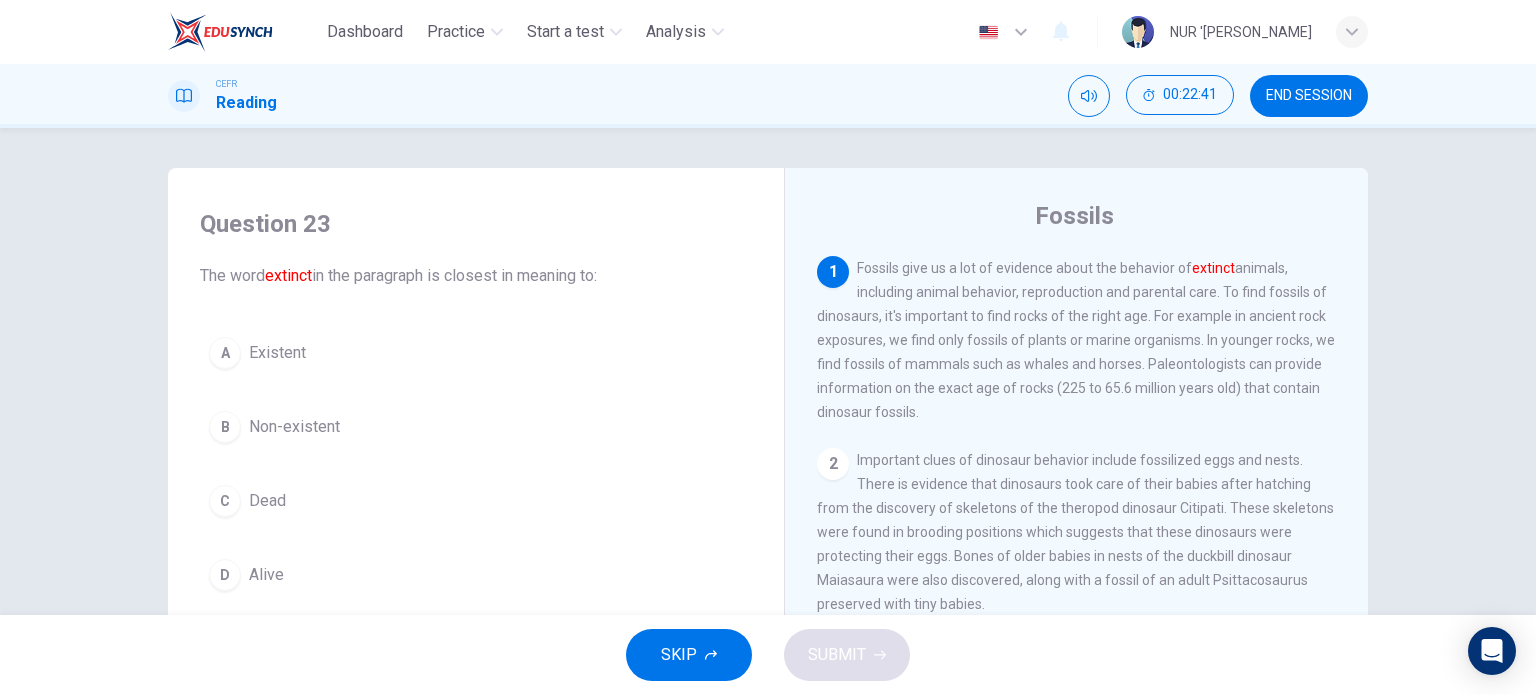 click on "Non-existent" at bounding box center (294, 427) 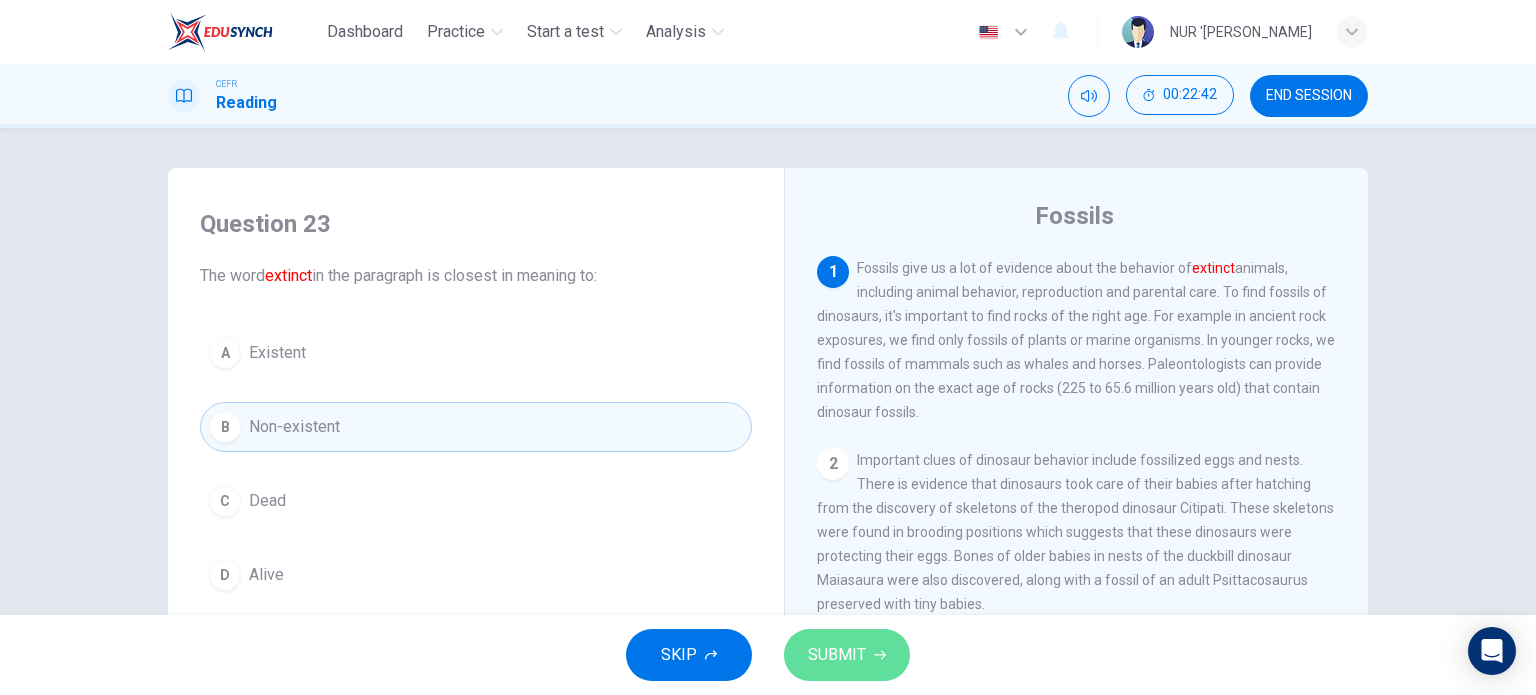 click on "SUBMIT" at bounding box center [837, 655] 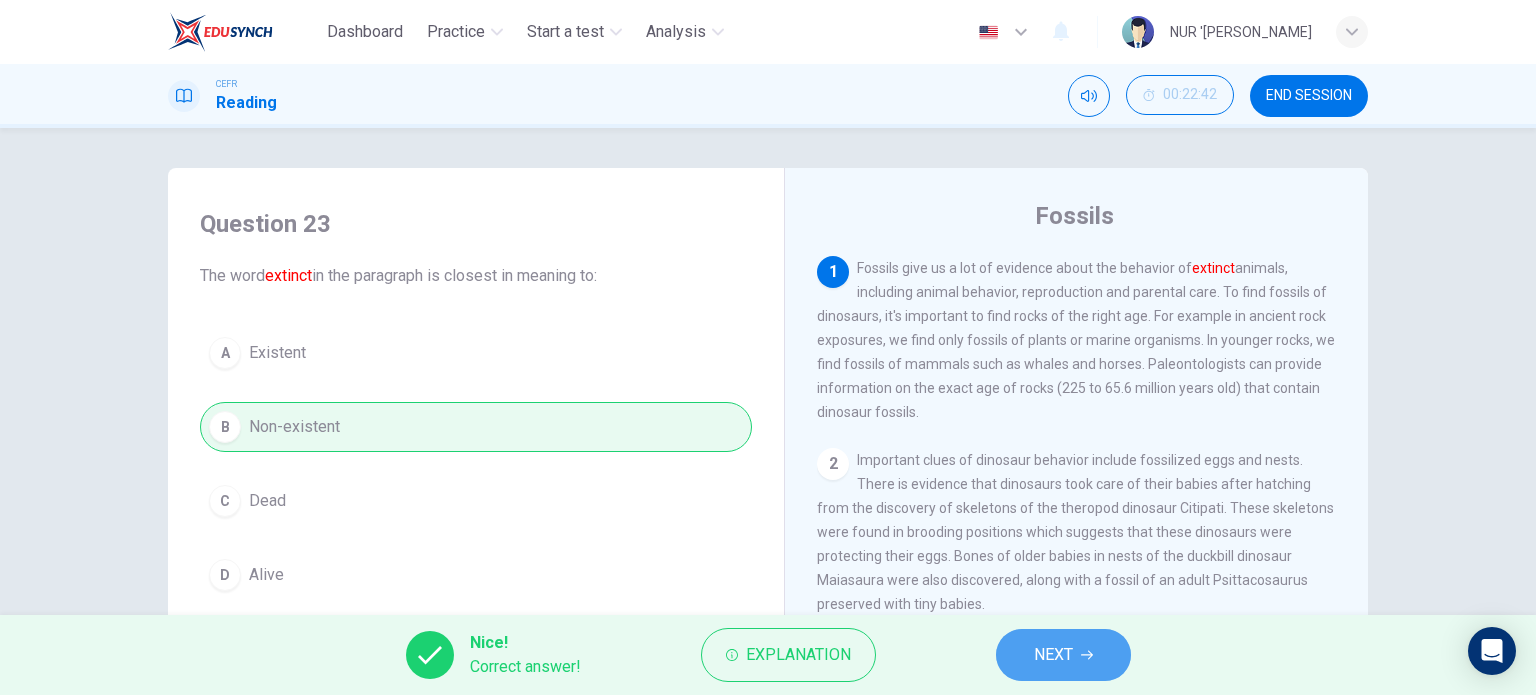 click on "NEXT" at bounding box center (1063, 655) 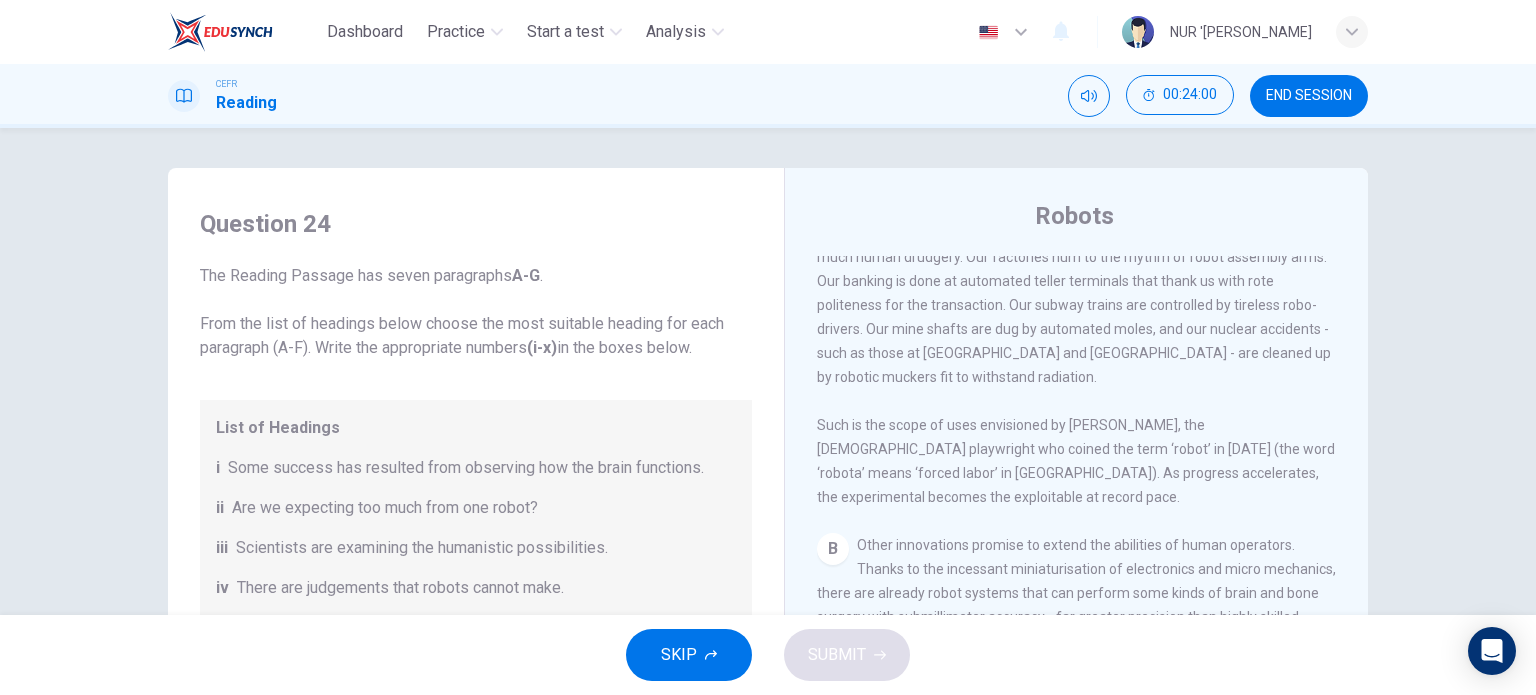scroll, scrollTop: 900, scrollLeft: 0, axis: vertical 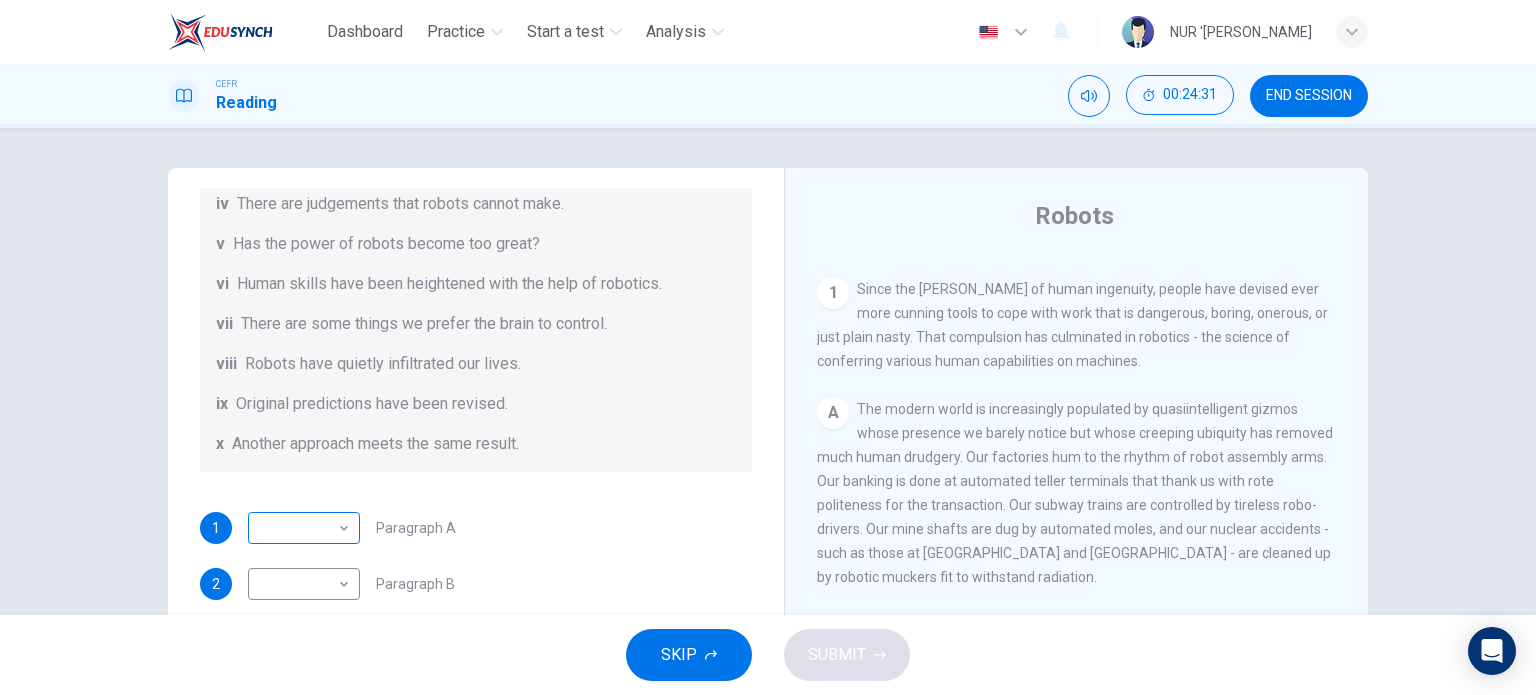 click on "Dashboard Practice Start a test Analysis English en ​ NUR '[PERSON_NAME] CEFR Reading 00:24:31 END SESSION Question 24 The Reading Passage has seven paragraphs  A-G .  From the list of headings below choose the most suitable heading for each
paragraph (A-F).
Write the appropriate numbers  (i-x)  in the boxes below. List of Headings i Some success has resulted from observing how the brain functions. ii Are we expecting too much from one robot? iii Scientists are examining the humanistic possibilities. iv There are judgements that robots cannot make. v Has the power of robots become too great? vi Human skills have been heightened with the help of robotics. vii There are some things we prefer the brain to control. viii Robots have quietly infiltrated our lives. ix Original predictions have been revised. x Another approach meets the same result. 1 ​ ​ Paragraph A 2 ​ ​ Paragraph B 3 ​ ​ Paragraph C 4 ​ ​ Paragraph D 5 ​ ​ Paragraph E 6 ​ ​ Paragraph F Robots CLICK TO ZOOM 1 A B C D" at bounding box center (768, 347) 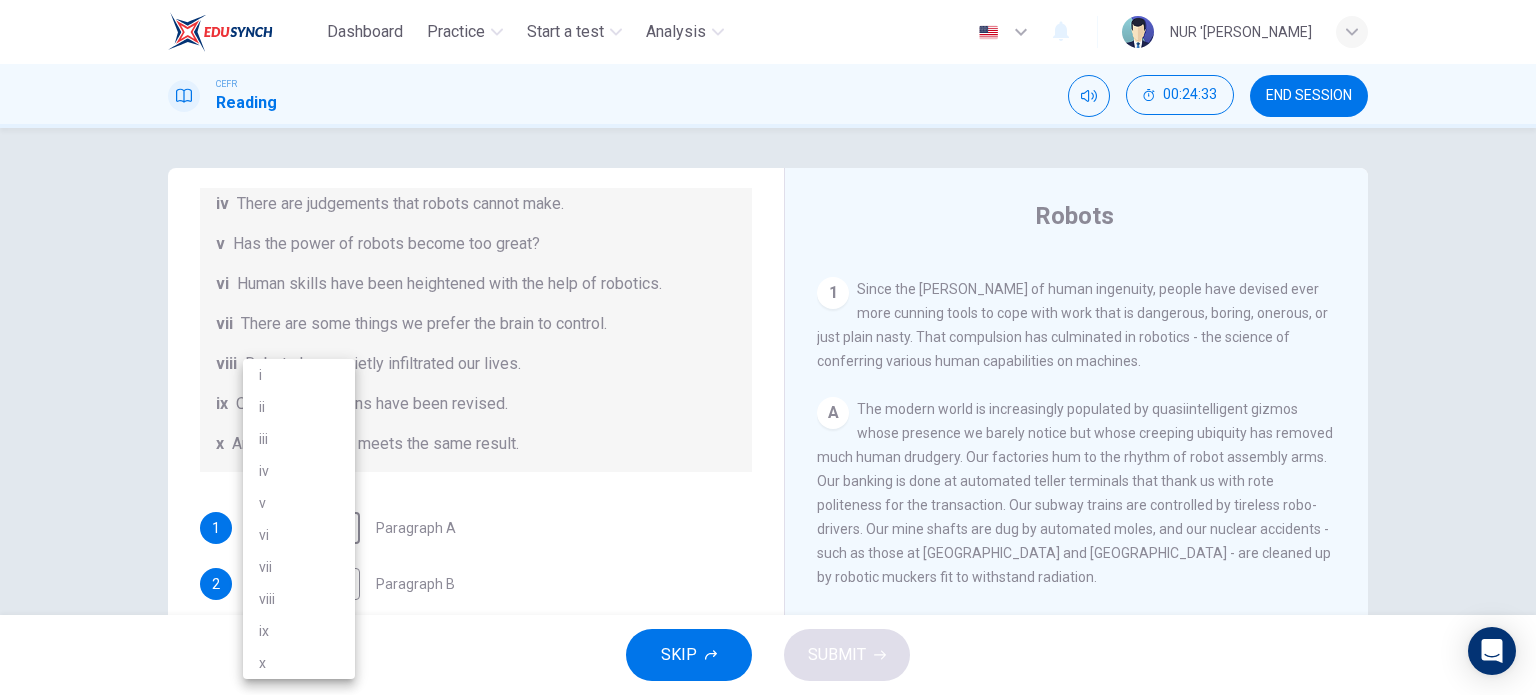 click on "viii" at bounding box center [299, 599] 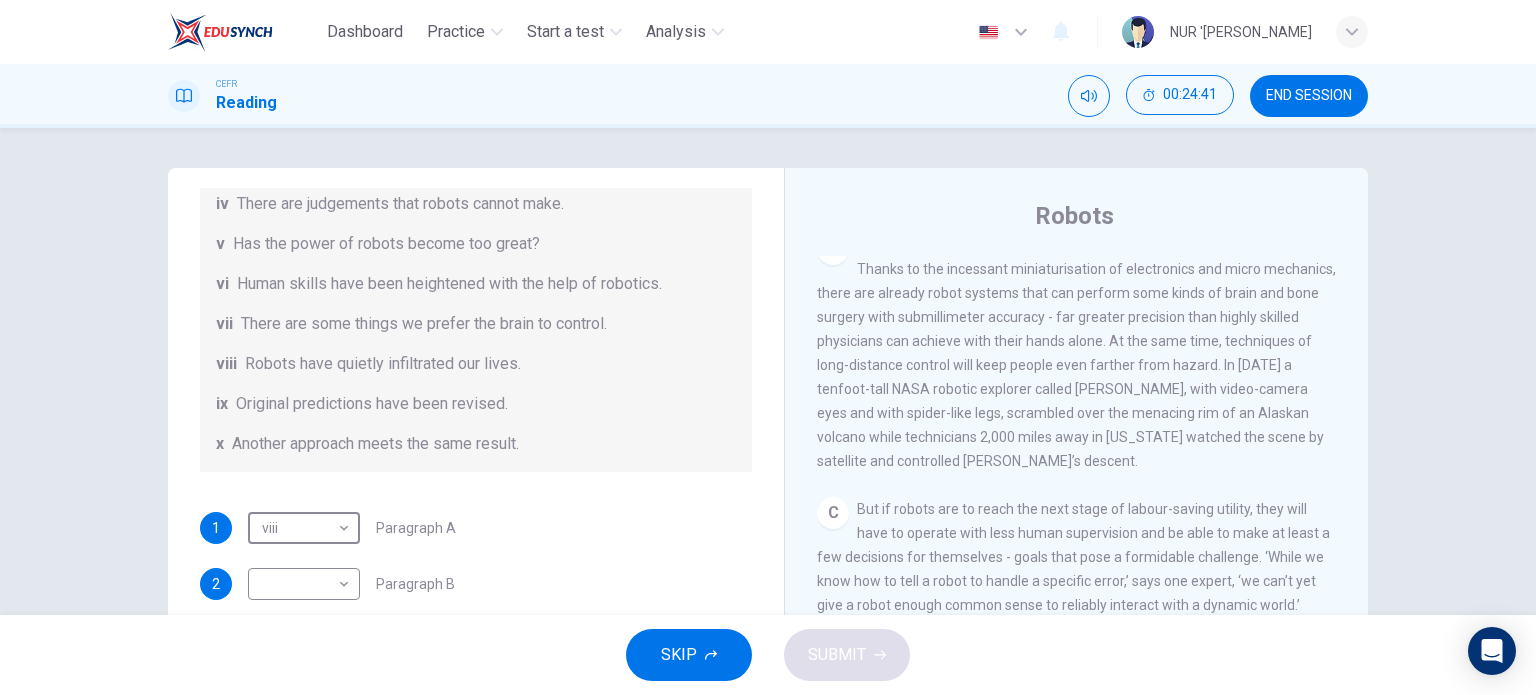 scroll, scrollTop: 800, scrollLeft: 0, axis: vertical 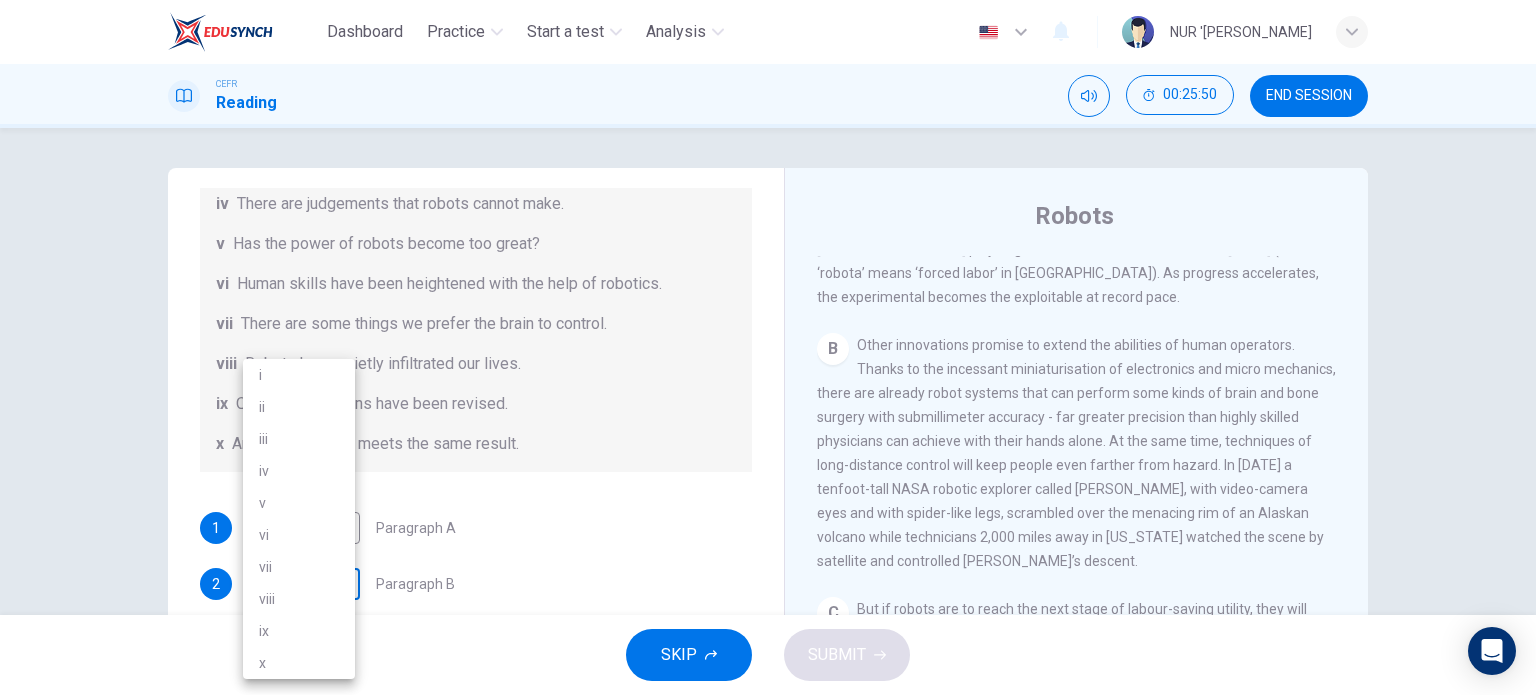 click on "Dashboard Practice Start a test Analysis English en ​ NUR '[PERSON_NAME] CEFR Reading 00:25:50 END SESSION Question 24 The Reading Passage has seven paragraphs  A-G .  From the list of headings below choose the most suitable heading for each
paragraph (A-F).
Write the appropriate numbers  (i-x)  in the boxes below. List of Headings i Some success has resulted from observing how the brain functions. ii Are we expecting too much from one robot? iii Scientists are examining the humanistic possibilities. iv There are judgements that robots cannot make. v Has the power of robots become too great? vi Human skills have been heightened with the help of robotics. vii There are some things we prefer the brain to control. viii Robots have quietly infiltrated our lives. ix Original predictions have been revised. x Another approach meets the same result. 1 viii viii ​ Paragraph A 2 ​ ​ Paragraph B 3 ​ ​ Paragraph C 4 ​ ​ Paragraph D 5 ​ ​ Paragraph E 6 ​ ​ Paragraph F Robots CLICK TO ZOOM 1 A" at bounding box center (768, 347) 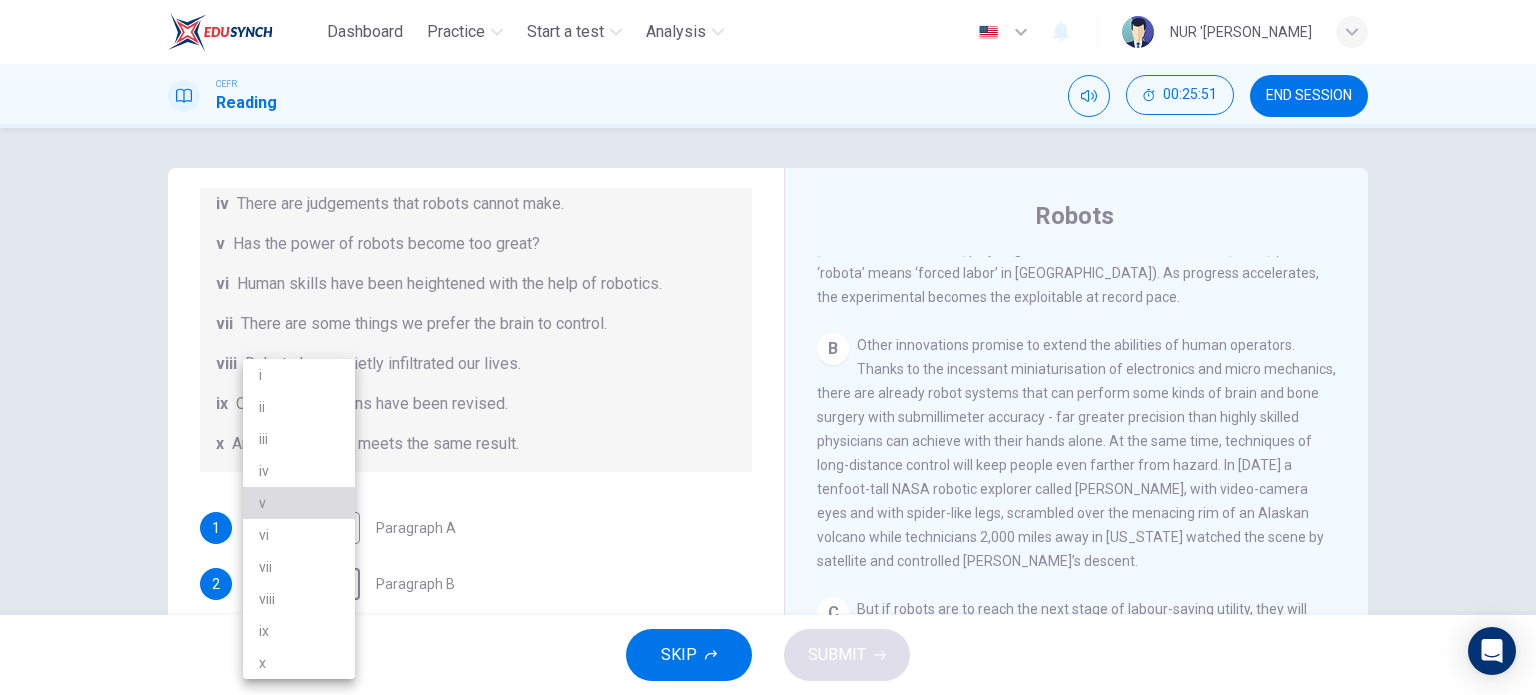 click on "v" at bounding box center [299, 503] 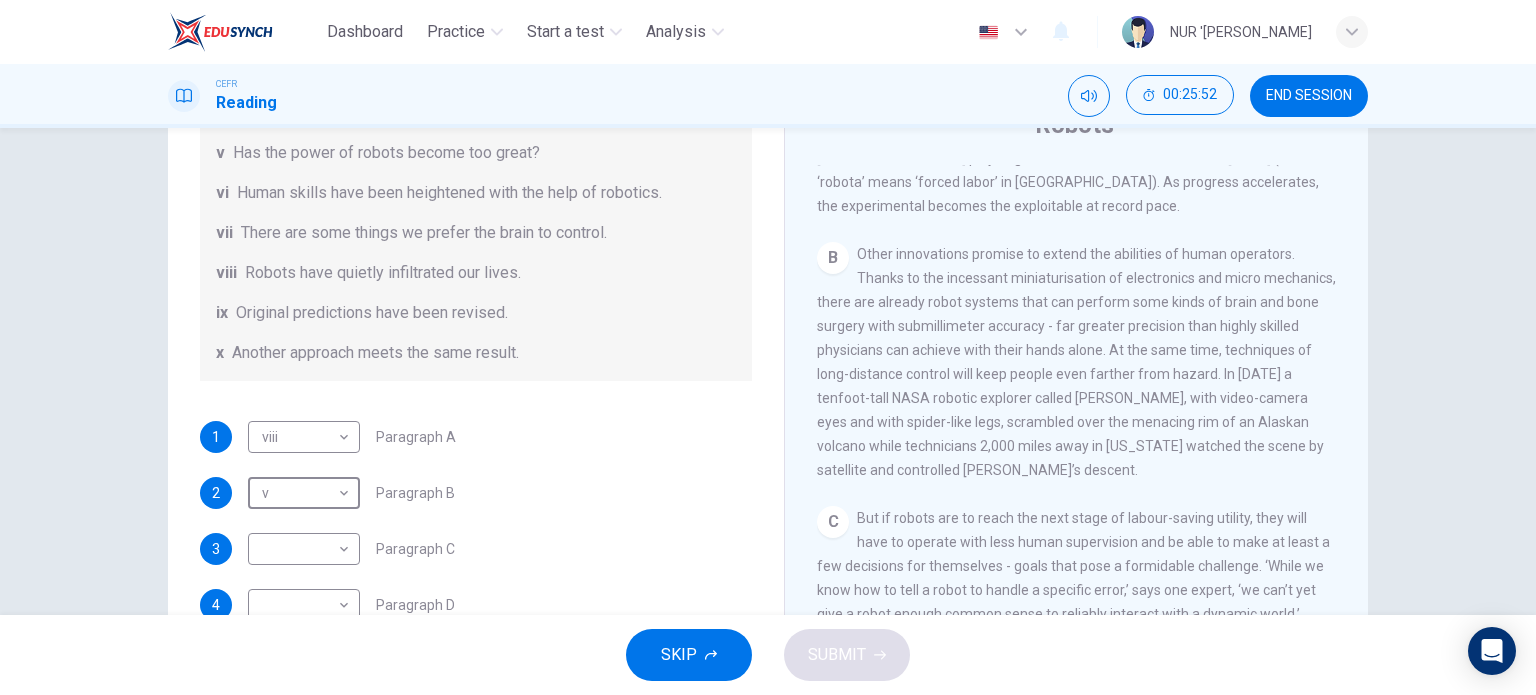 scroll, scrollTop: 200, scrollLeft: 0, axis: vertical 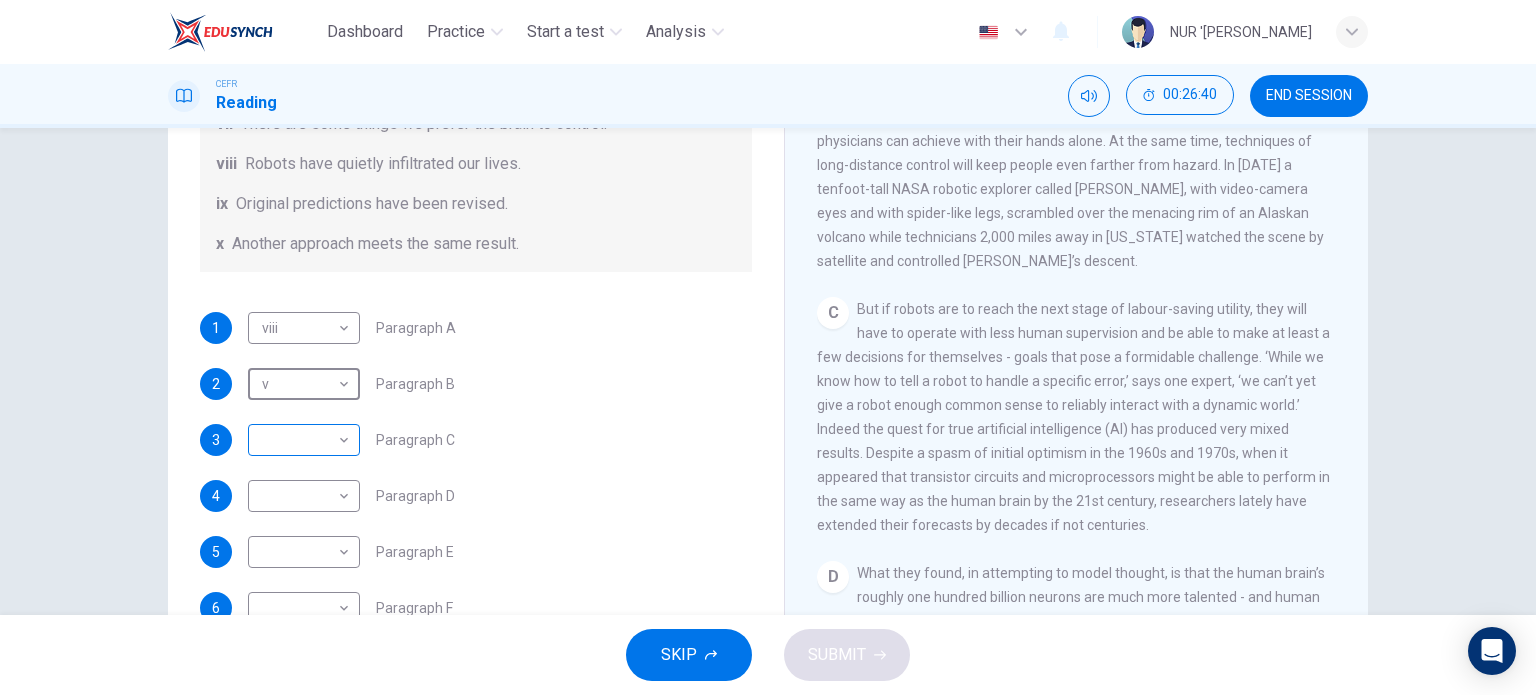 click on "Dashboard Practice Start a test Analysis English en ​ NUR '[PERSON_NAME] CEFR Reading 00:26:40 END SESSION Question 24 The Reading Passage has seven paragraphs  A-G .  From the list of headings below choose the most suitable heading for each
paragraph (A-F).
Write the appropriate numbers  (i-x)  in the boxes below. List of Headings i Some success has resulted from observing how the brain functions. ii Are we expecting too much from one robot? iii Scientists are examining the humanistic possibilities. iv There are judgements that robots cannot make. v Has the power of robots become too great? vi Human skills have been heightened with the help of robotics. vii There are some things we prefer the brain to control. viii Robots have quietly infiltrated our lives. ix Original predictions have been revised. x Another approach meets the same result. 1 viii viii ​ Paragraph A 2 v v ​ Paragraph B 3 ​ ​ Paragraph C 4 ​ ​ Paragraph D 5 ​ ​ Paragraph E 6 ​ ​ Paragraph F Robots CLICK TO ZOOM 1 A" at bounding box center (768, 347) 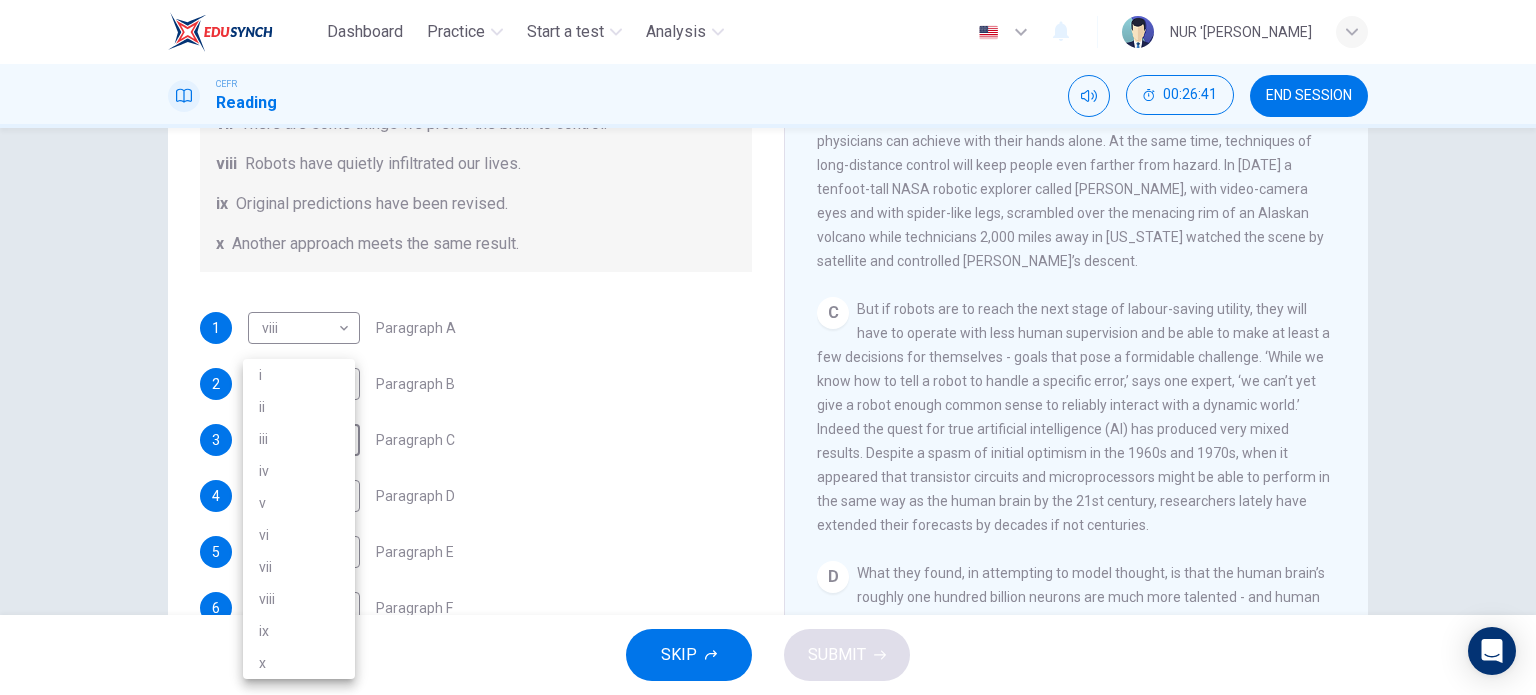 click on "iv" at bounding box center [299, 471] 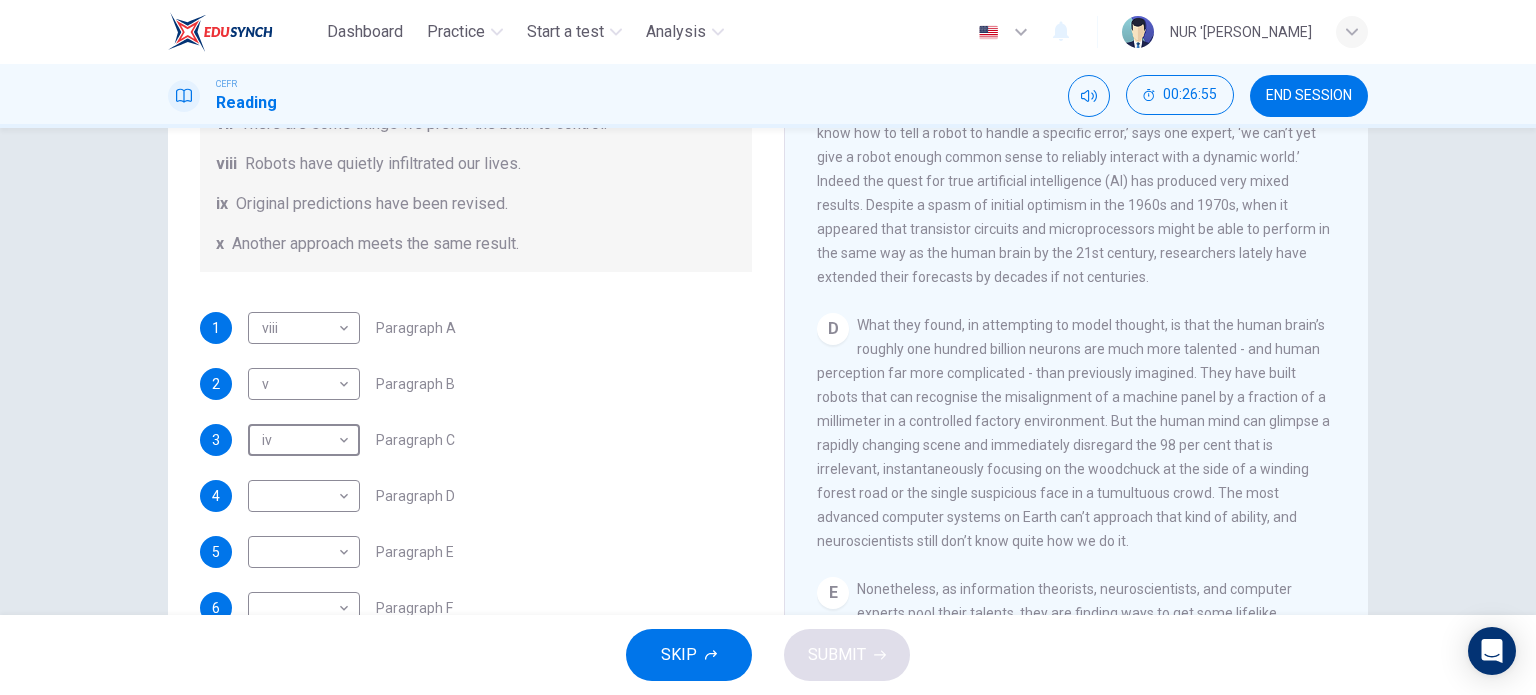 scroll, scrollTop: 1100, scrollLeft: 0, axis: vertical 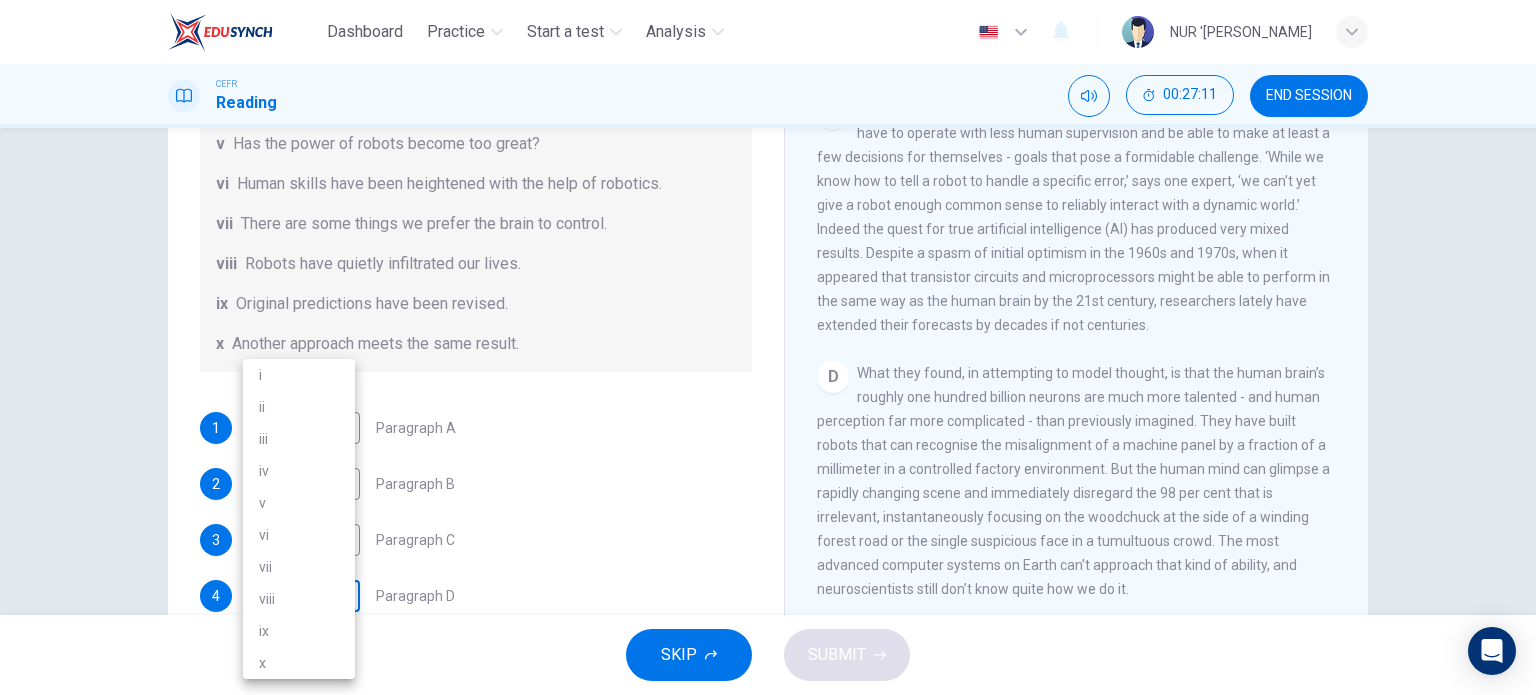 click on "Dashboard Practice Start a test Analysis English en ​ NUR '[PERSON_NAME] CEFR Reading 00:27:11 END SESSION Question 24 The Reading Passage has seven paragraphs  A-G .  From the list of headings below choose the most suitable heading for each
paragraph (A-F).
Write the appropriate numbers  (i-x)  in the boxes below. List of Headings i Some success has resulted from observing how the brain functions. ii Are we expecting too much from one robot? iii Scientists are examining the humanistic possibilities. iv There are judgements that robots cannot make. v Has the power of robots become too great? vi Human skills have been heightened with the help of robotics. vii There are some things we prefer the brain to control. viii Robots have quietly infiltrated our lives. ix Original predictions have been revised. x Another approach meets the same result. 1 viii viii ​ Paragraph A 2 v v ​ Paragraph B 3 iv iv ​ Paragraph C 4 ​ ​ Paragraph D 5 ​ ​ Paragraph E 6 ​ ​ Paragraph F Robots CLICK TO ZOOM 1" at bounding box center (768, 347) 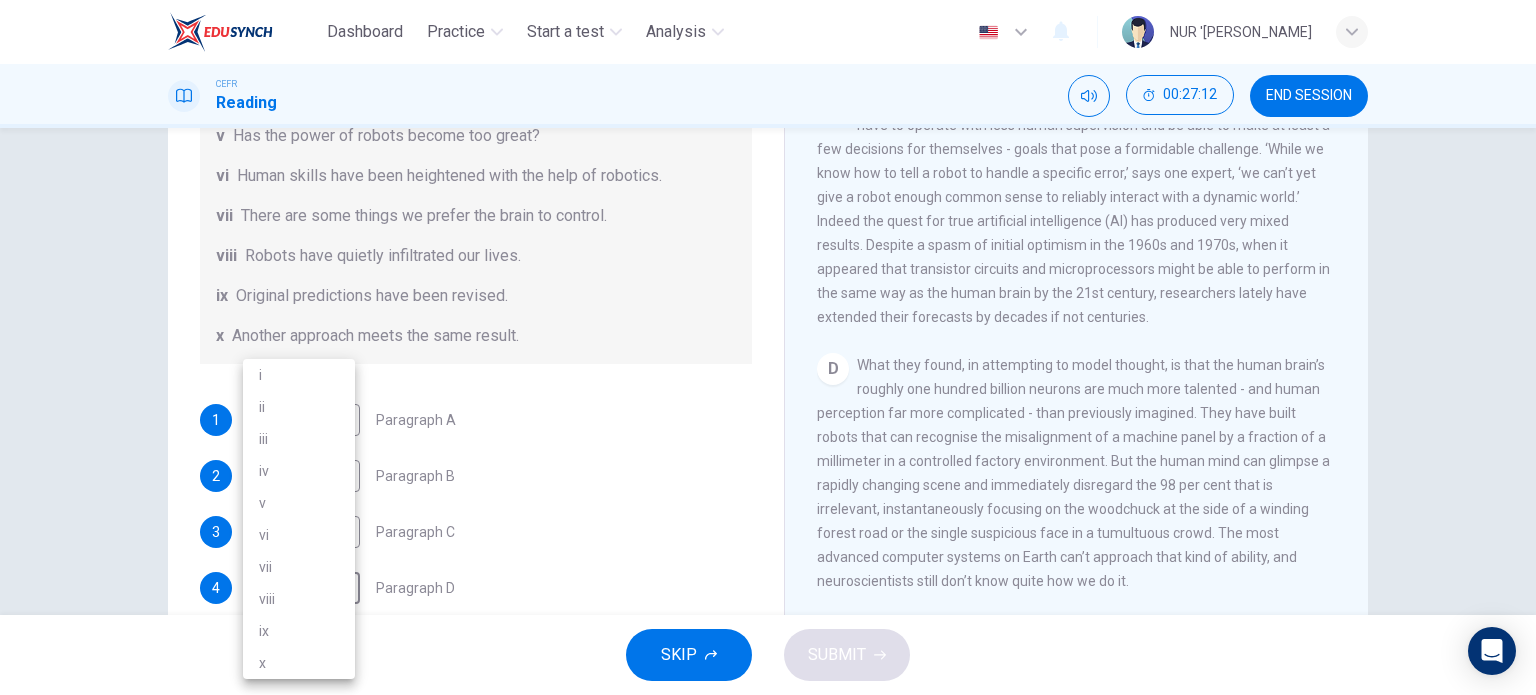 click on "iv" at bounding box center (299, 471) 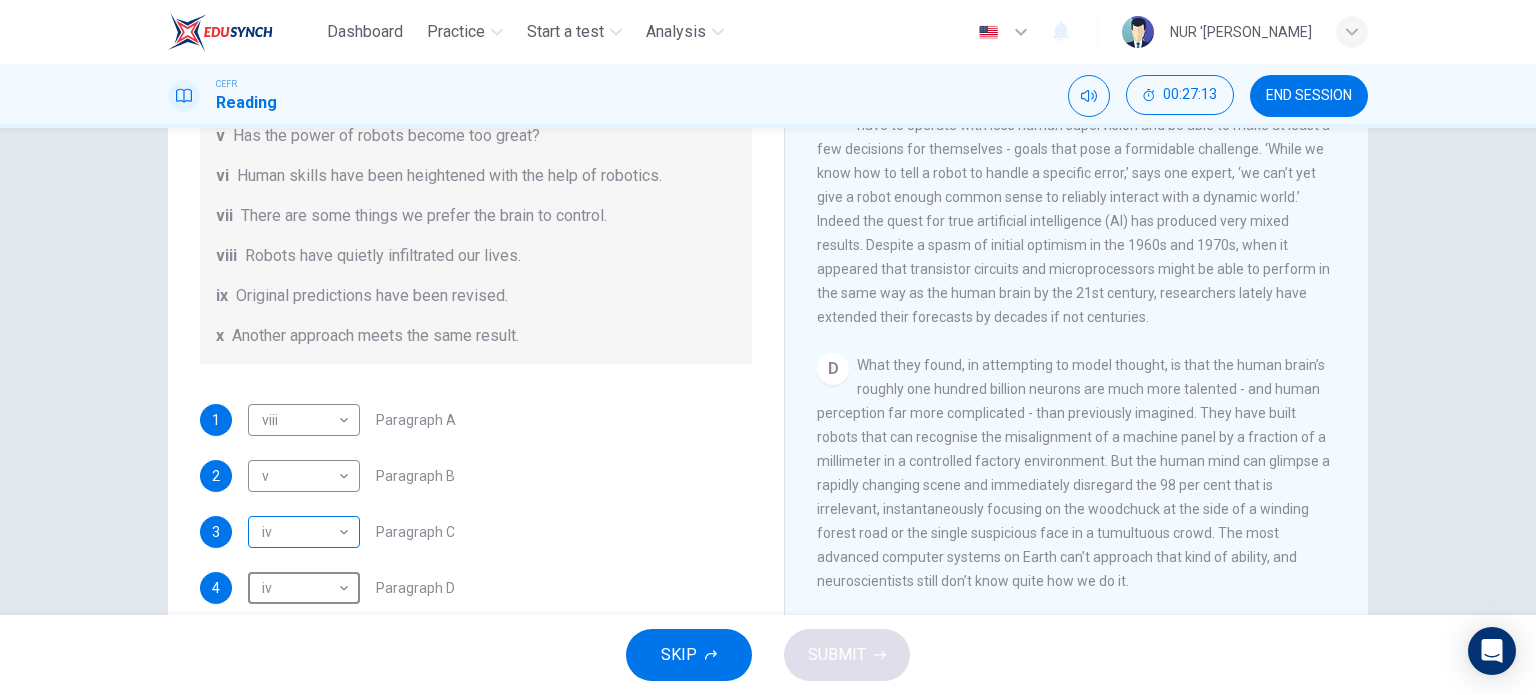 click on "Dashboard Practice Start a test Analysis English en ​ NUR '[PERSON_NAME] CEFR Reading 00:27:13 END SESSION Question 24 The Reading Passage has seven paragraphs  A-G .  From the list of headings below choose the most suitable heading for each
paragraph (A-F).
Write the appropriate numbers  (i-x)  in the boxes below. List of Headings i Some success has resulted from observing how the brain functions. ii Are we expecting too much from one robot? iii Scientists are examining the humanistic possibilities. iv There are judgements that robots cannot make. v Has the power of robots become too great? vi Human skills have been heightened with the help of robotics. vii There are some things we prefer the brain to control. viii Robots have quietly infiltrated our lives. ix Original predictions have been revised. x Another approach meets the same result. 1 viii viii ​ Paragraph A 2 v v ​ Paragraph B 3 iv iv ​ Paragraph C 4 iv iv ​ Paragraph D 5 ​ ​ Paragraph E 6 ​ ​ Paragraph F Robots CLICK TO ZOOM" at bounding box center (768, 347) 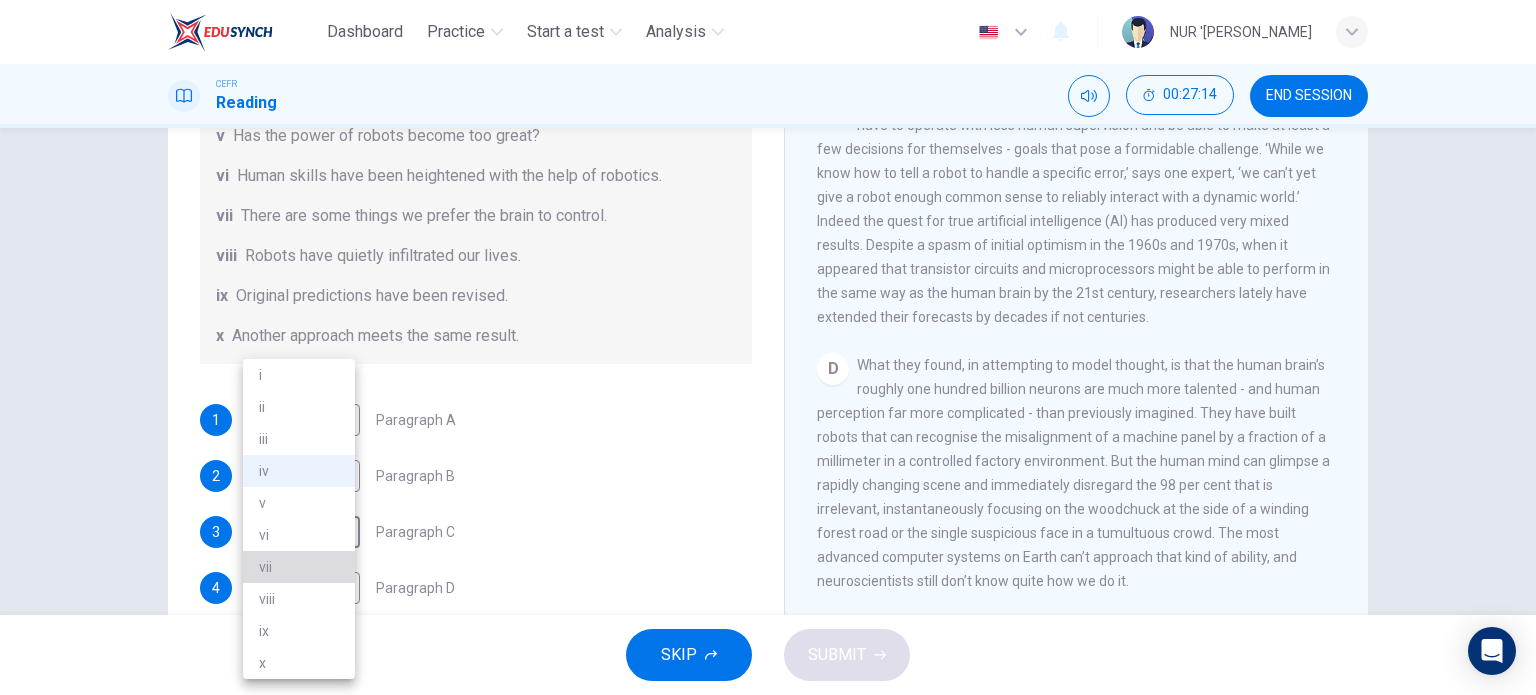 click on "vii" at bounding box center [299, 567] 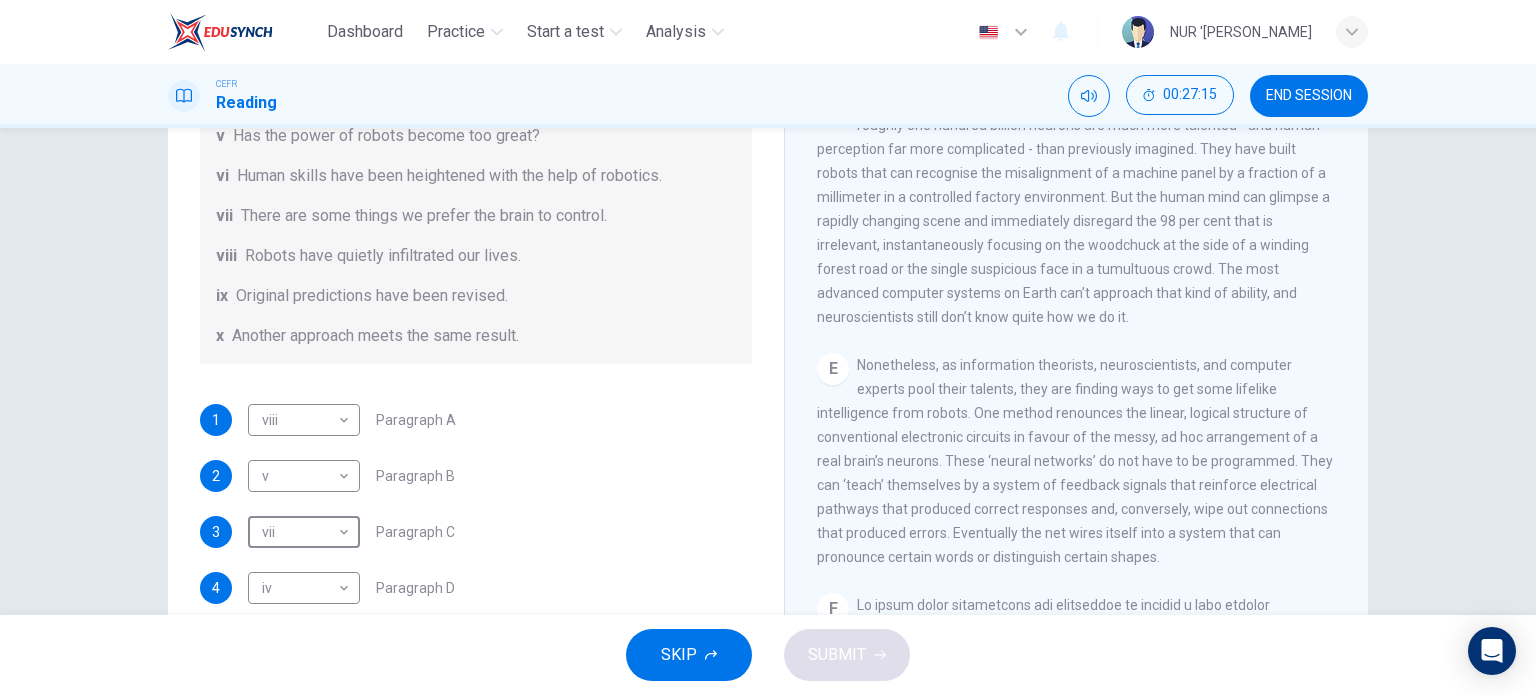 scroll, scrollTop: 1400, scrollLeft: 0, axis: vertical 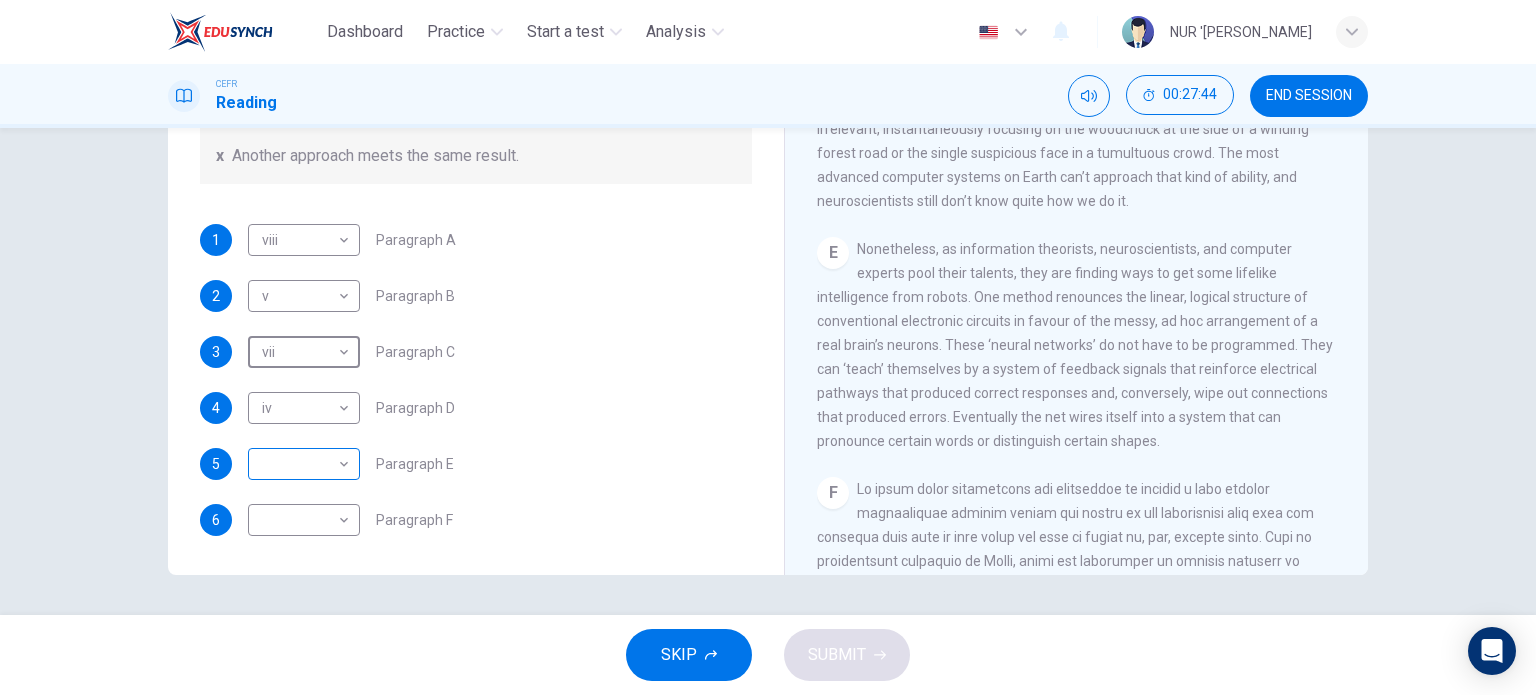 click on "Dashboard Practice Start a test Analysis English en ​ NUR '[PERSON_NAME] CEFR Reading 00:27:44 END SESSION Question 24 The Reading Passage has seven paragraphs  A-G .  From the list of headings below choose the most suitable heading for each
paragraph (A-F).
Write the appropriate numbers  (i-x)  in the boxes below. List of Headings i Some success has resulted from observing how the brain functions. ii Are we expecting too much from one robot? iii Scientists are examining the humanistic possibilities. iv There are judgements that robots cannot make. v Has the power of robots become too great? vi Human skills have been heightened with the help of robotics. vii There are some things we prefer the brain to control. viii Robots have quietly infiltrated our lives. ix Original predictions have been revised. x Another approach meets the same result. 1 viii viii ​ Paragraph A 2 v v ​ Paragraph B 3 vii vii ​ Paragraph C 4 iv iv ​ Paragraph D 5 ​ ​ Paragraph E 6 ​ ​ Paragraph F Robots 1 A B C D E" at bounding box center (768, 347) 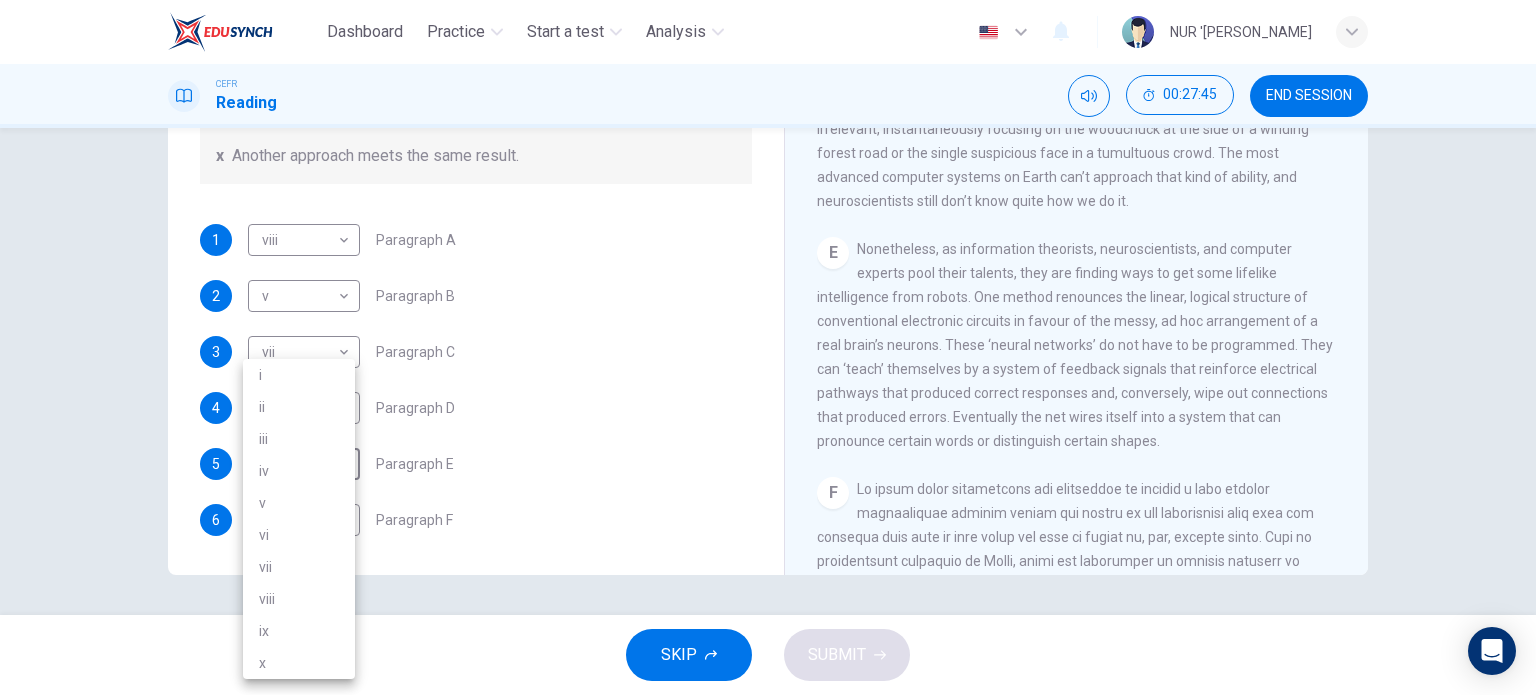 click on "i" at bounding box center [299, 375] 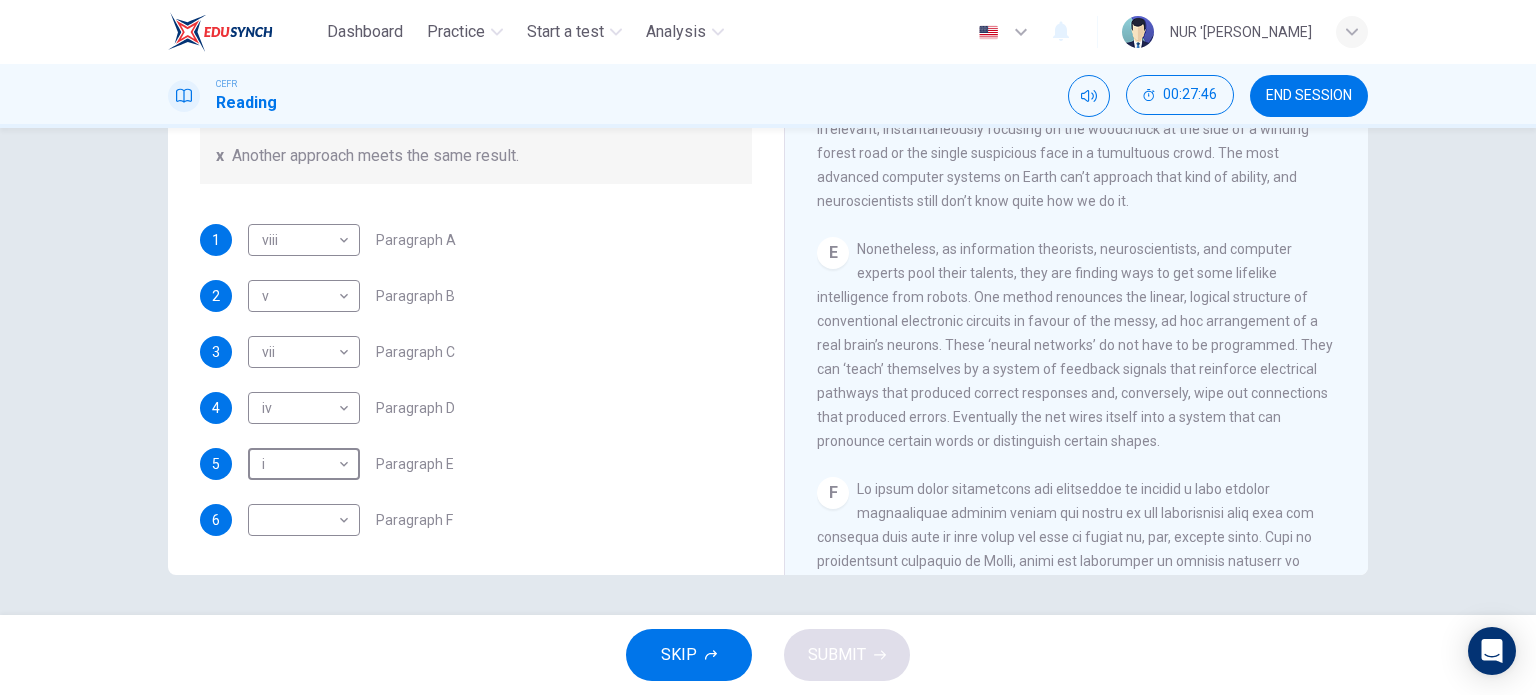 scroll, scrollTop: 1600, scrollLeft: 0, axis: vertical 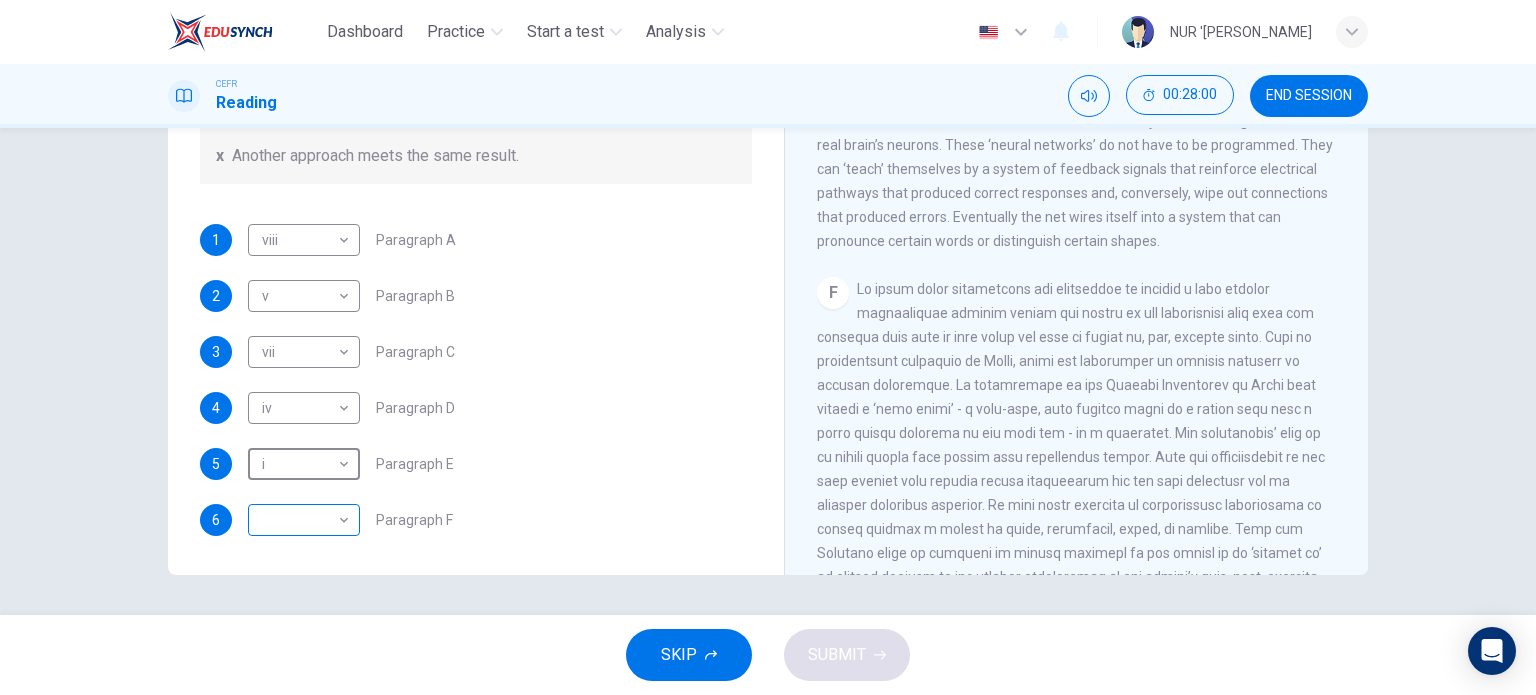 click on "Dashboard Practice Start a test Analysis English en ​ NUR '[PERSON_NAME] CEFR Reading 00:28:00 END SESSION Question 24 The Reading Passage has seven paragraphs  A-G .  From the list of headings below choose the most suitable heading for each
paragraph (A-F).
Write the appropriate numbers  (i-x)  in the boxes below. List of Headings i Some success has resulted from observing how the brain functions. ii Are we expecting too much from one robot? iii Scientists are examining the humanistic possibilities. iv There are judgements that robots cannot make. v Has the power of robots become too great? vi Human skills have been heightened with the help of robotics. vii There are some things we prefer the brain to control. viii Robots have quietly infiltrated our lives. ix Original predictions have been revised. x Another approach meets the same result. 1 viii viii ​ Paragraph A 2 v v ​ Paragraph B 3 vii vii ​ Paragraph C 4 iv iv ​ Paragraph D 5 i i ​ Paragraph E 6 ​ ​ Paragraph F Robots 1 A B C D E" at bounding box center [768, 347] 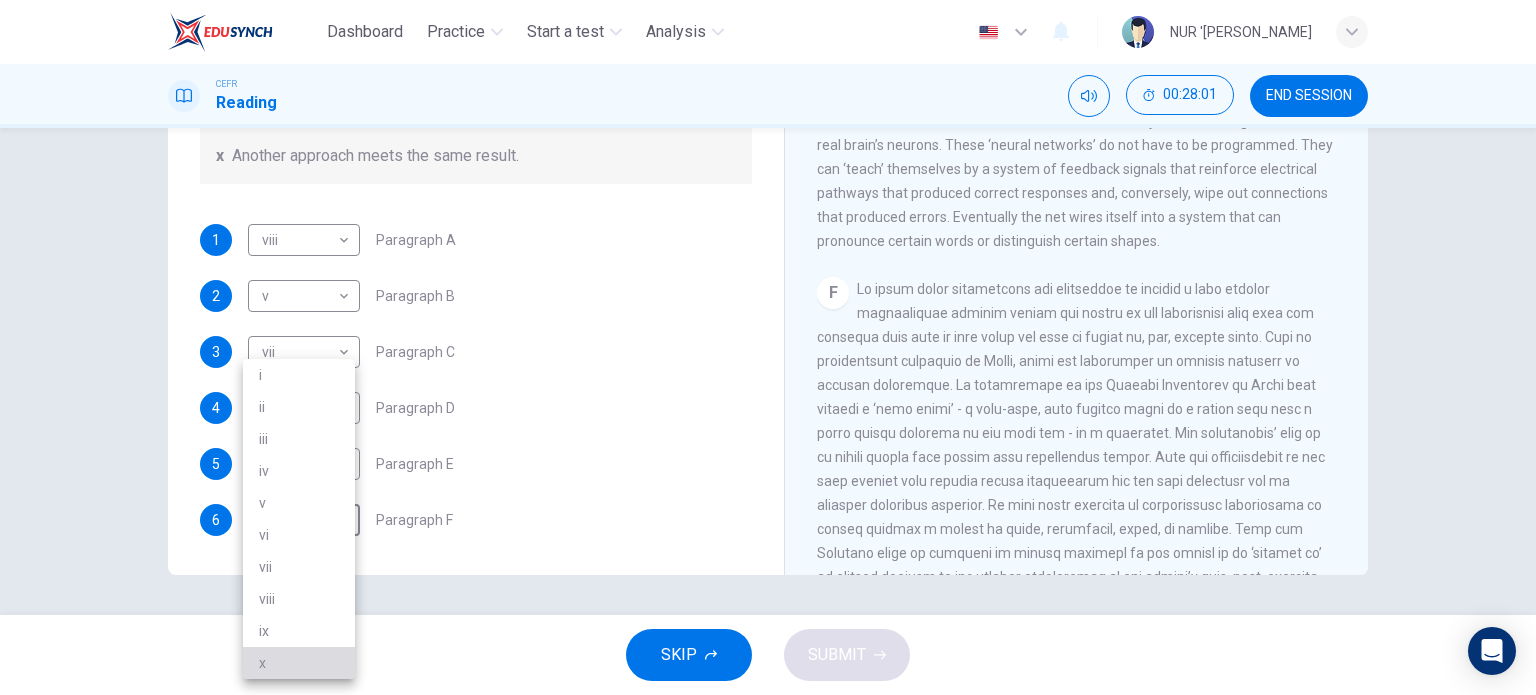 click on "x" at bounding box center (299, 663) 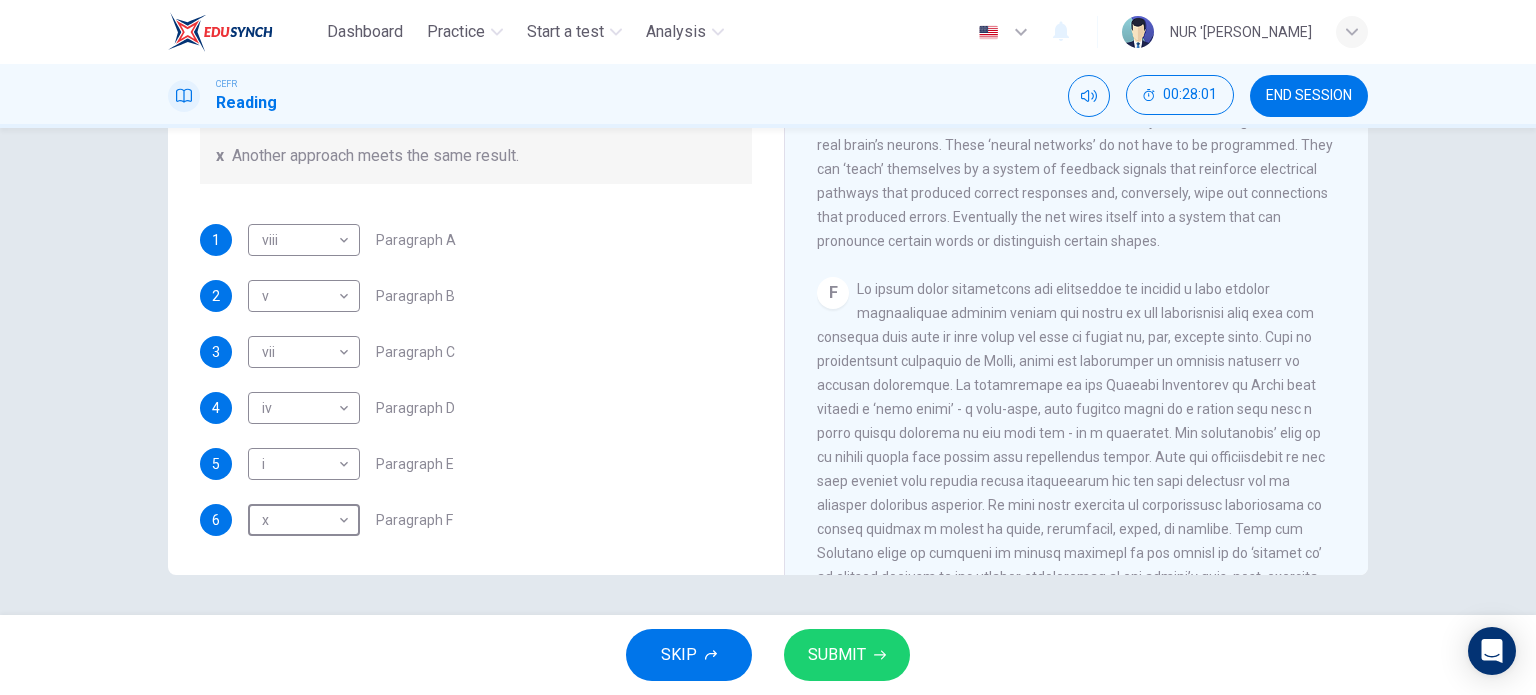 click on "SUBMIT" at bounding box center (837, 655) 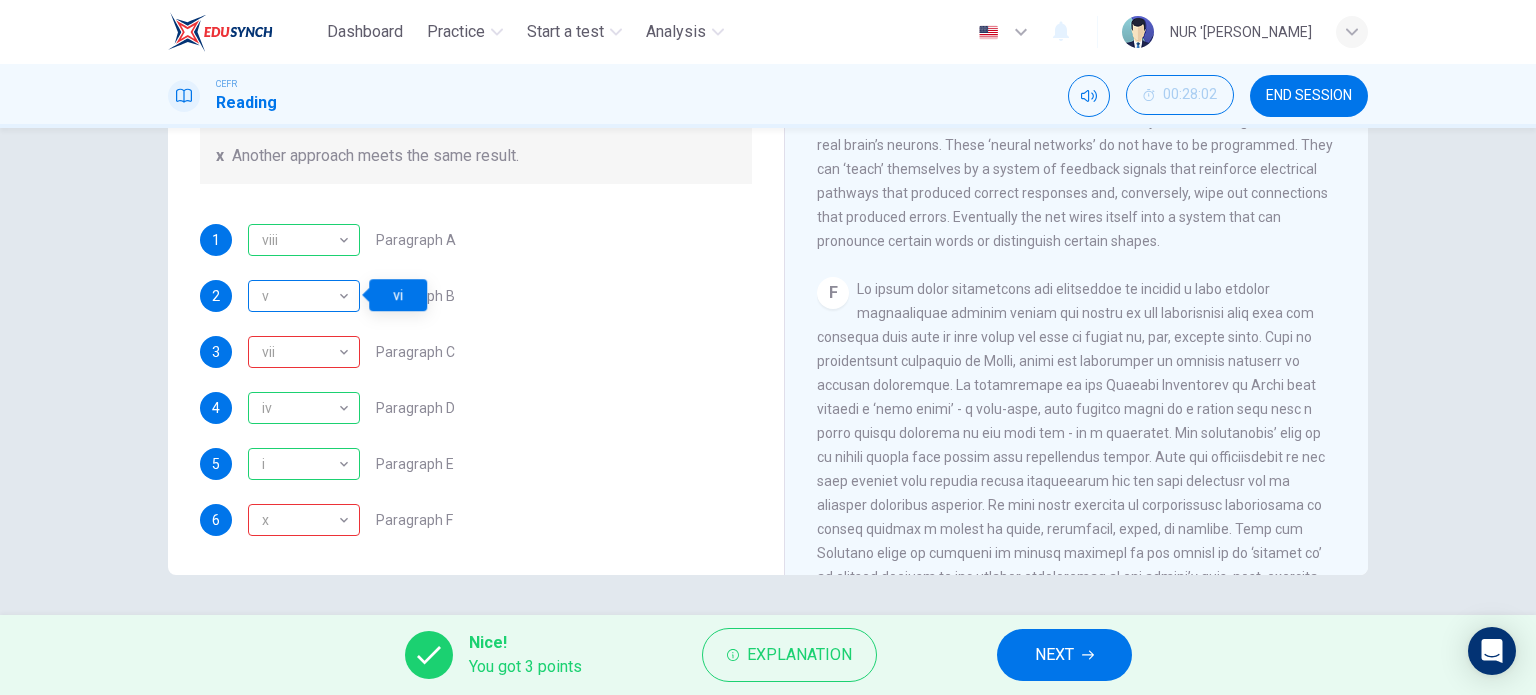 click on "v" at bounding box center (300, 296) 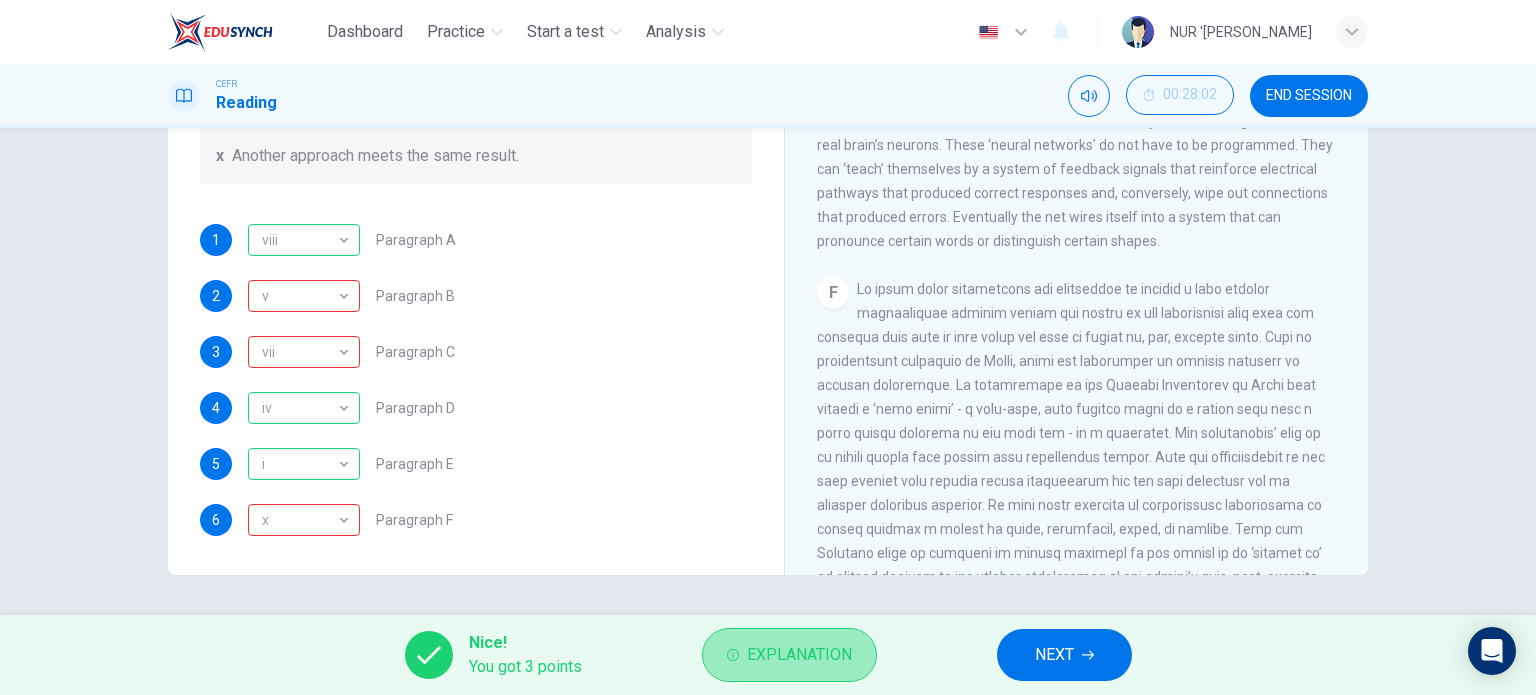 click on "Explanation" at bounding box center (799, 655) 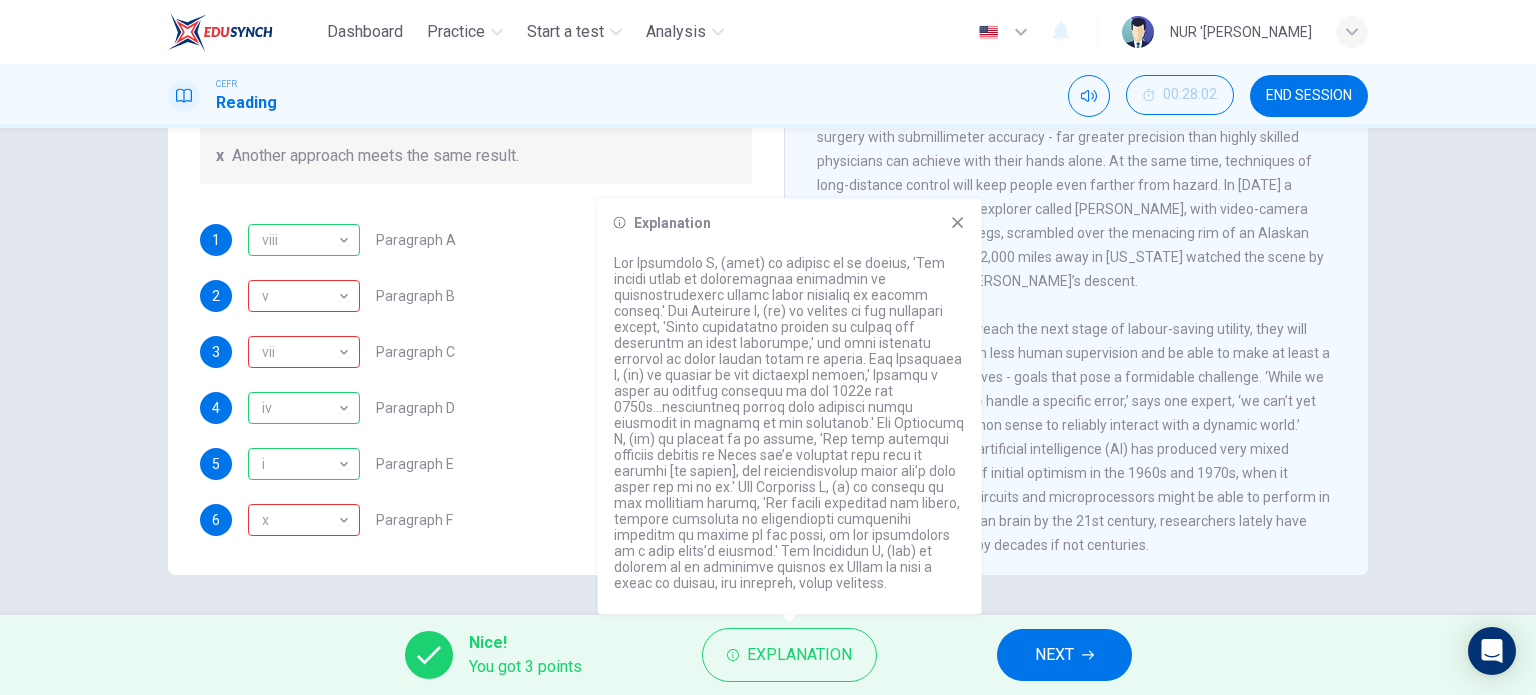 scroll, scrollTop: 800, scrollLeft: 0, axis: vertical 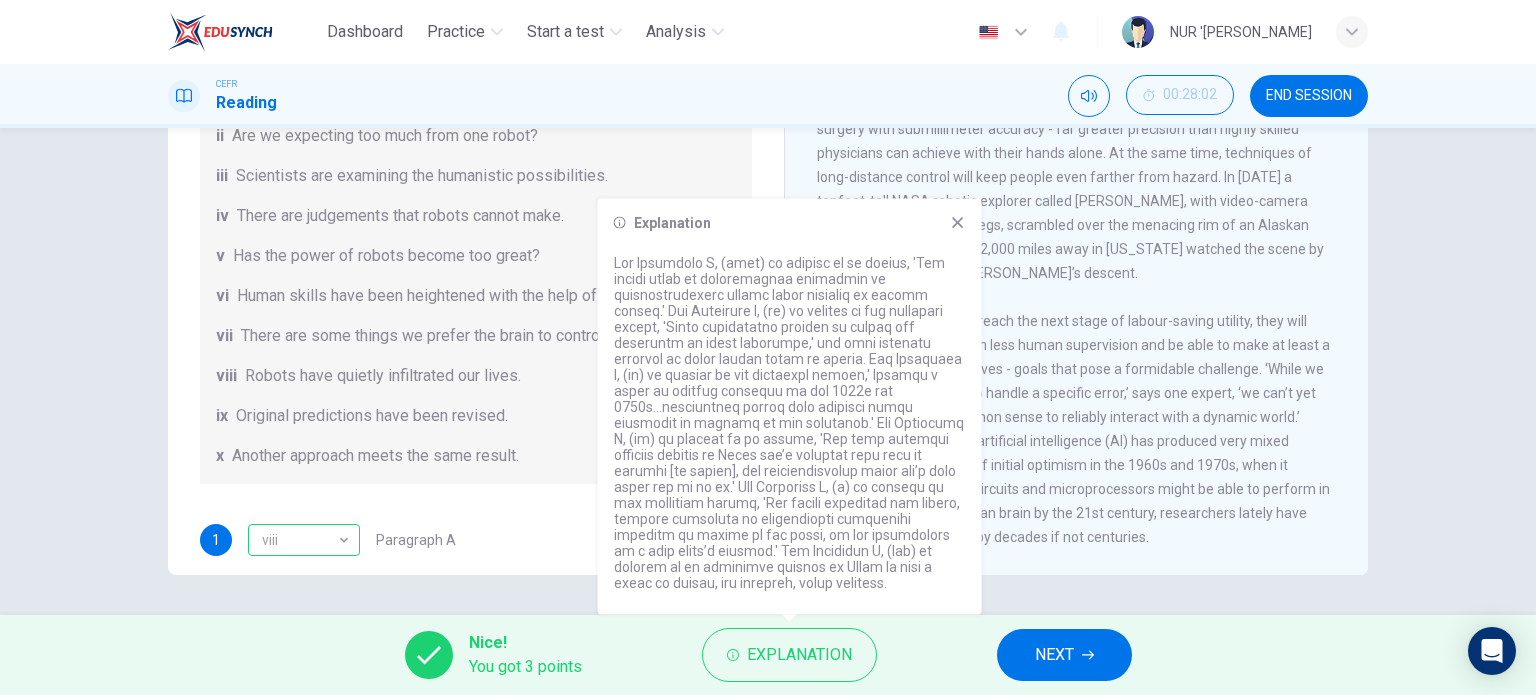 click on "But if robots are to reach the next stage of labour-saving utility, they will have to operate with less human supervision and be able to make at least a few decisions for themselves - goals that pose a formidable challenge. ‘While we know how to tell a robot to handle a specific error,’ says one expert, ‘we can’t yet give a robot enough common sense to reliably interact with a dynamic world.’ Indeed the quest for true artificial intelligence (Al) has produced very mixed results. Despite a spasm of initial optimism in the 1960s and 1970s, when it appeared that transistor circuits and microprocessors might be able to perform in the same way as the human brain by the 21st century, researchers lately have extended their forecasts by decades if not centuries." at bounding box center [1073, 429] 